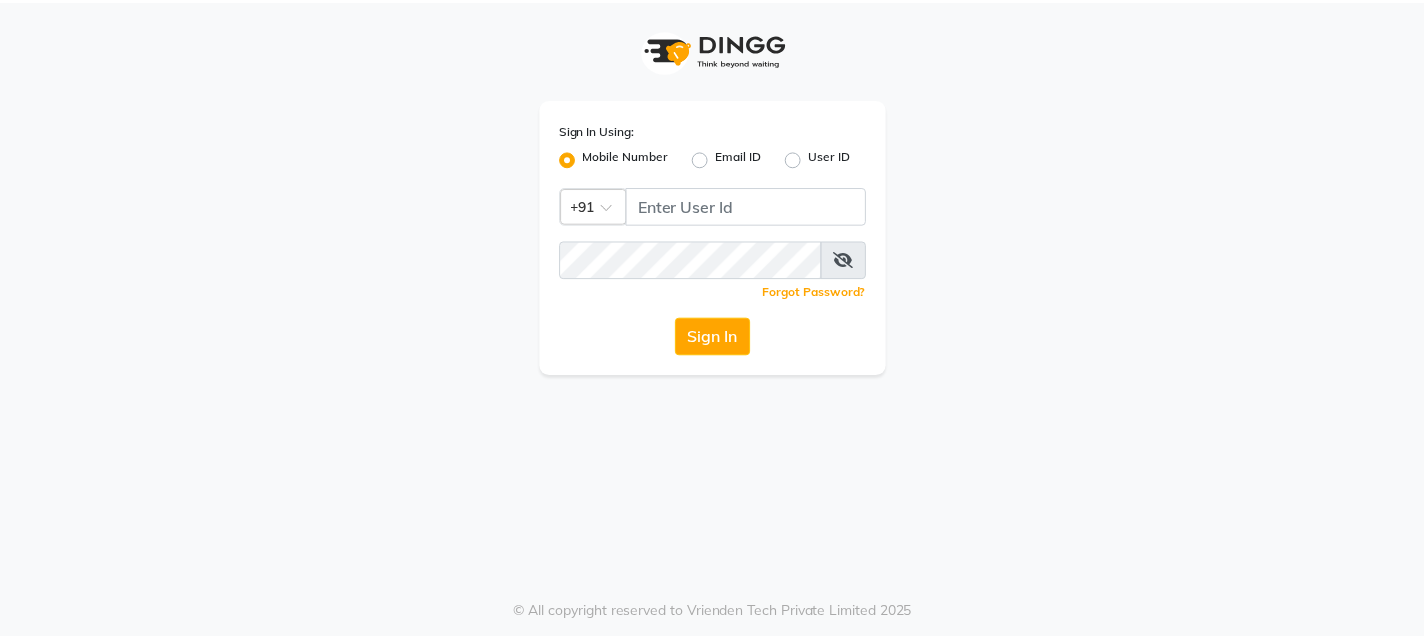 scroll, scrollTop: 0, scrollLeft: 0, axis: both 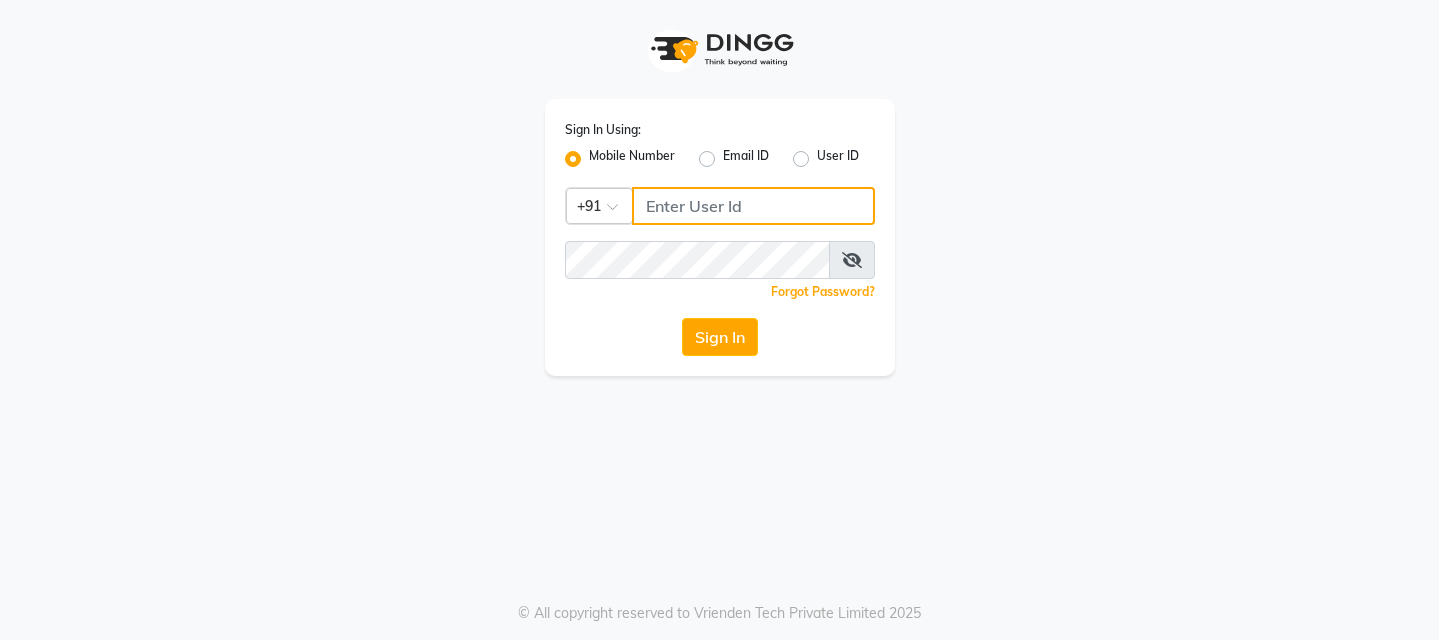 click 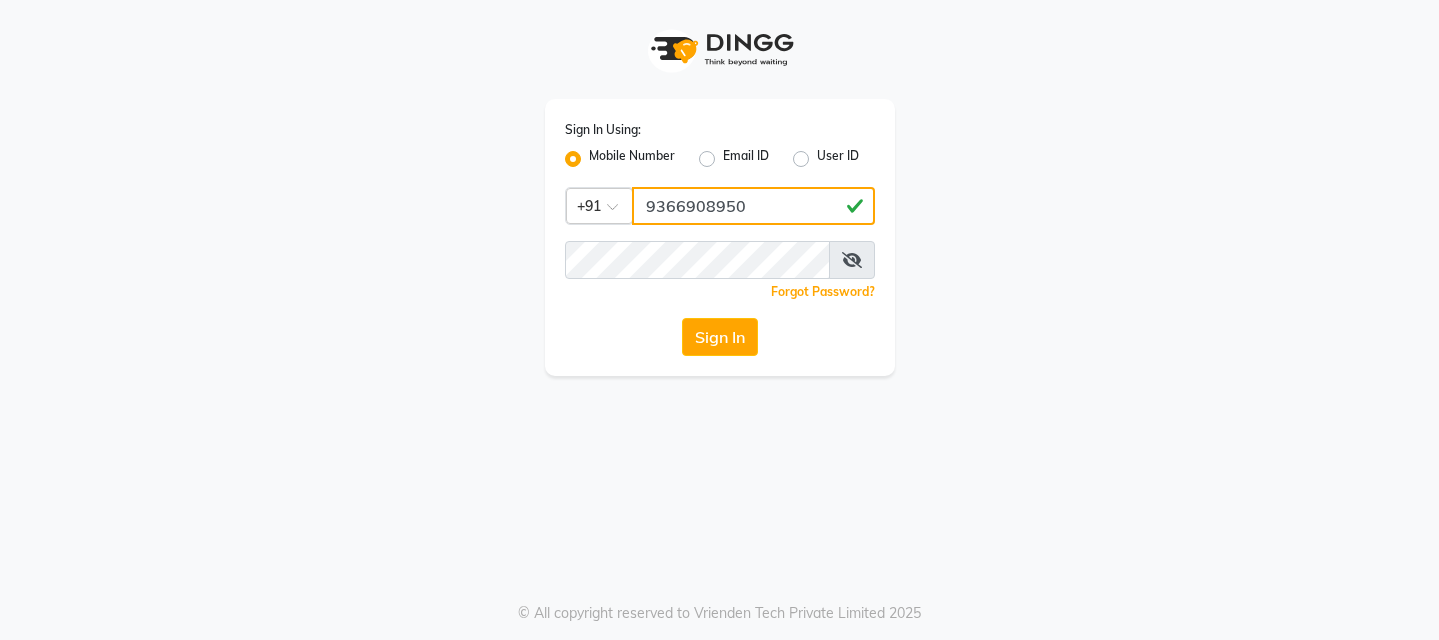 drag, startPoint x: 643, startPoint y: 204, endPoint x: 811, endPoint y: 213, distance: 168.2409 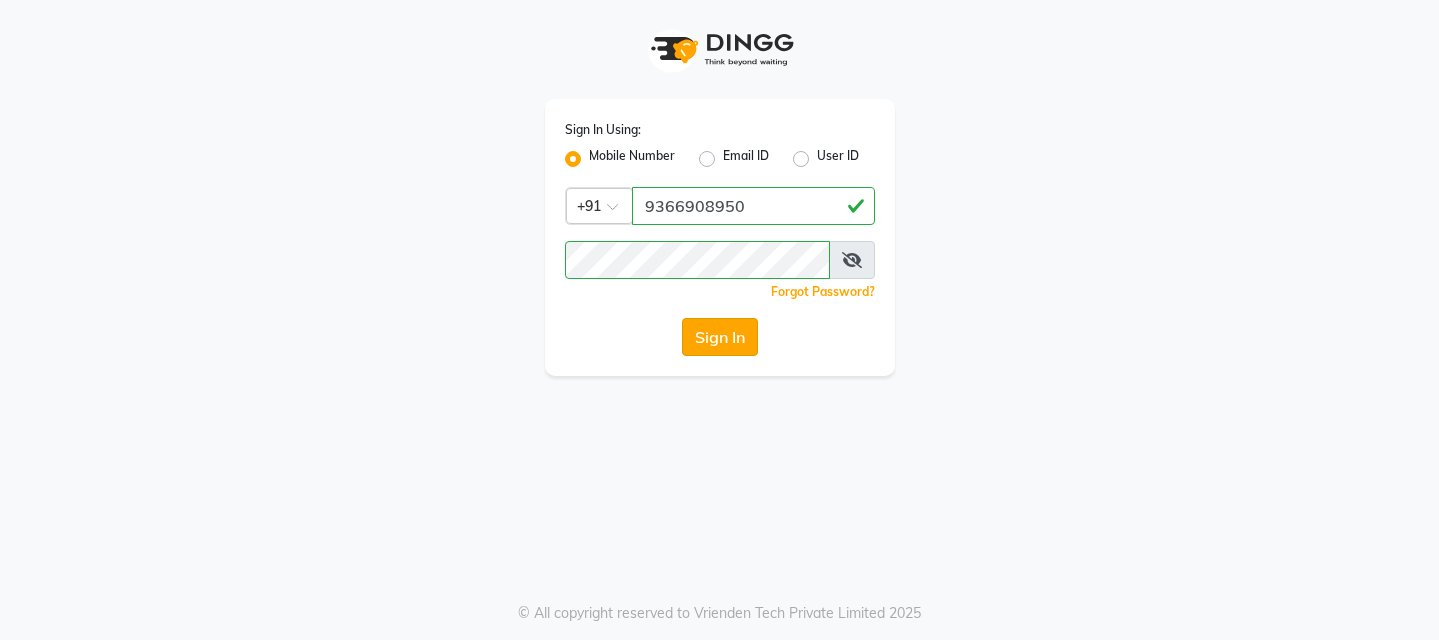 click on "Sign In" 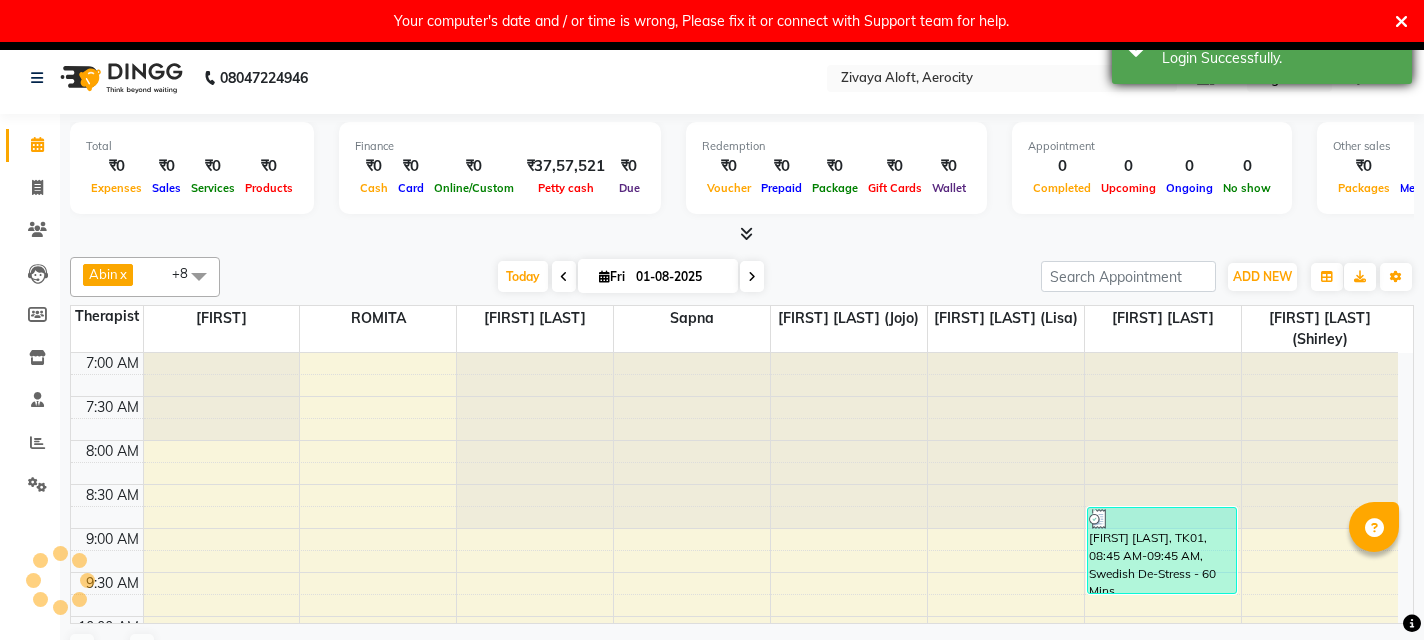 scroll, scrollTop: 0, scrollLeft: 0, axis: both 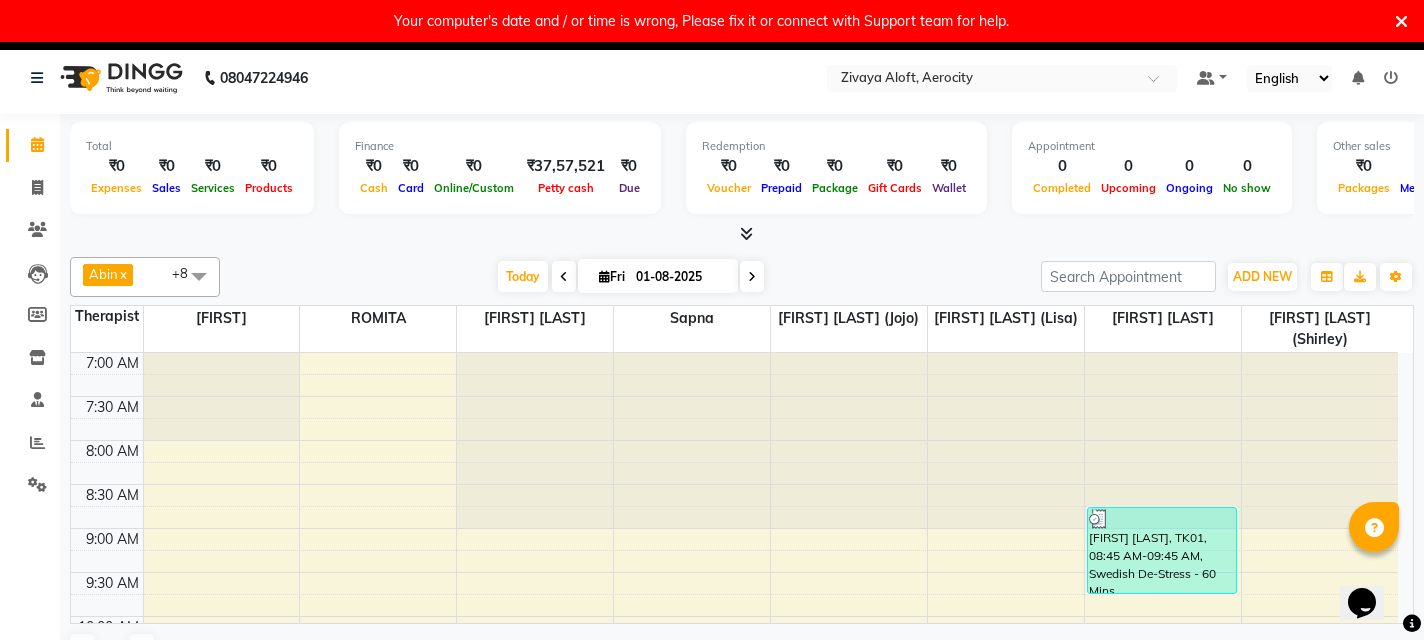 click at bounding box center (1401, 22) 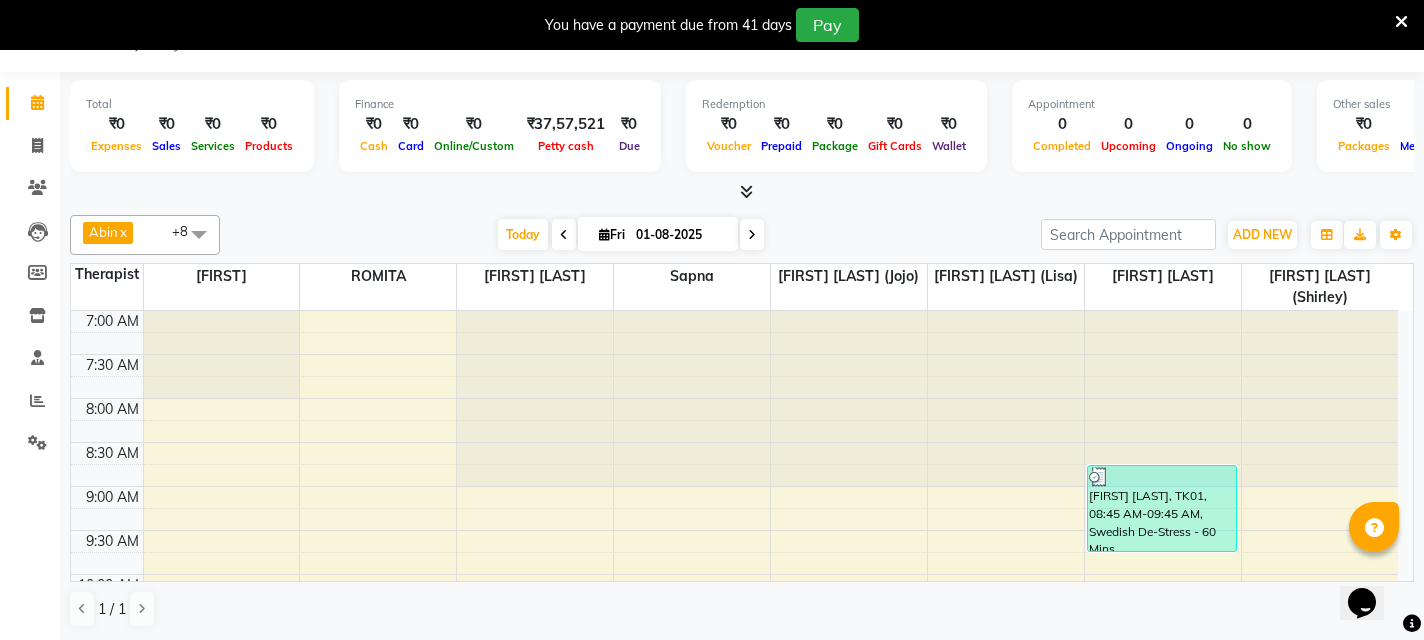 click at bounding box center (1401, 22) 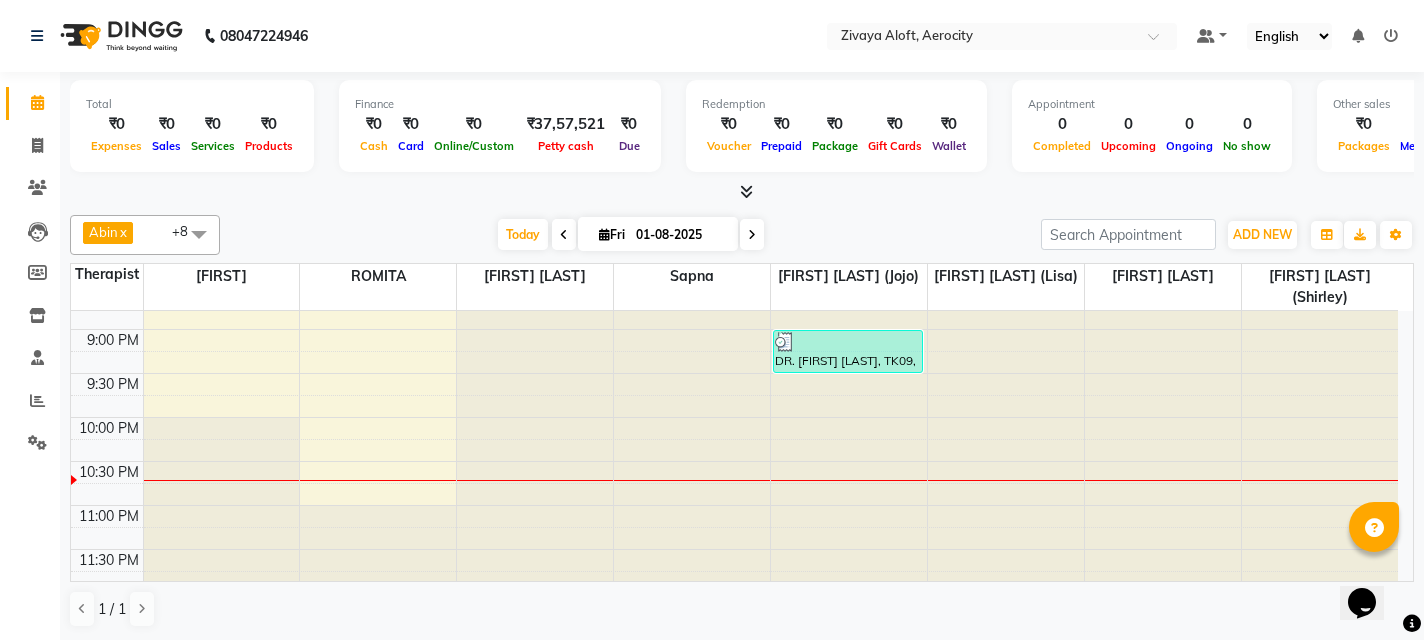scroll, scrollTop: 1225, scrollLeft: 0, axis: vertical 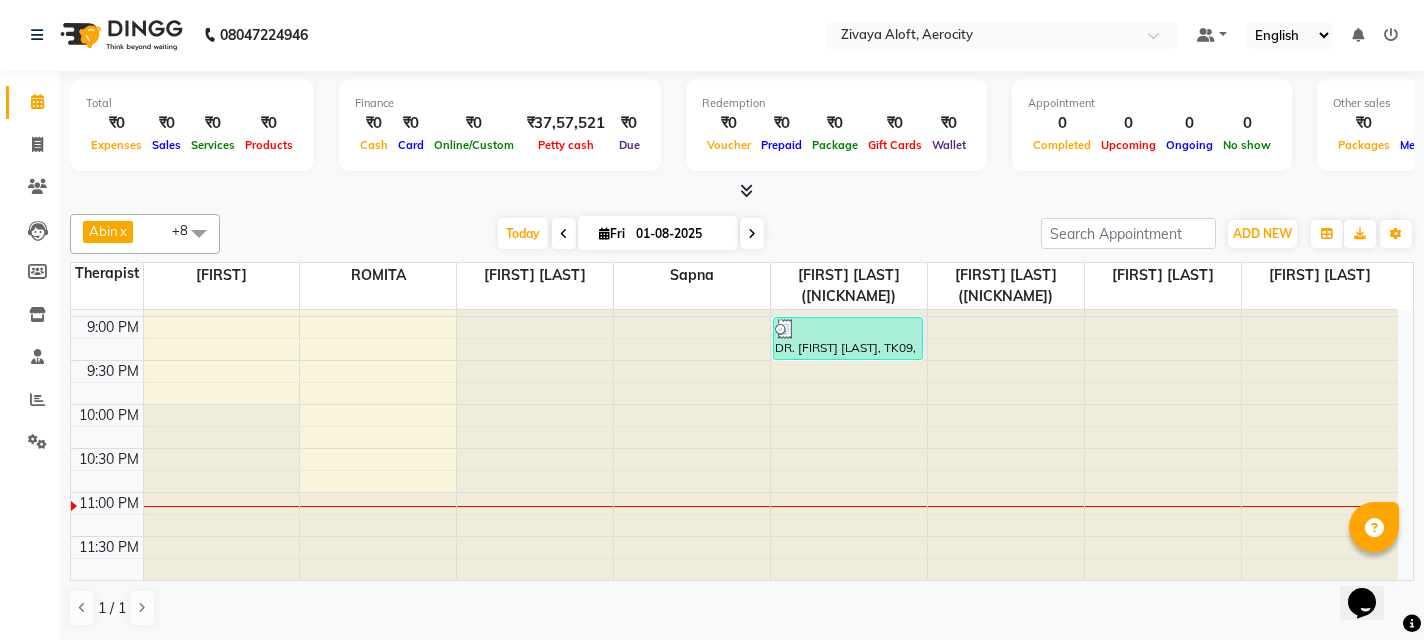 click at bounding box center [752, 233] 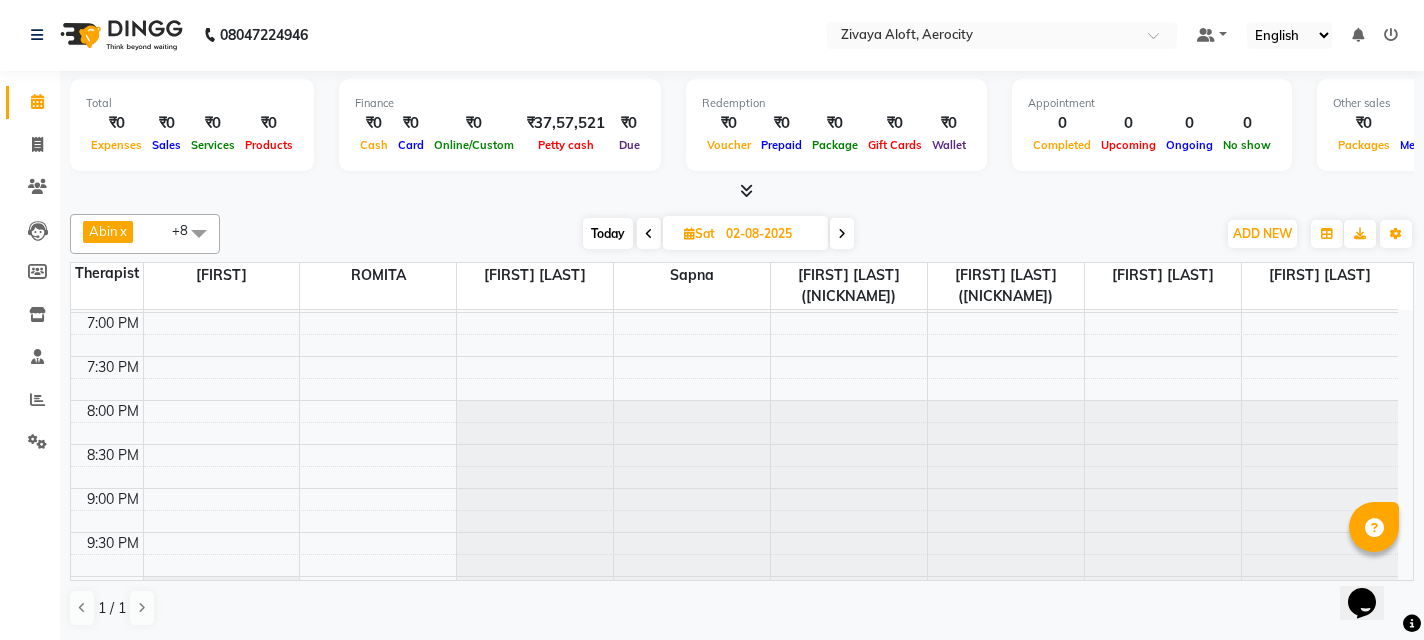 scroll, scrollTop: 725, scrollLeft: 0, axis: vertical 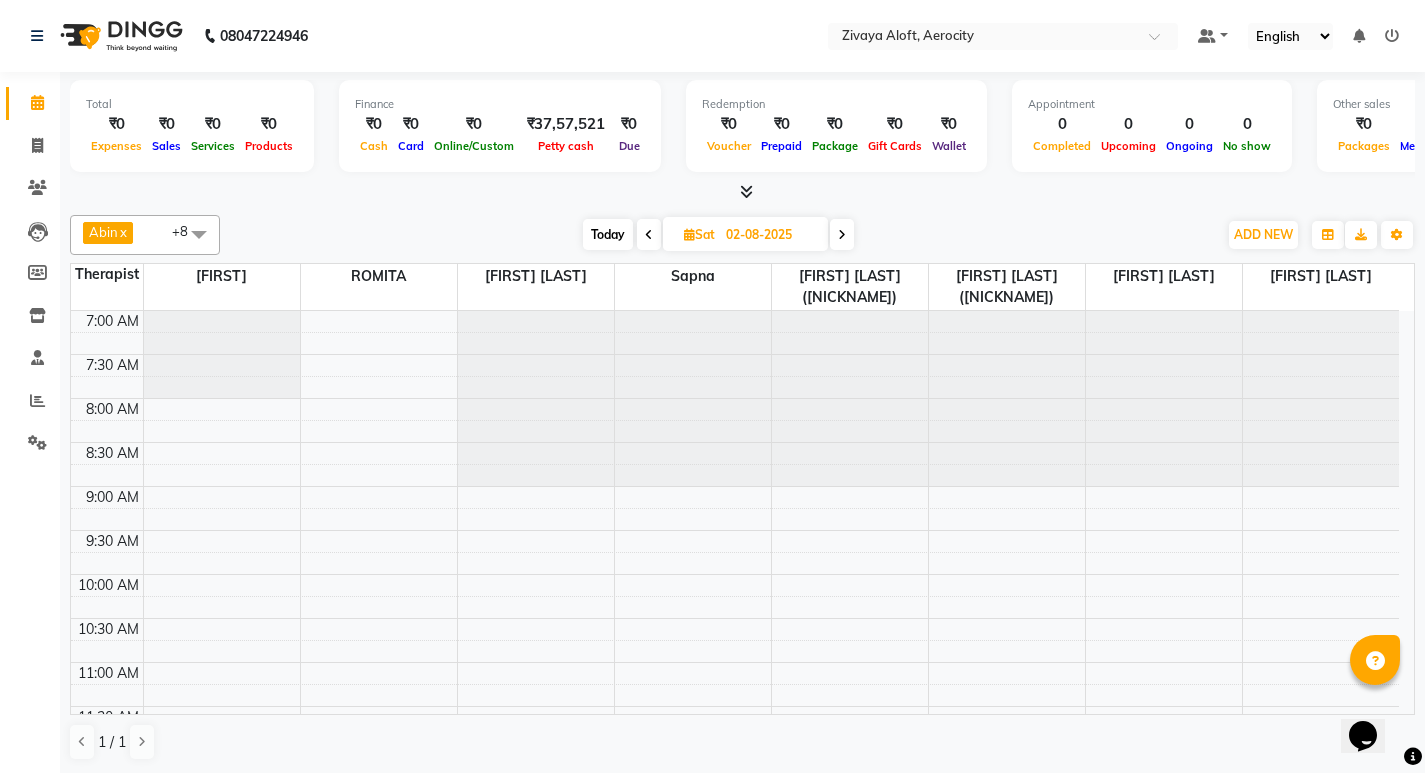 click on "7:00 AM 7:30 AM 8:00 AM 8:30 AM 9:00 AM 9:30 AM 10:00 AM 10:30 AM 11:00 AM 11:30 AM 12:00 PM 12:30 PM 1:00 PM 1:30 PM 2:00 PM 2:30 PM 3:00 PM 3:30 PM 4:00 PM 4:30 PM 5:00 PM 5:30 PM 6:00 PM 6:30 PM 7:00 PM 7:30 PM 8:00 PM 8:30 PM 9:00 PM 9:30 PM 10:00 PM 10:30 PM 11:00 PM 11:30 PM" at bounding box center (735, 1058) 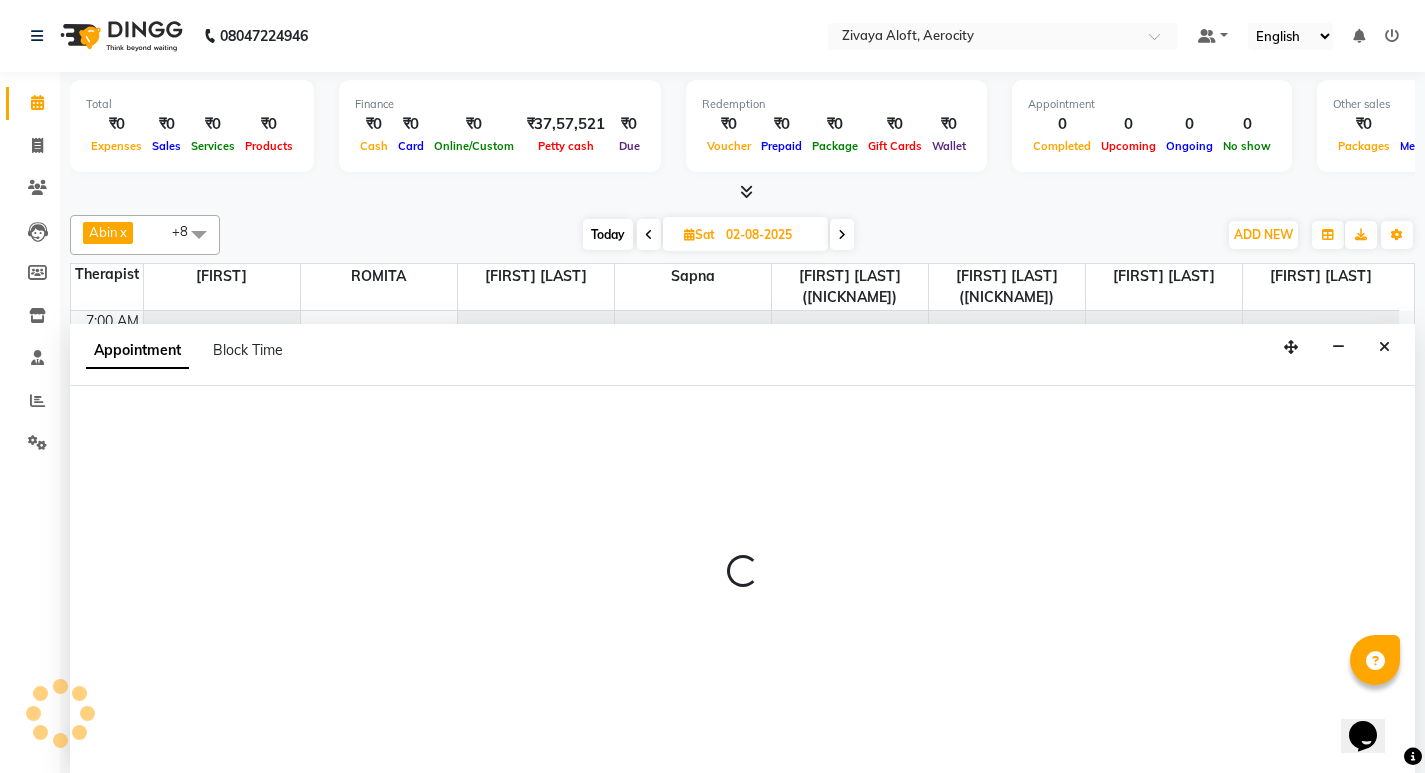 select on "48454" 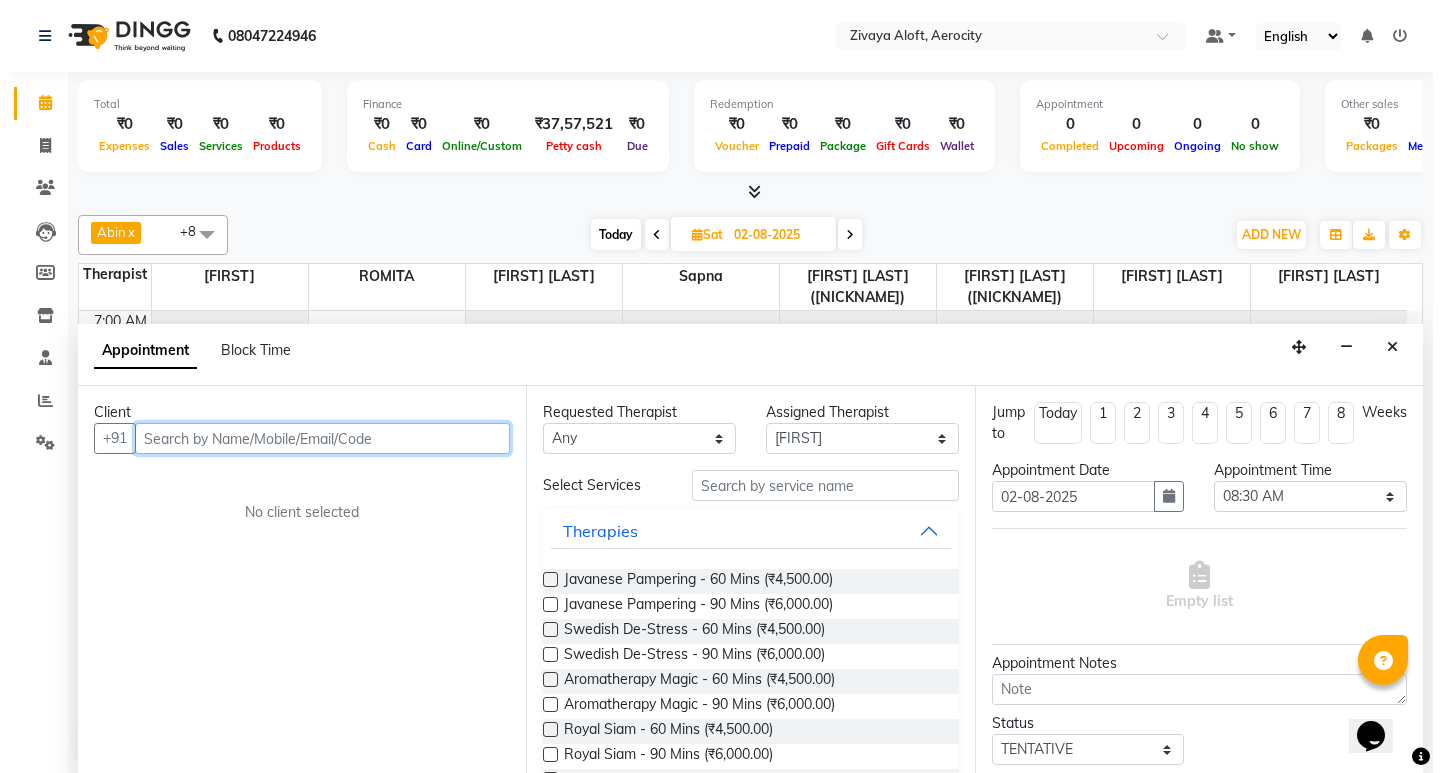 scroll, scrollTop: 1, scrollLeft: 0, axis: vertical 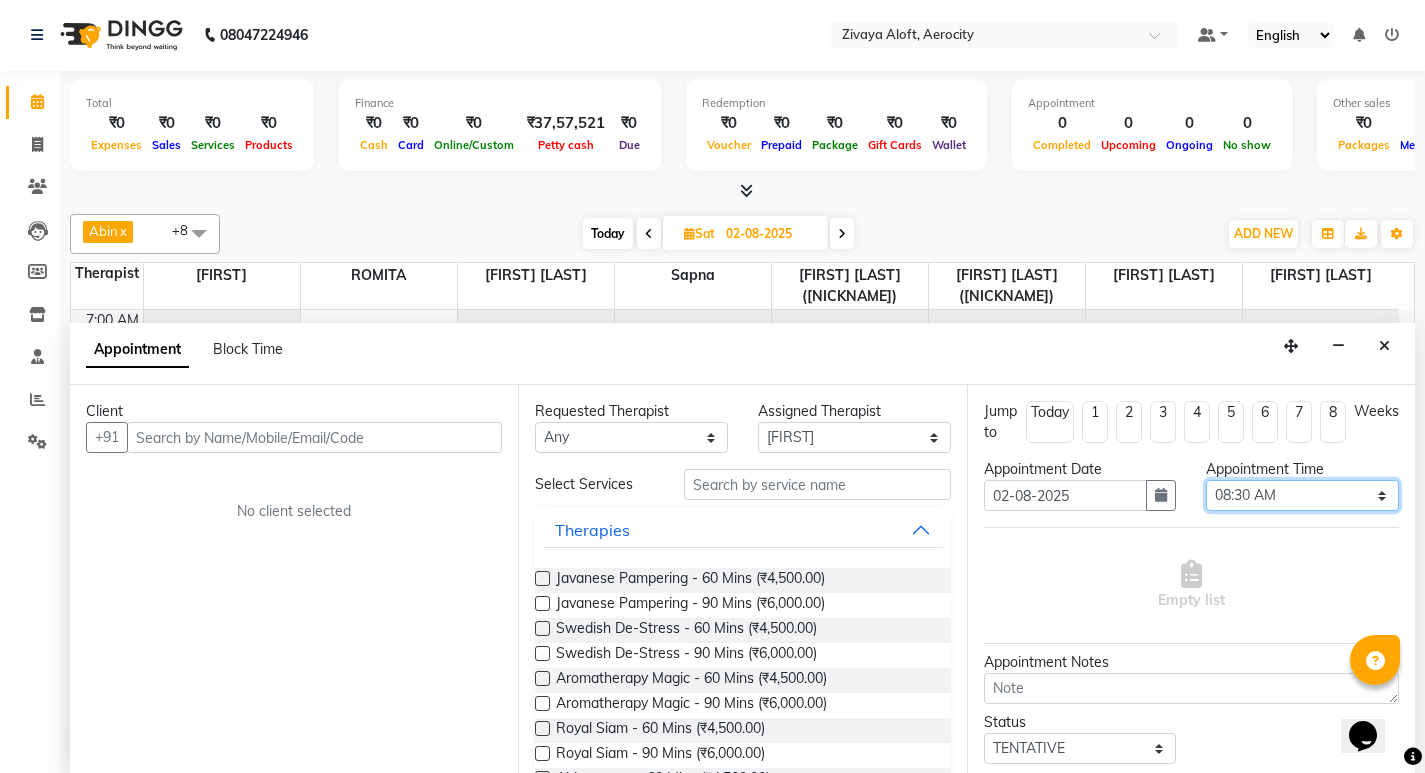 click on "Select 08:00 AM 08:15 AM 08:30 AM 08:45 AM 09:00 AM 09:15 AM 09:30 AM 09:45 AM 10:00 AM 10:15 AM 10:30 AM 10:45 AM 11:00 AM 11:15 AM 11:30 AM 11:45 AM 12:00 PM 12:15 PM 12:30 PM 12:45 PM 01:00 PM 01:15 PM 01:30 PM 01:45 PM 02:00 PM 02:15 PM 02:30 PM 02:45 PM 03:00 PM 03:15 PM 03:30 PM 03:45 PM 04:00 PM 04:15 PM 04:30 PM 04:45 PM 05:00 PM 05:15 PM 05:30 PM 05:45 PM 06:00 PM 06:15 PM 06:30 PM 06:45 PM 07:00 PM 07:15 PM 07:30 PM 07:45 PM 08:00 PM 08:15 PM 08:30 PM 08:45 PM 09:00 PM 09:15 PM 09:30 PM 09:45 PM 10:00 PM 10:15 PM 10:30 PM 10:45 PM 11:00 PM" at bounding box center (1302, 495) 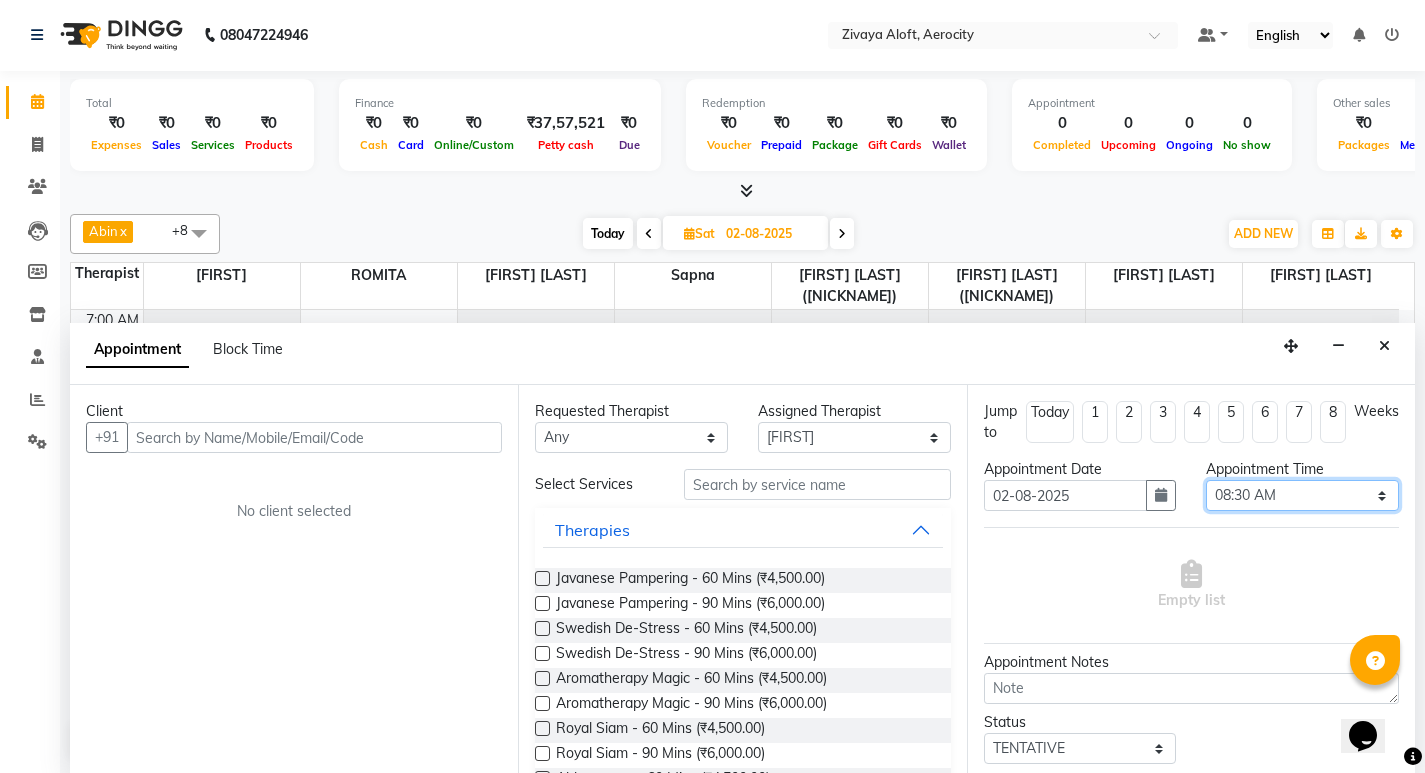 select on "495" 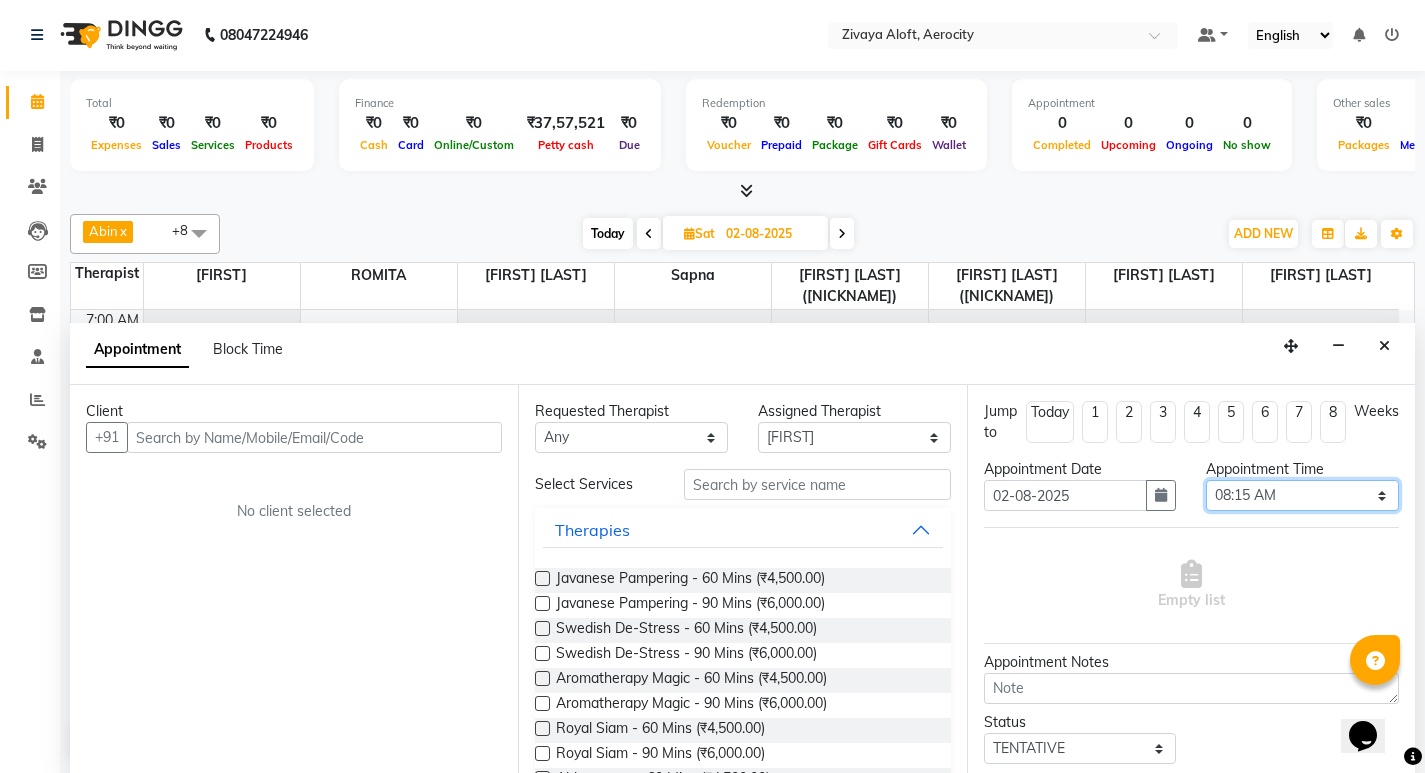 click on "Select 08:00 AM 08:15 AM 08:30 AM 08:45 AM 09:00 AM 09:15 AM 09:30 AM 09:45 AM 10:00 AM 10:15 AM 10:30 AM 10:45 AM 11:00 AM 11:15 AM 11:30 AM 11:45 AM 12:00 PM 12:15 PM 12:30 PM 12:45 PM 01:00 PM 01:15 PM 01:30 PM 01:45 PM 02:00 PM 02:15 PM 02:30 PM 02:45 PM 03:00 PM 03:15 PM 03:30 PM 03:45 PM 04:00 PM 04:15 PM 04:30 PM 04:45 PM 05:00 PM 05:15 PM 05:30 PM 05:45 PM 06:00 PM 06:15 PM 06:30 PM 06:45 PM 07:00 PM 07:15 PM 07:30 PM 07:45 PM 08:00 PM 08:15 PM 08:30 PM 08:45 PM 09:00 PM 09:15 PM 09:30 PM 09:45 PM 10:00 PM 10:15 PM 10:30 PM 10:45 PM 11:00 PM" at bounding box center [1302, 495] 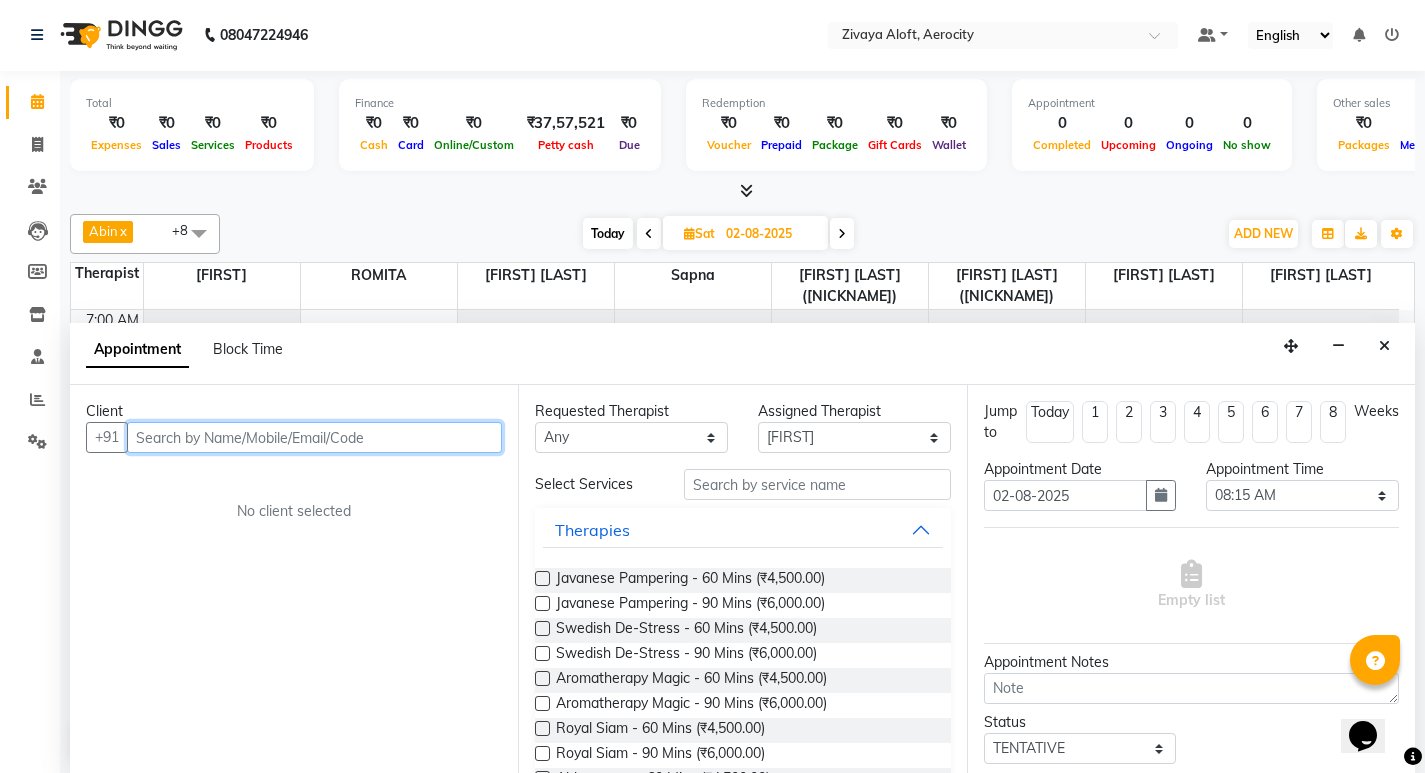 click at bounding box center (314, 437) 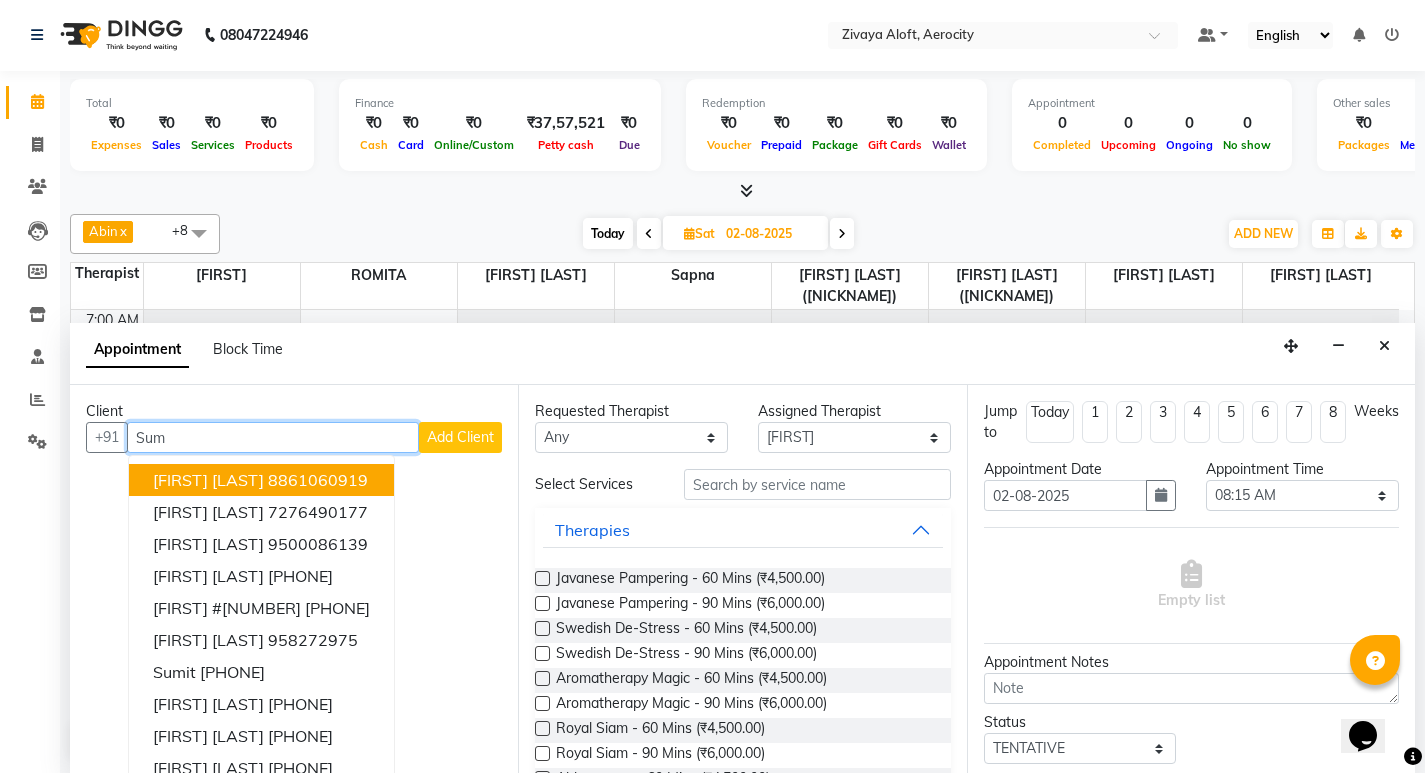 click on "Sum" at bounding box center (273, 437) 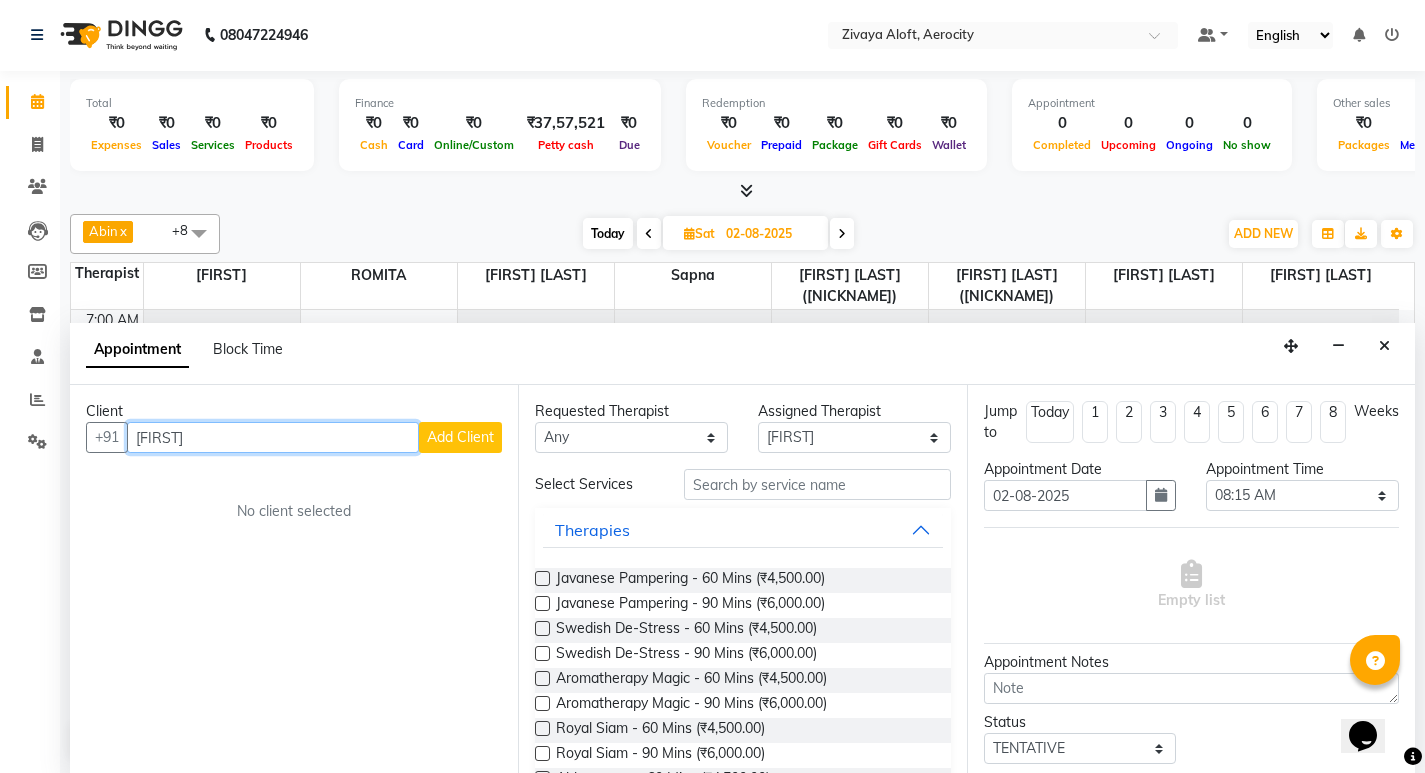 type on "[FIRST]" 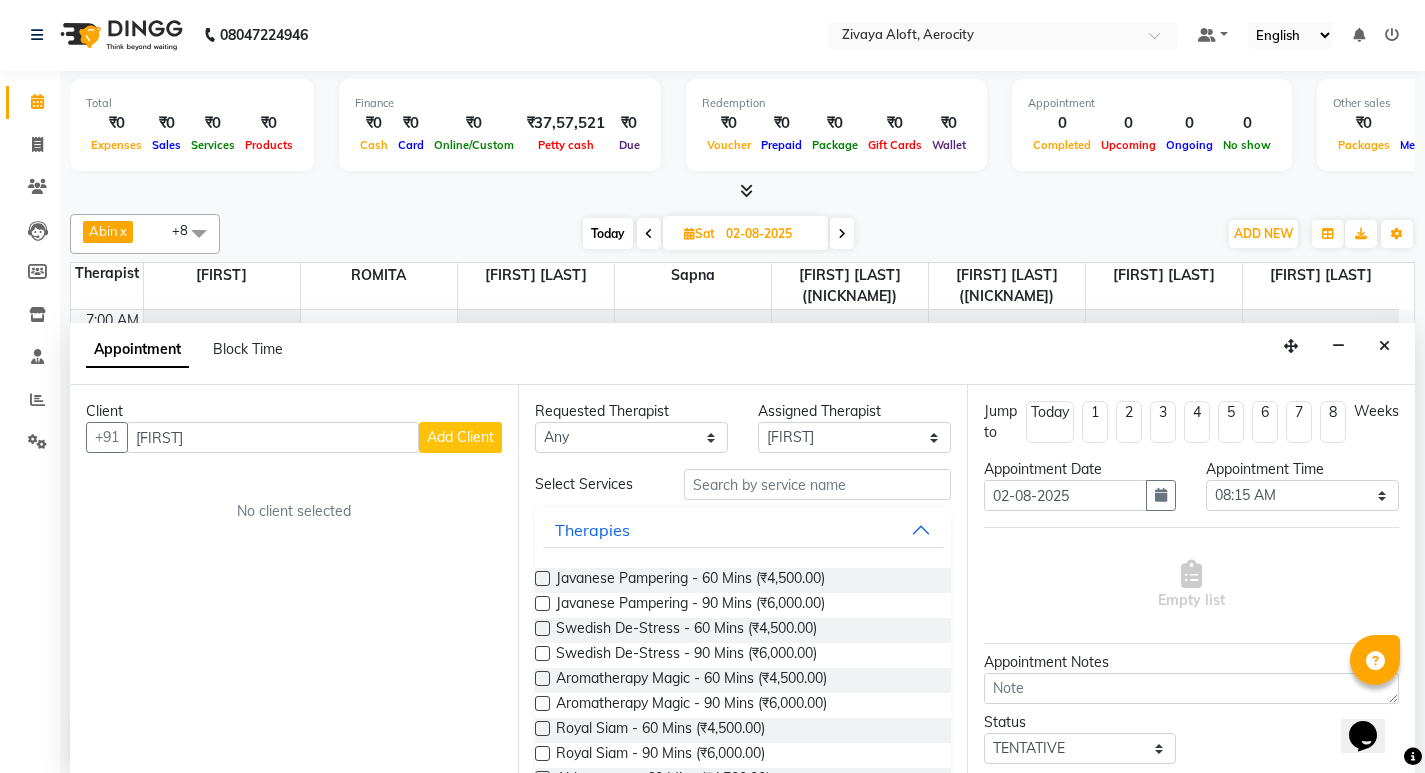 click on "Add Client" at bounding box center (460, 437) 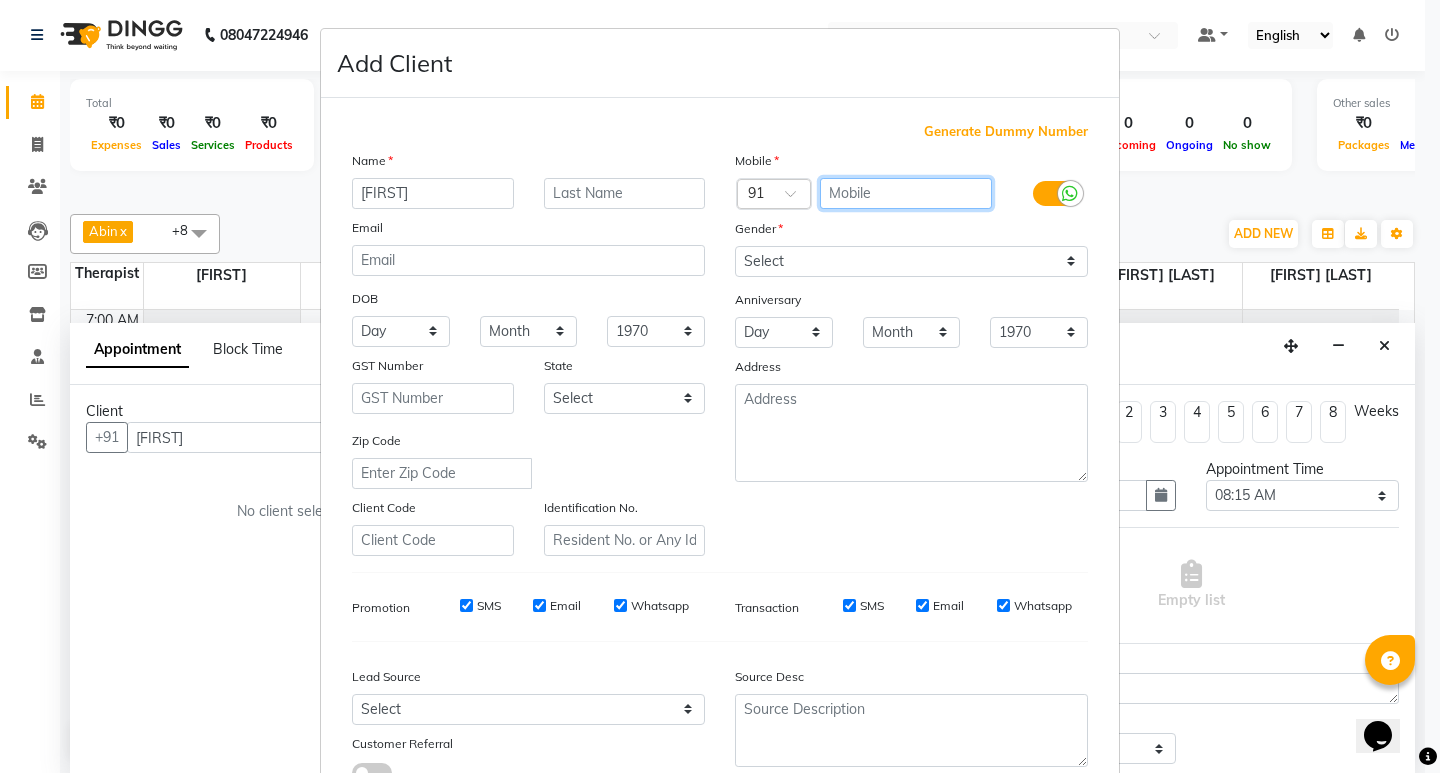click at bounding box center [906, 193] 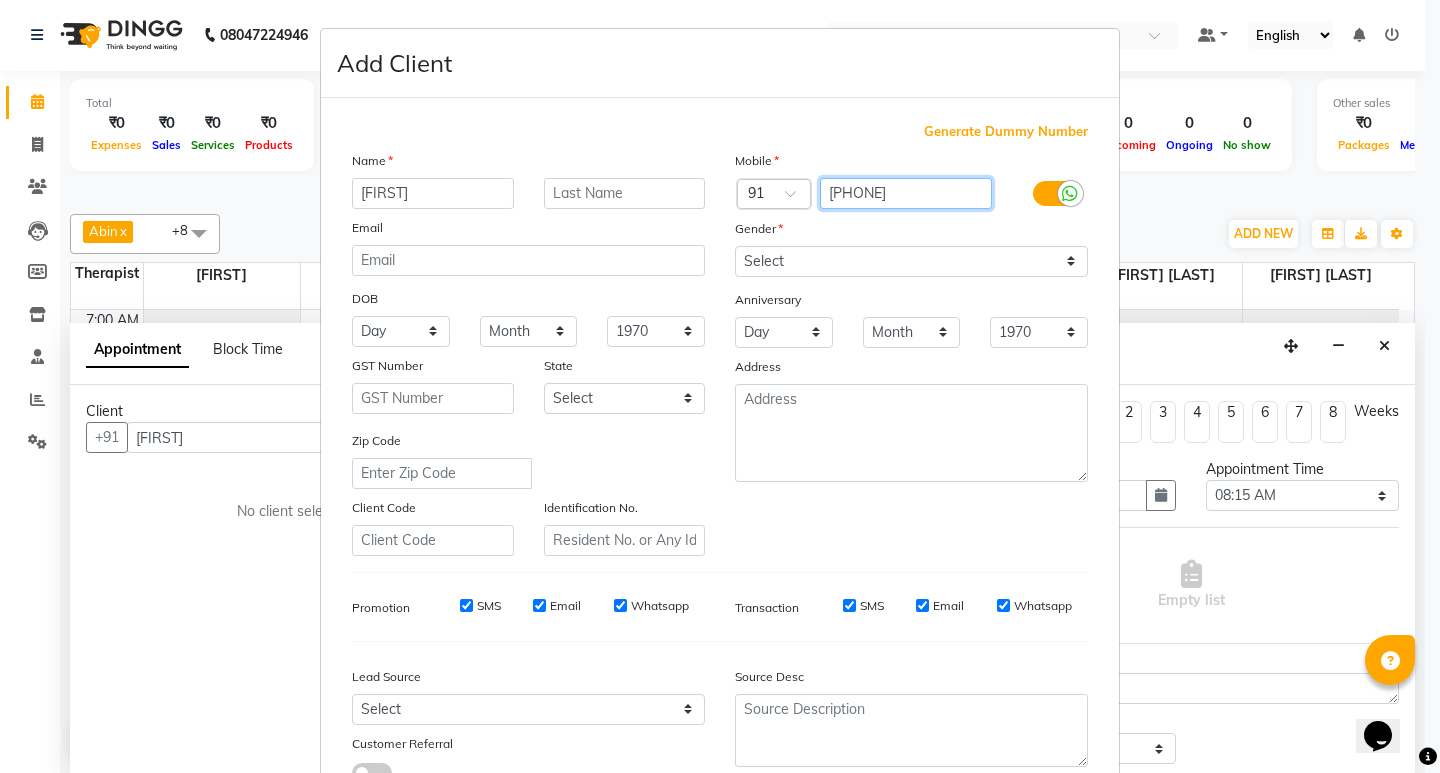 type on "[PHONE]" 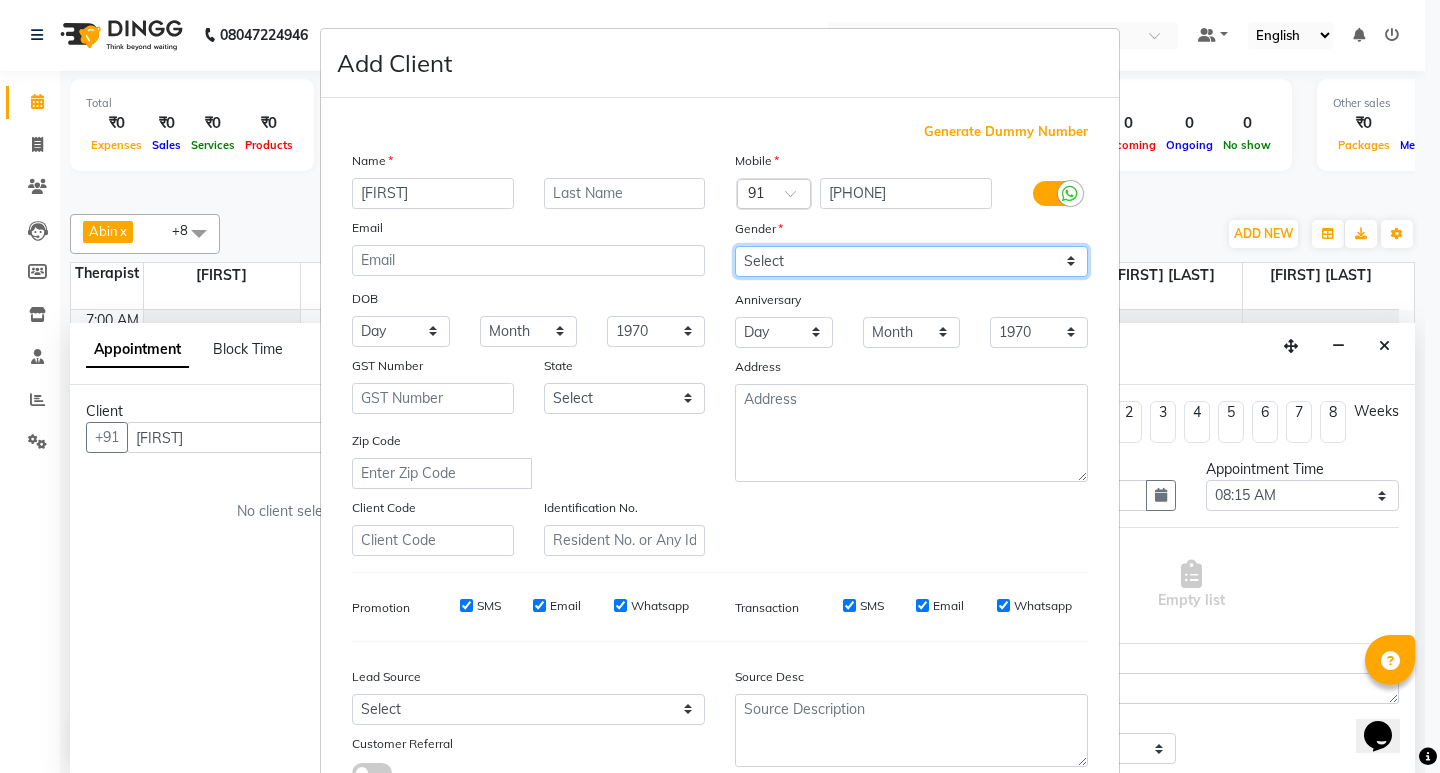click on "Select Male Female Other Prefer Not To Say" at bounding box center [911, 261] 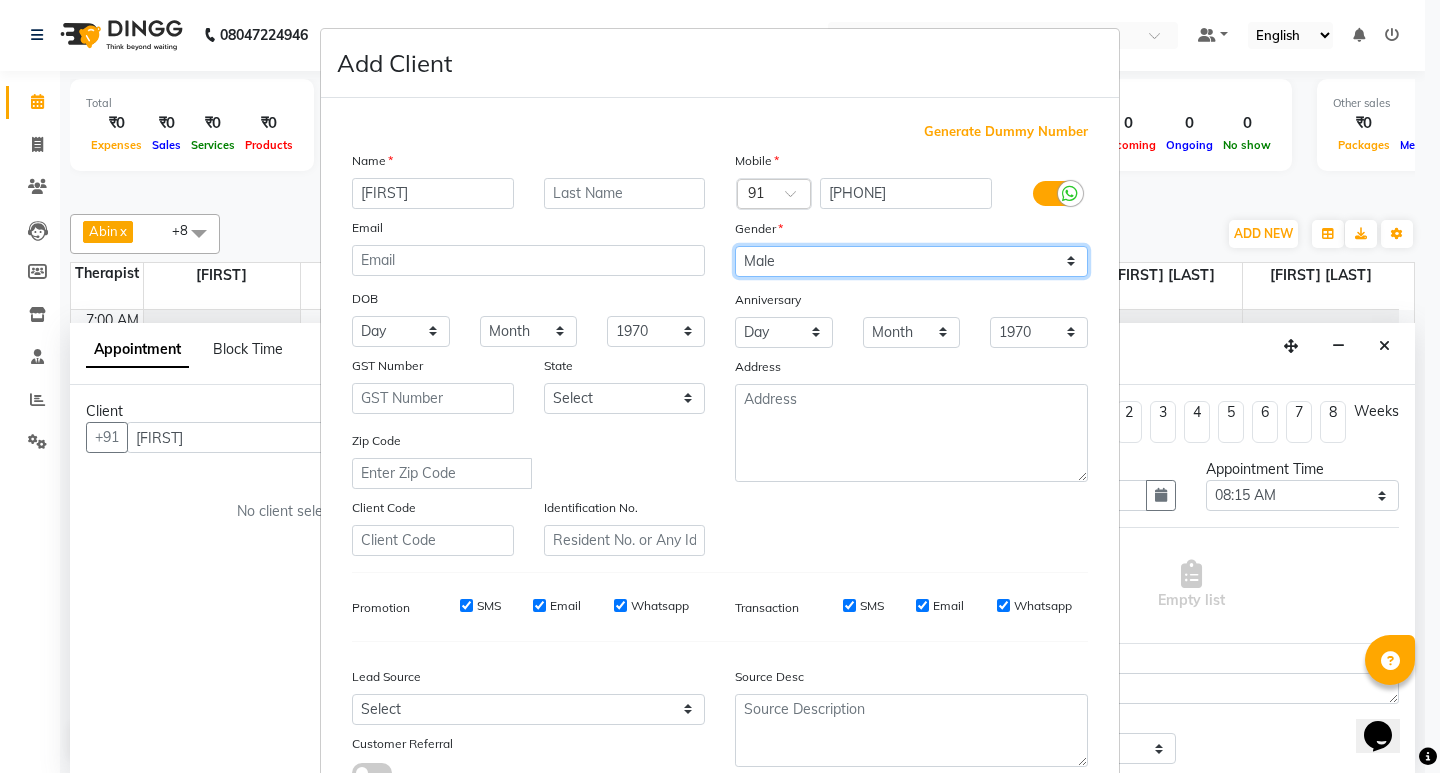 click on "Select Male Female Other Prefer Not To Say" at bounding box center [911, 261] 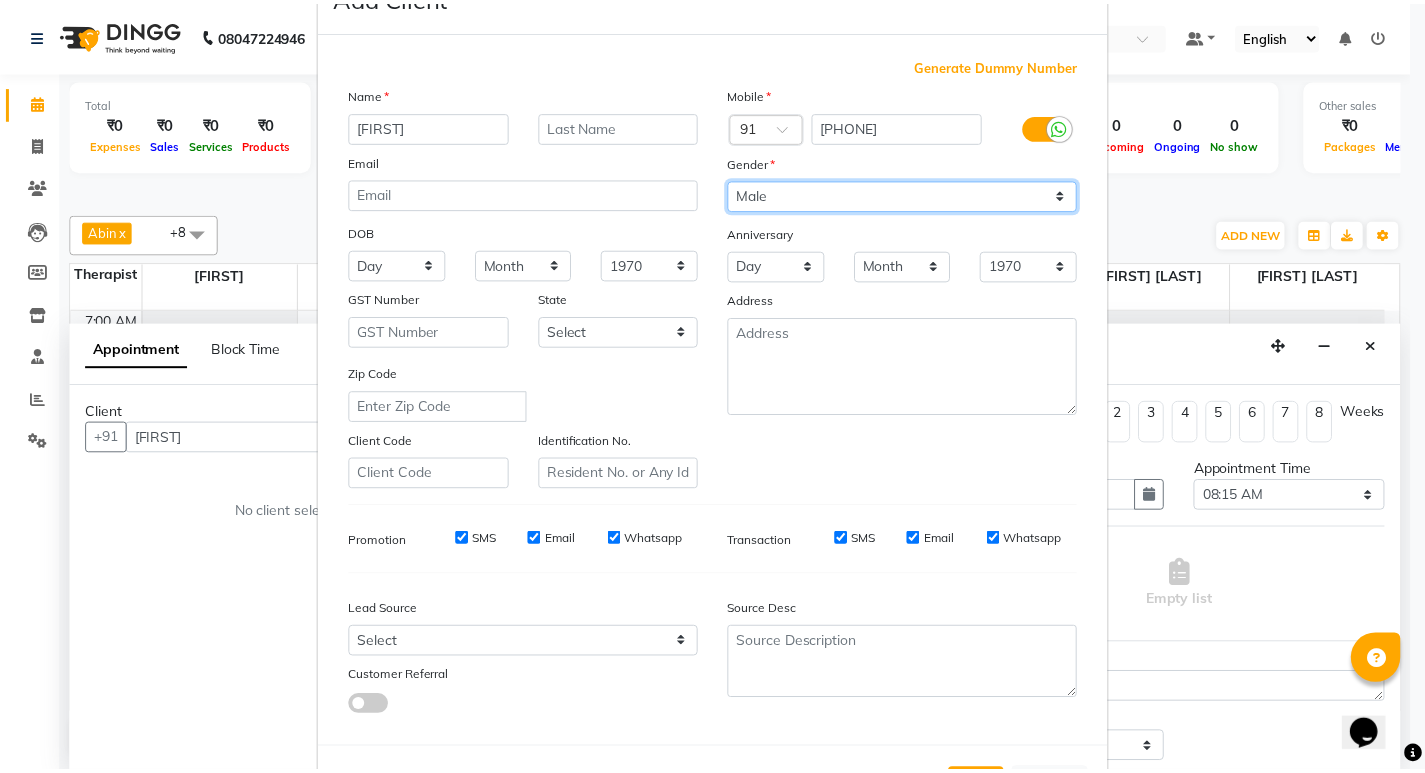 scroll, scrollTop: 150, scrollLeft: 0, axis: vertical 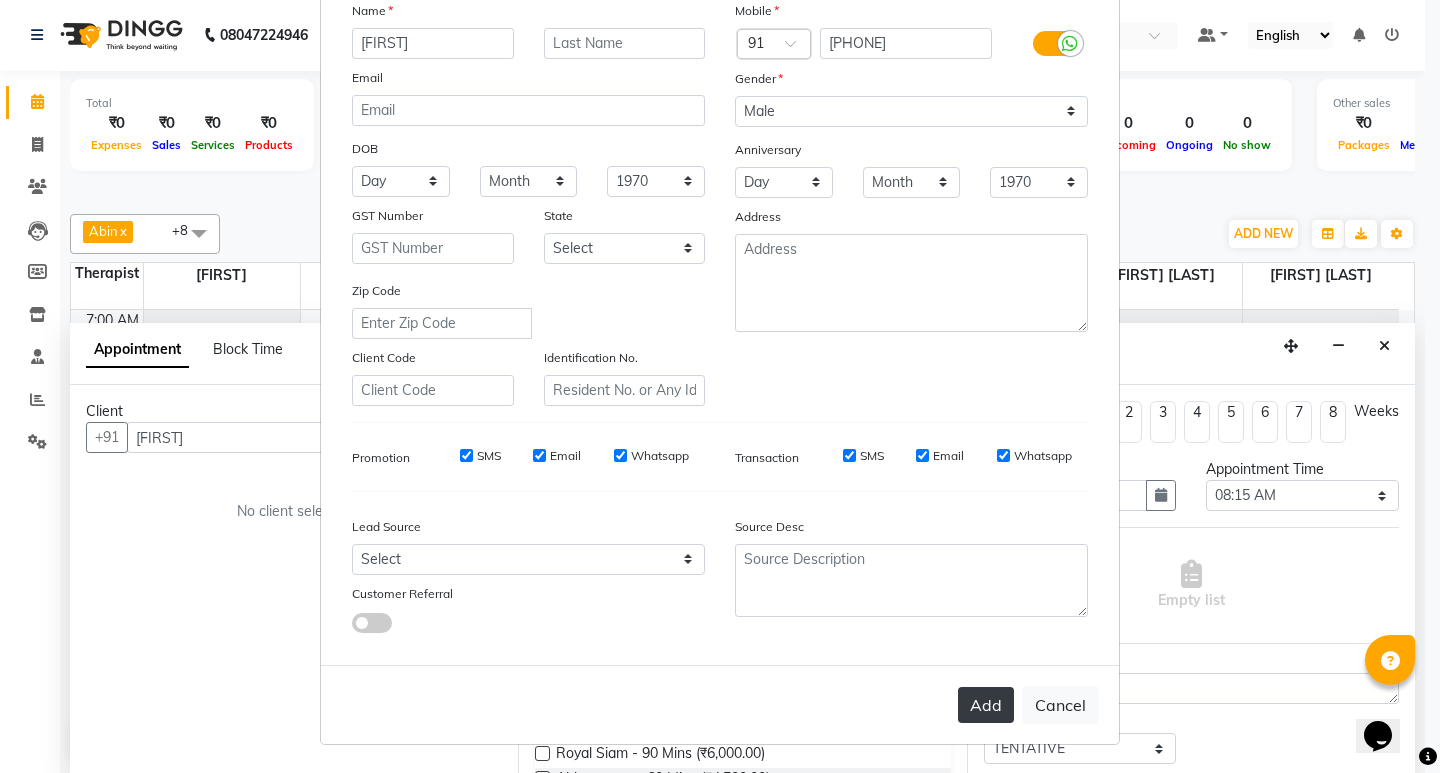click on "Add" at bounding box center (986, 705) 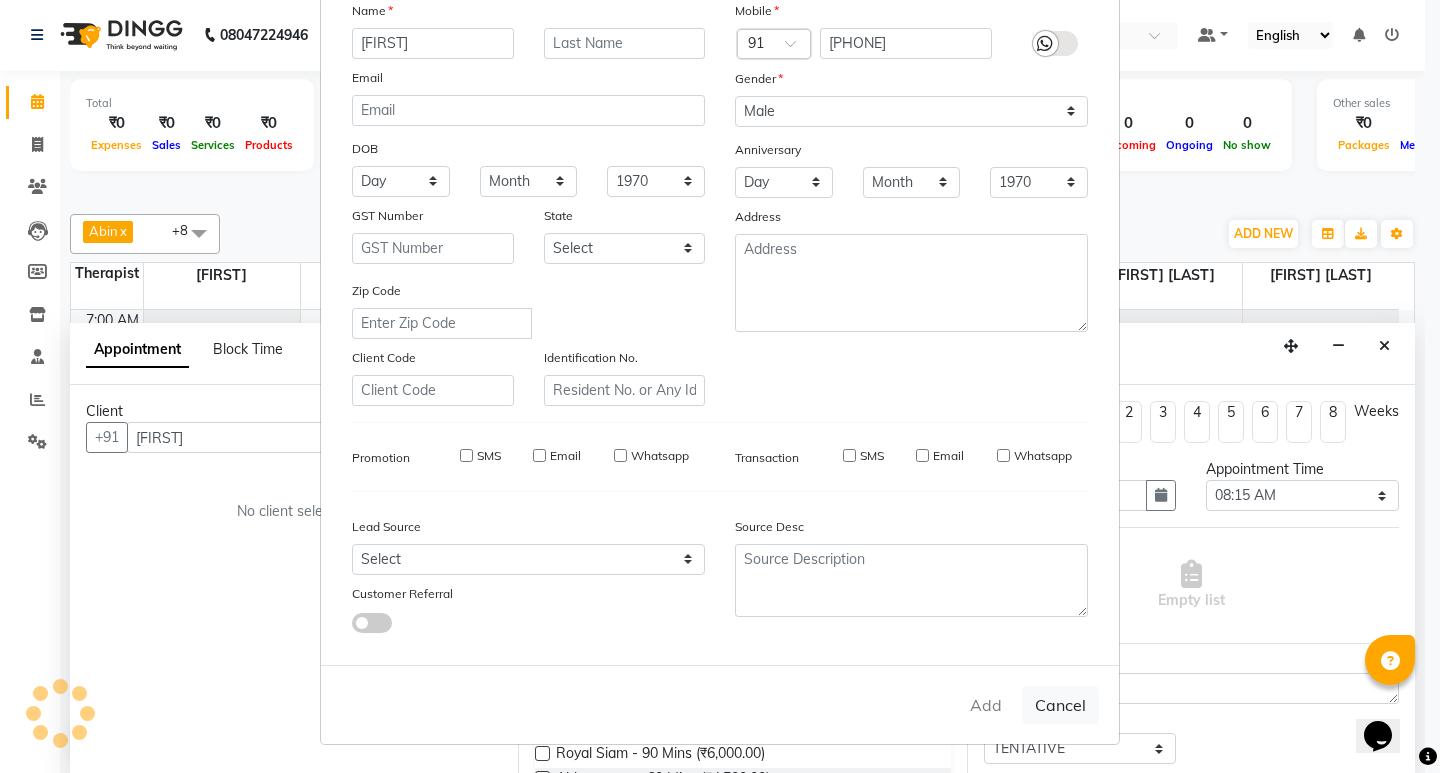 type on "[PHONE]" 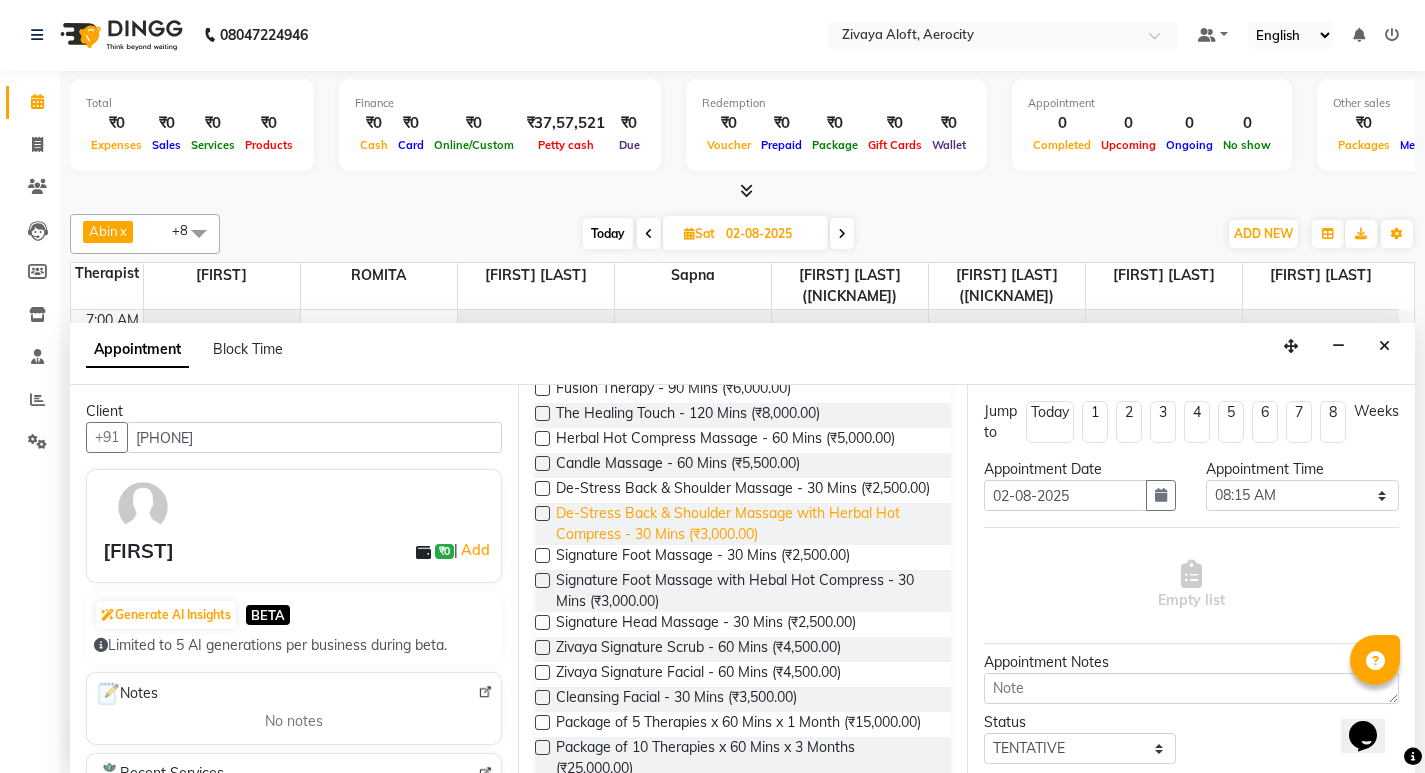scroll, scrollTop: 500, scrollLeft: 0, axis: vertical 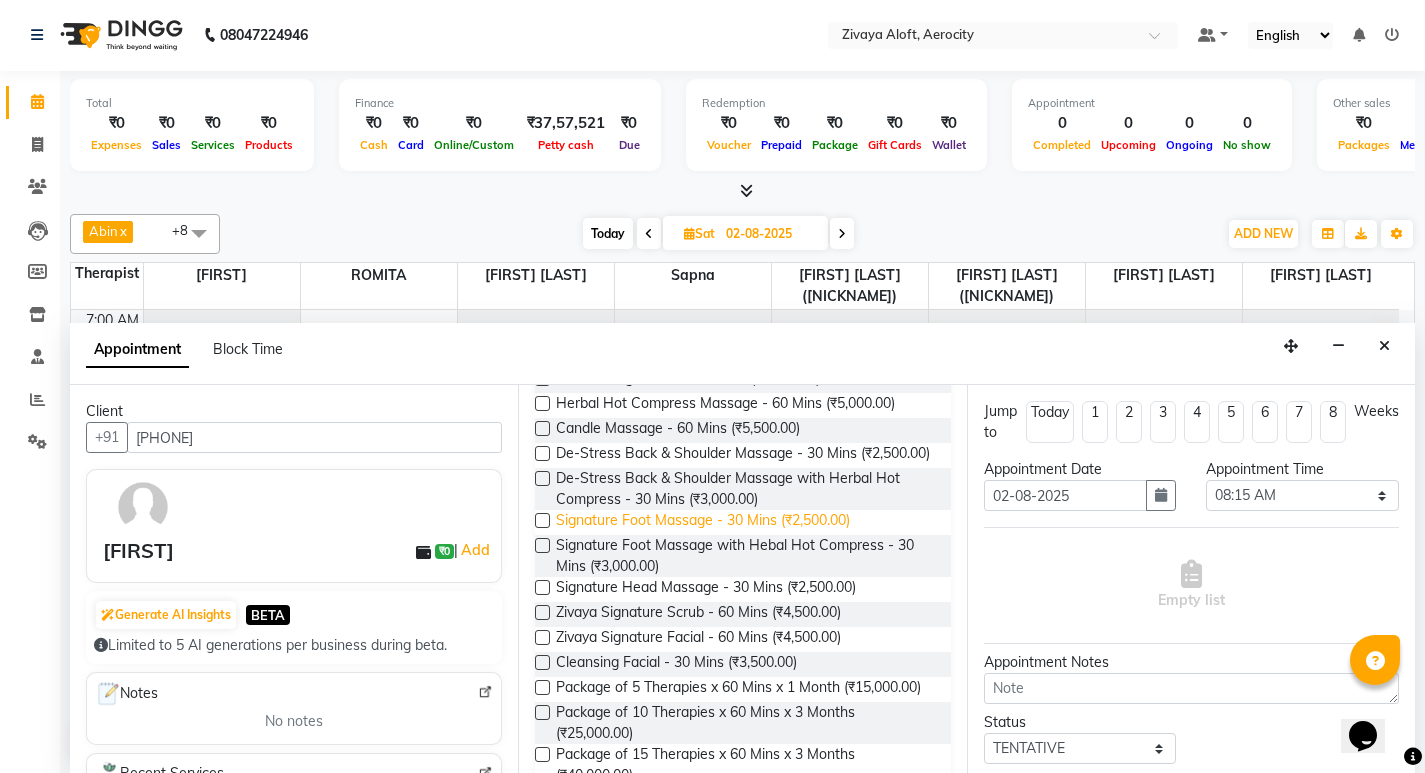 click on "Signature Foot Massage - 30 Mins (₹2,500.00)" at bounding box center (703, 522) 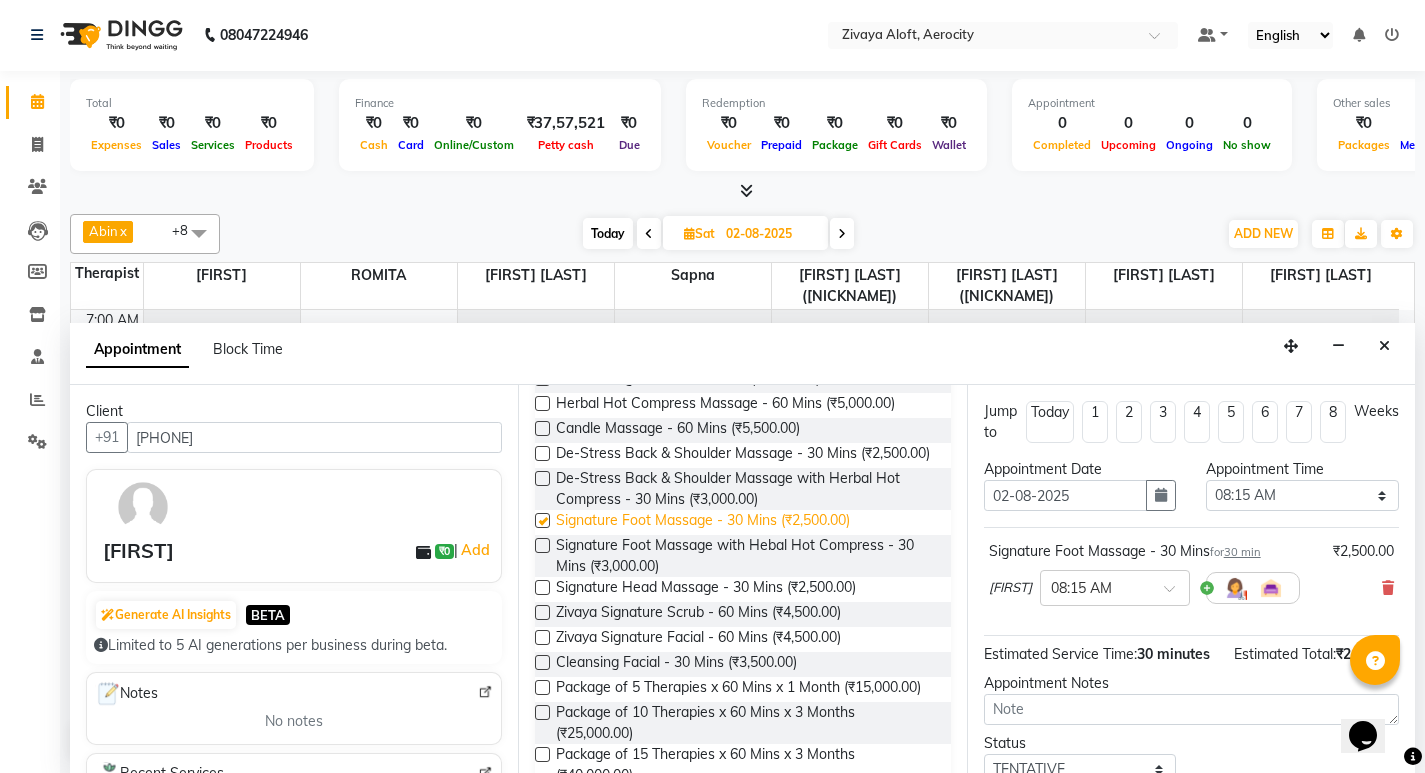 checkbox on "false" 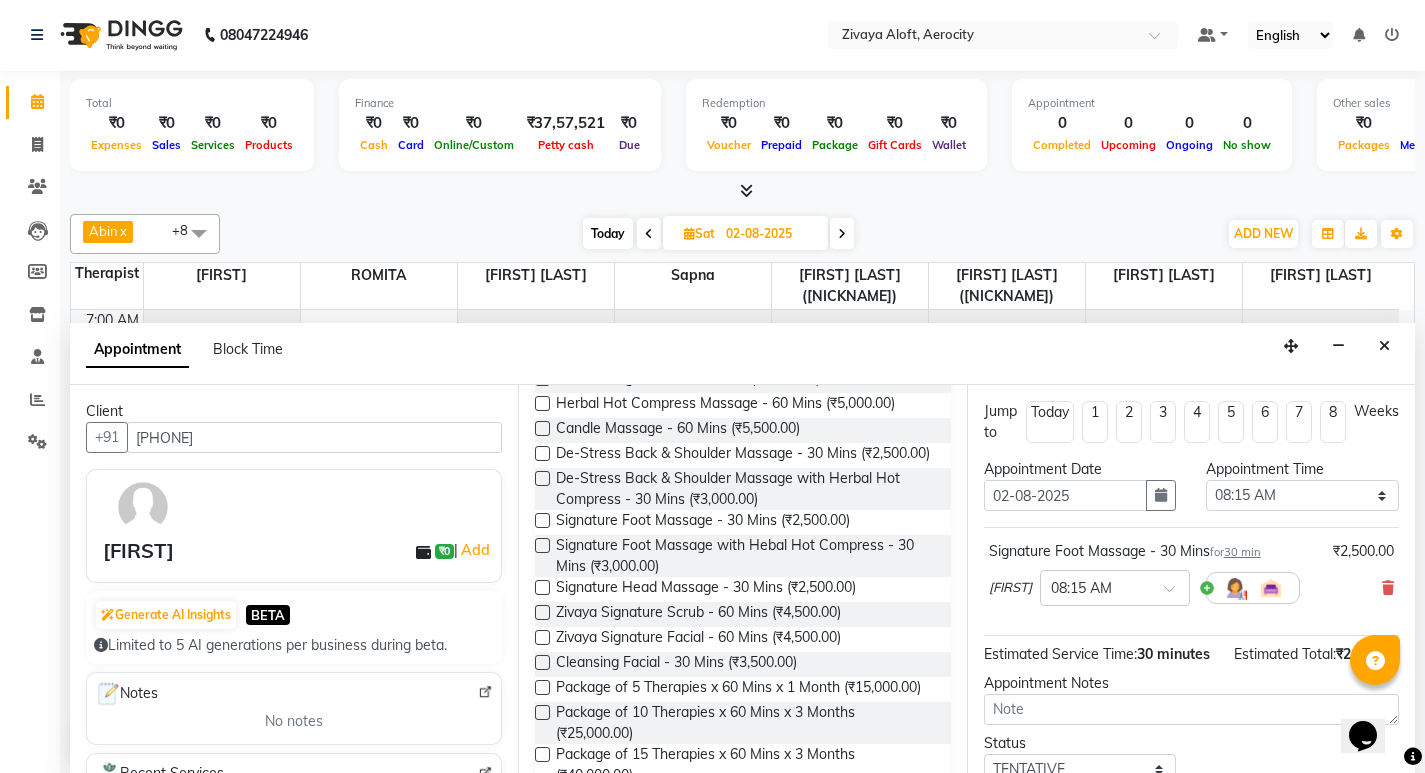 click at bounding box center [1253, 588] 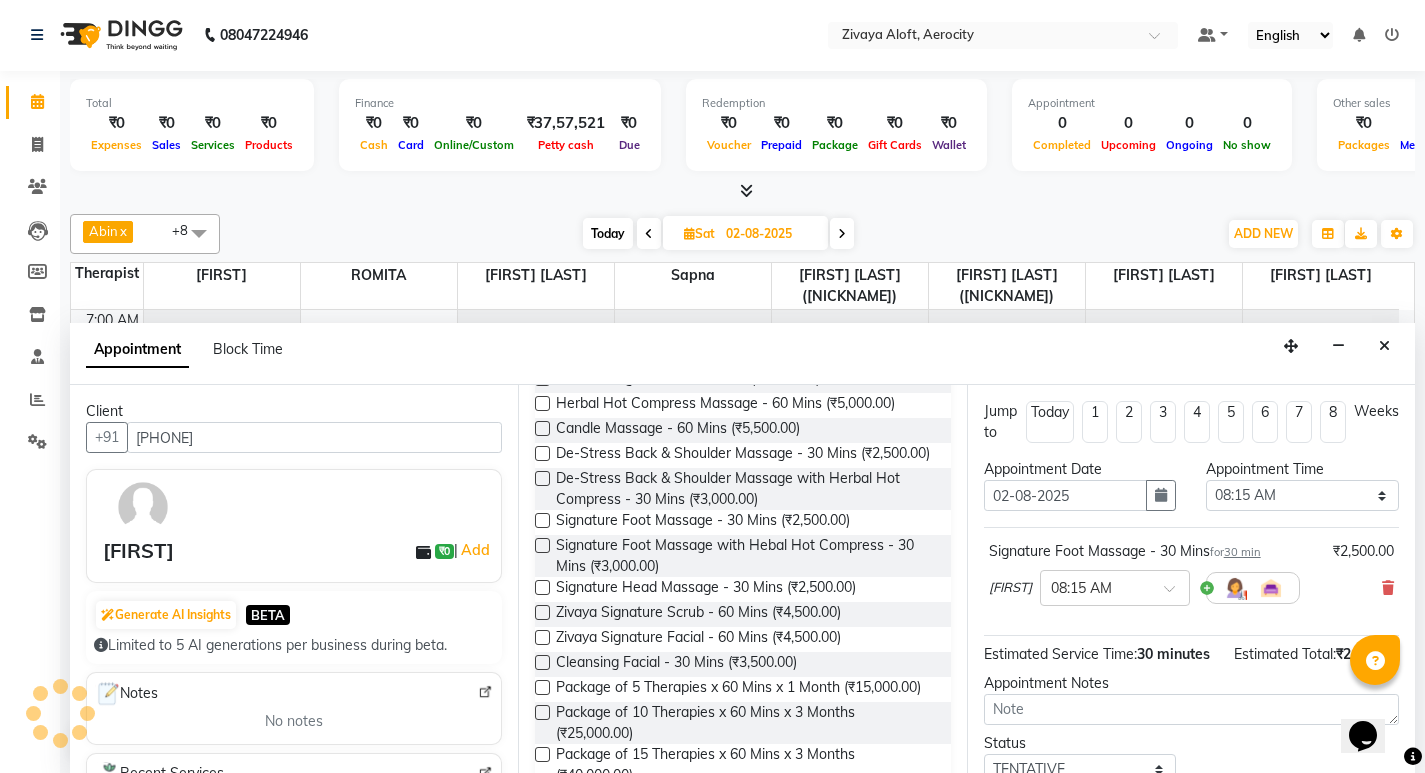 click at bounding box center (1253, 588) 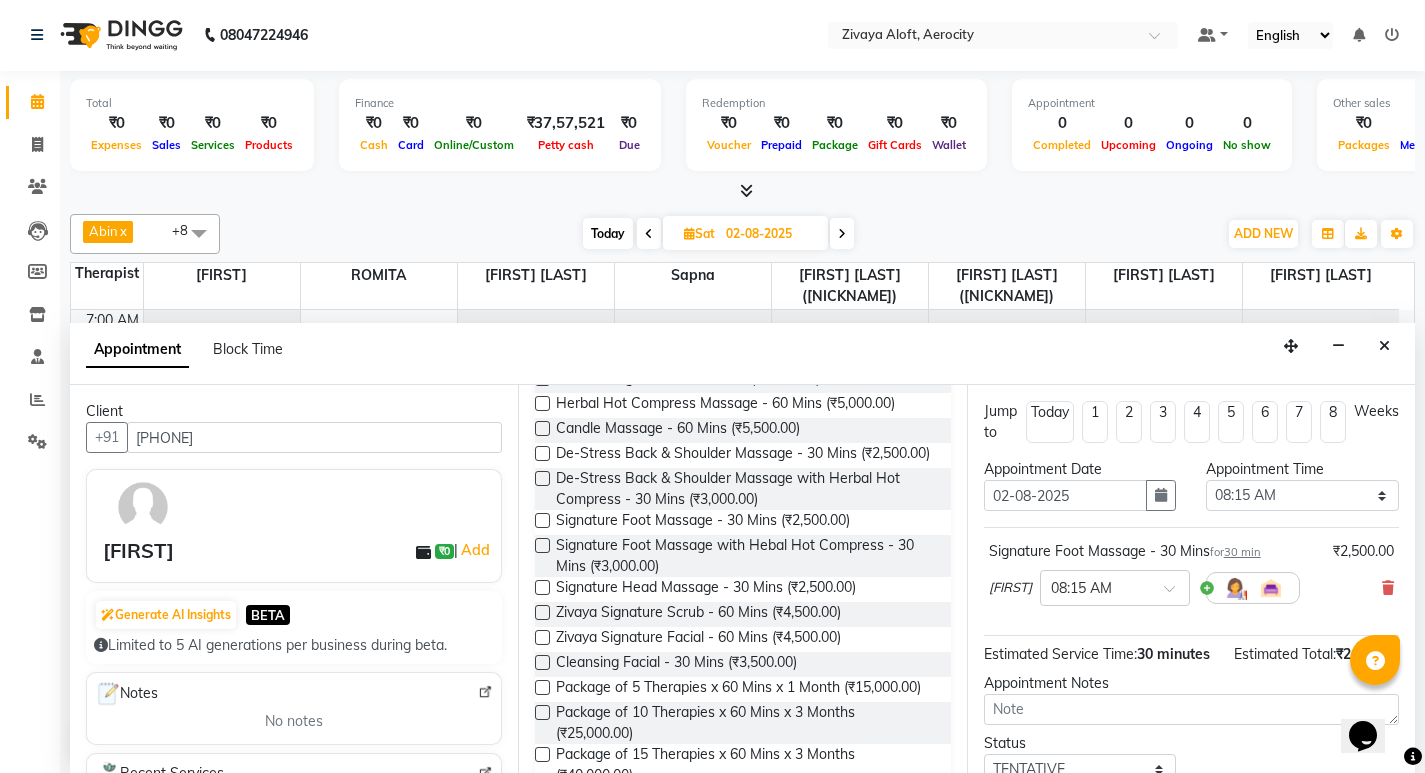 click at bounding box center (1253, 588) 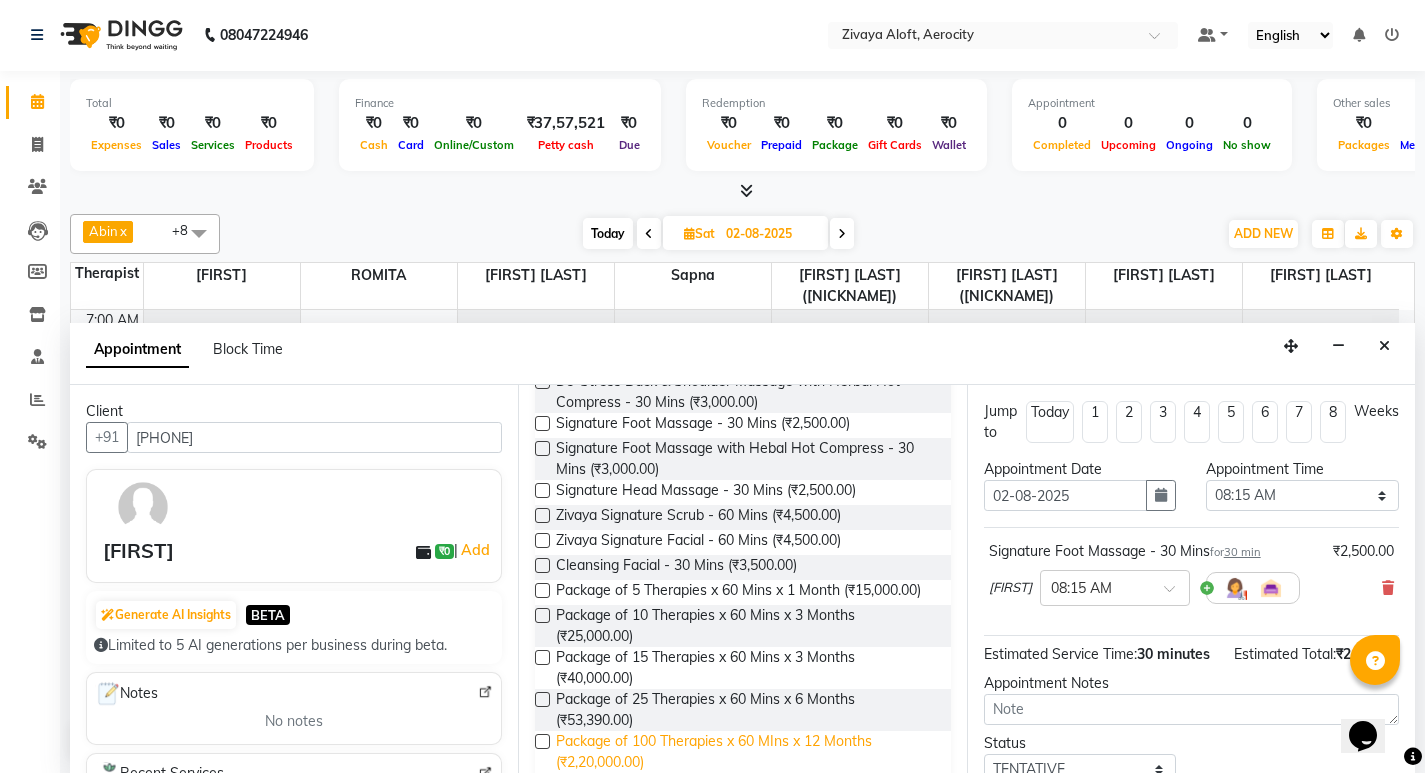 scroll, scrollTop: 500, scrollLeft: 0, axis: vertical 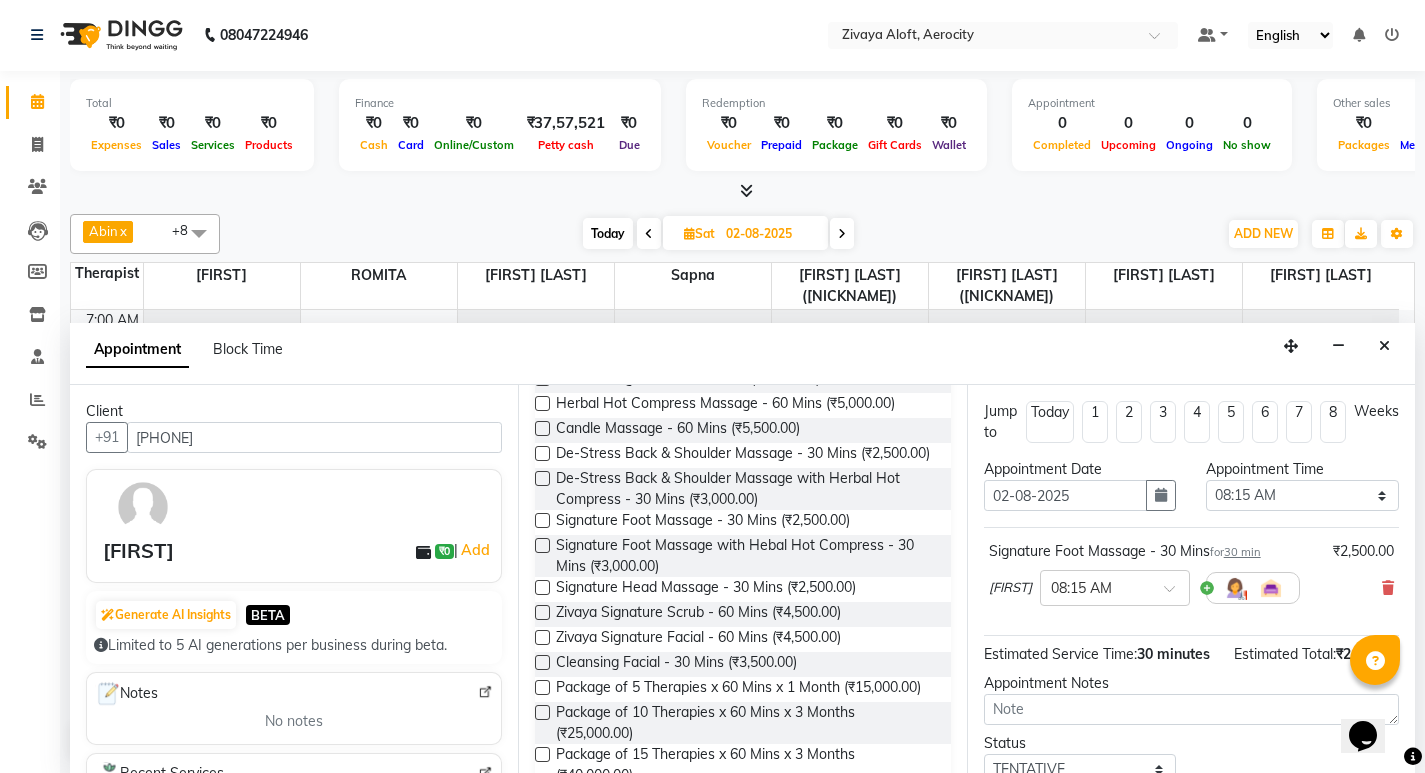 click at bounding box center [542, 587] 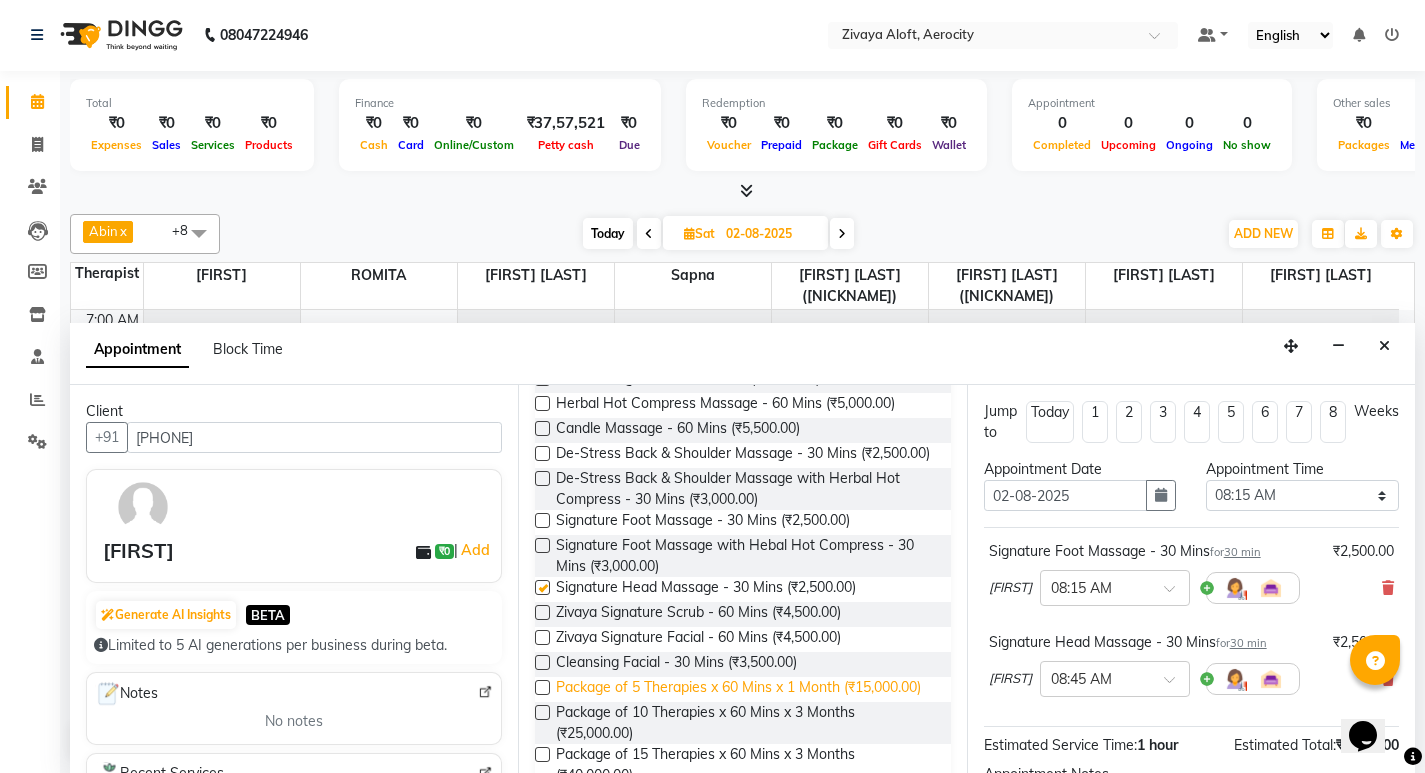 checkbox on "false" 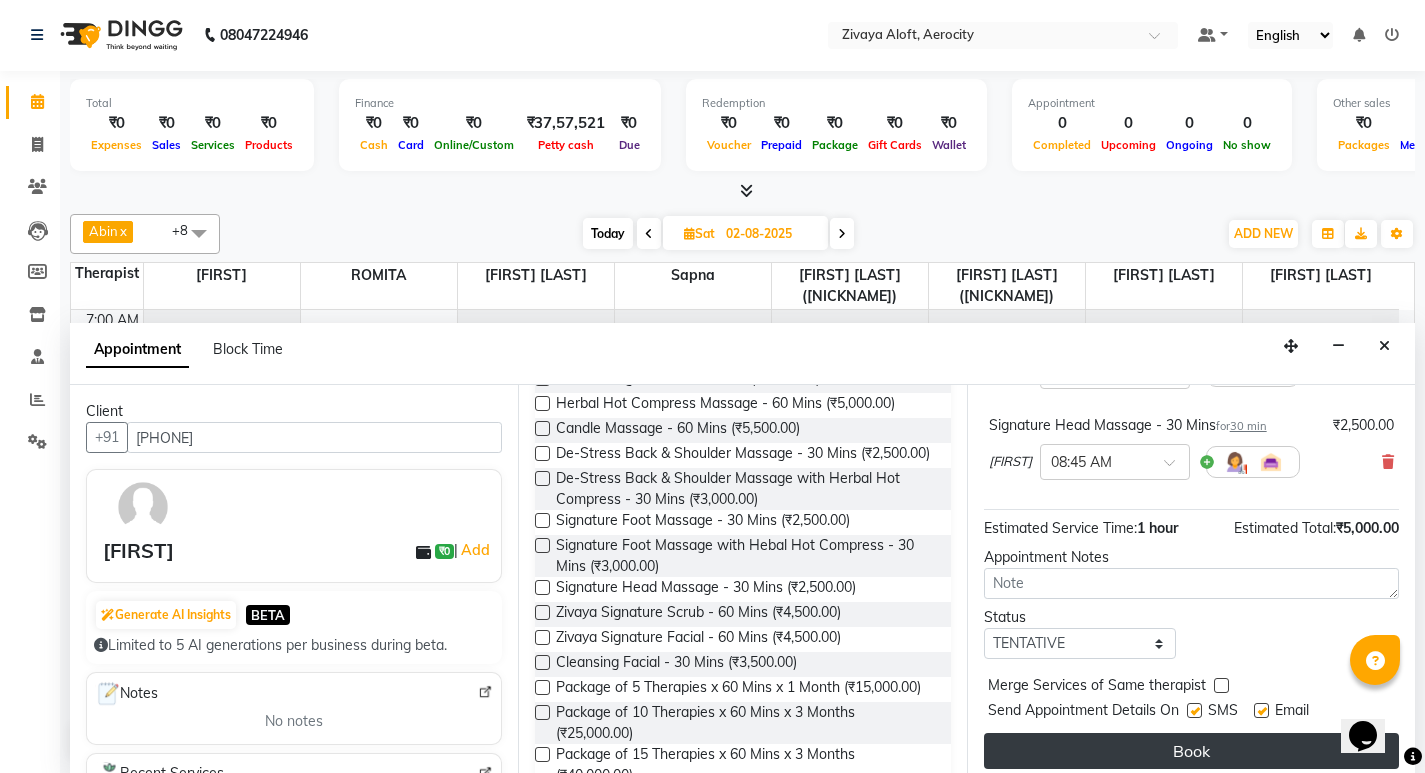 scroll, scrollTop: 229, scrollLeft: 0, axis: vertical 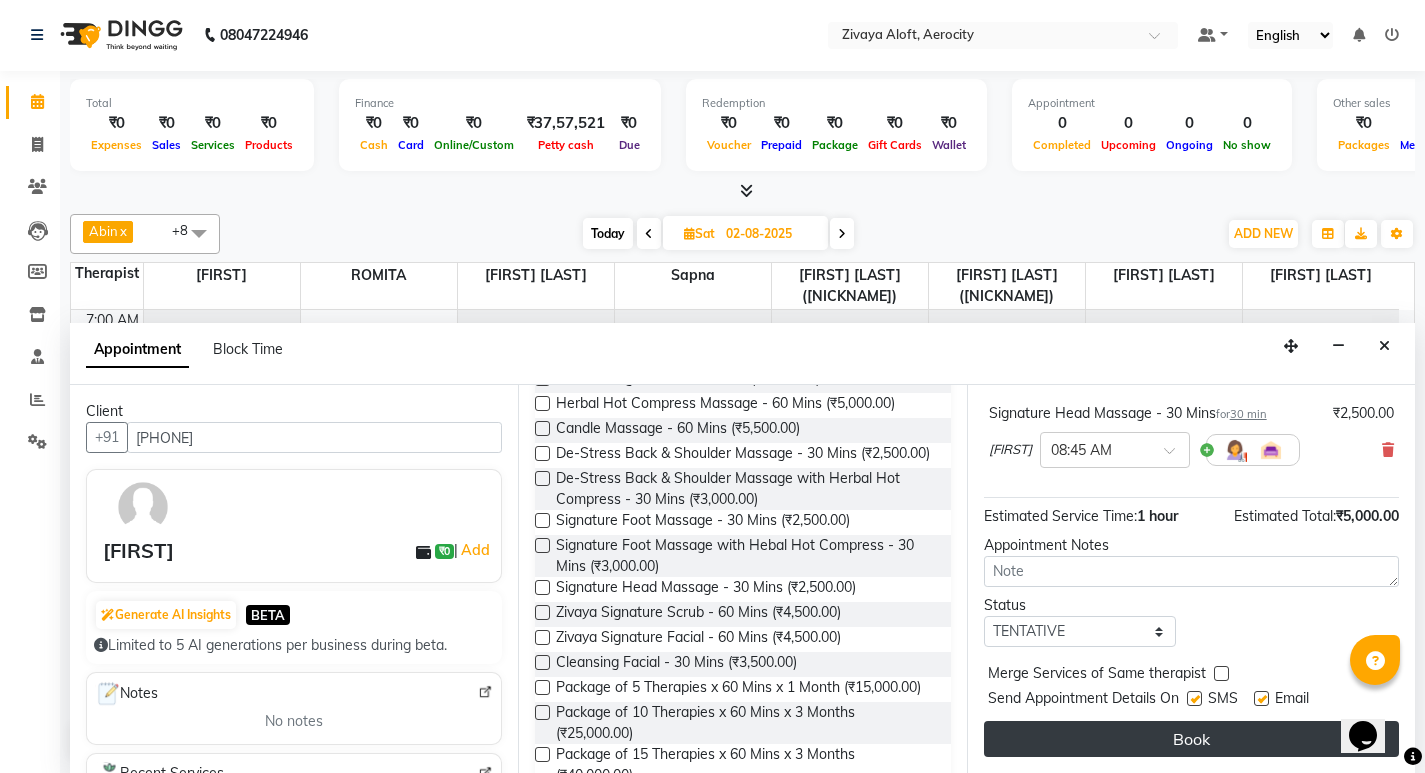 click on "Book" at bounding box center (1191, 739) 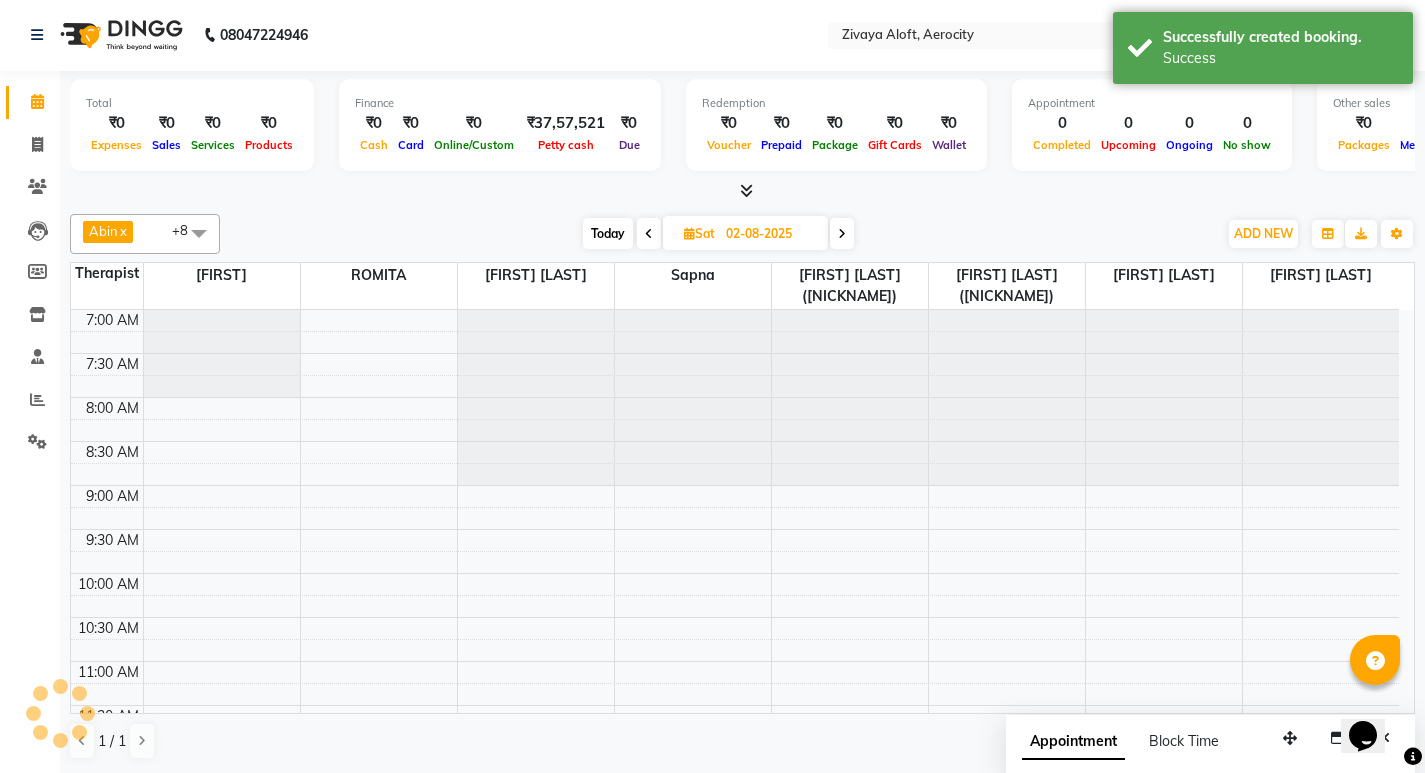 scroll, scrollTop: 0, scrollLeft: 0, axis: both 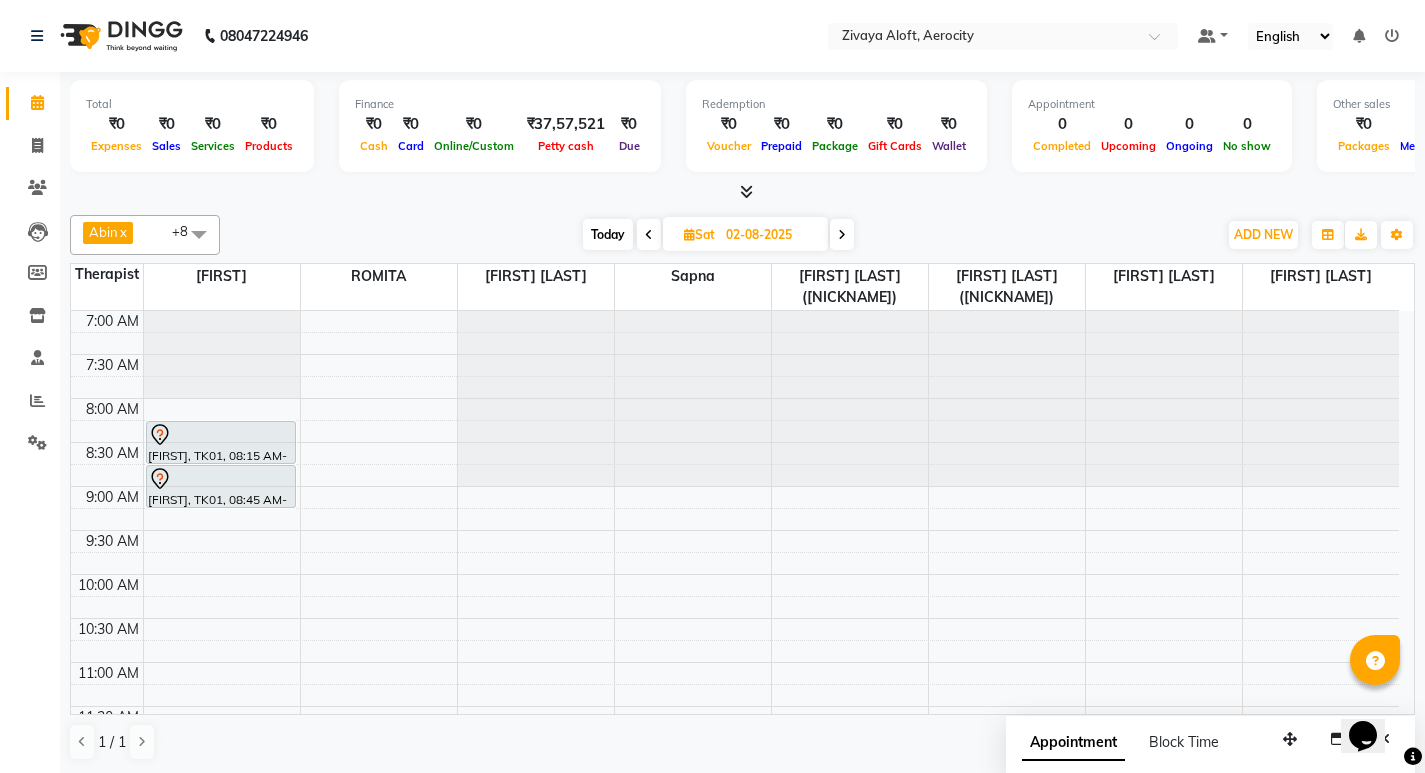 click at bounding box center (1164, 311) 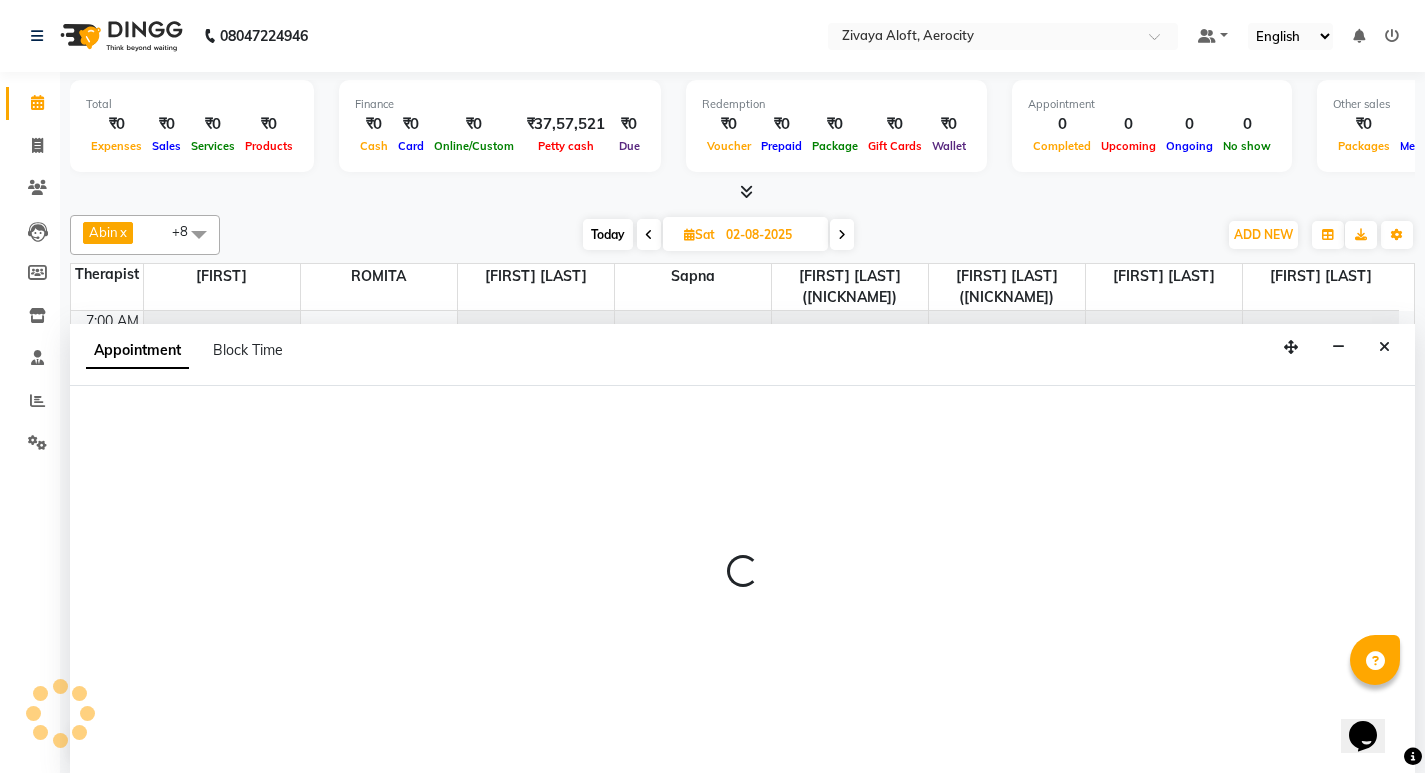 select on "48461" 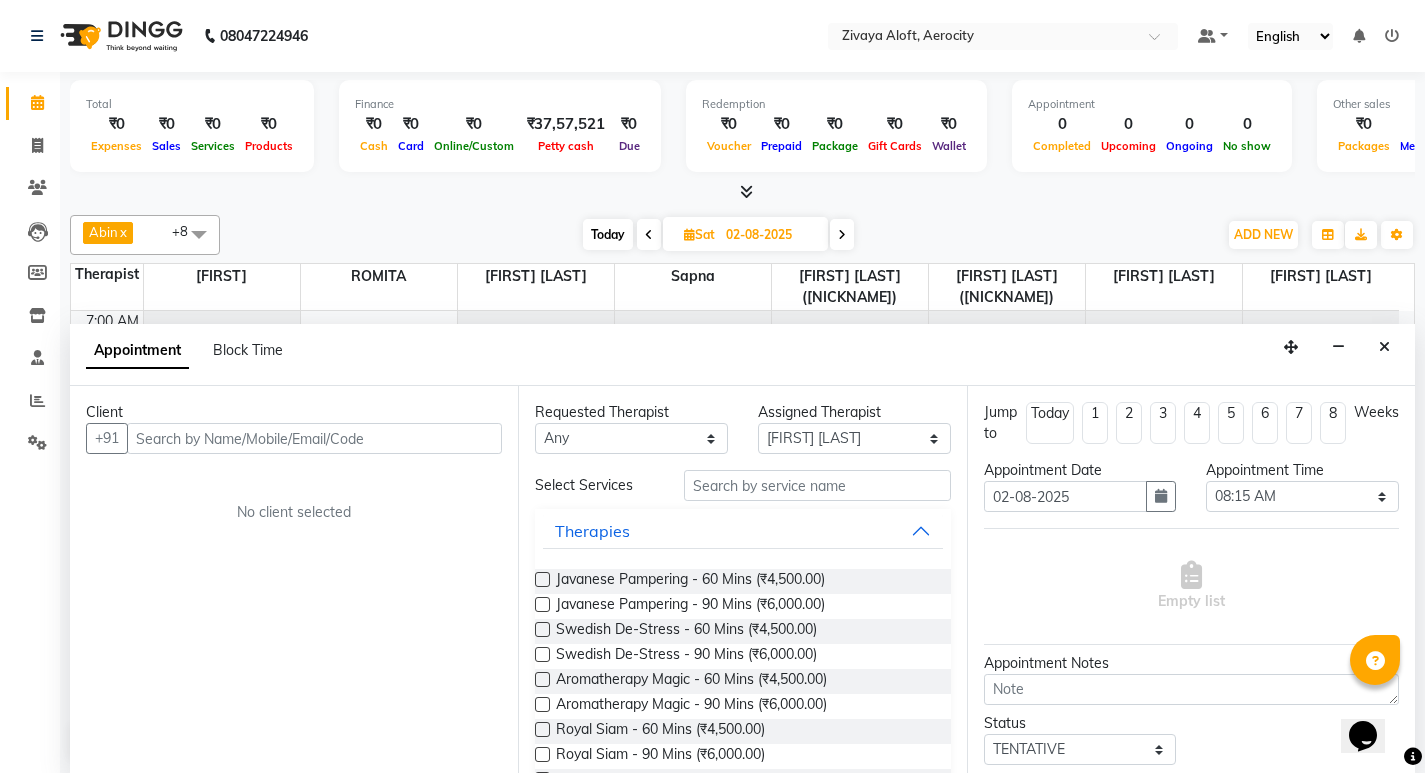 scroll, scrollTop: 1, scrollLeft: 0, axis: vertical 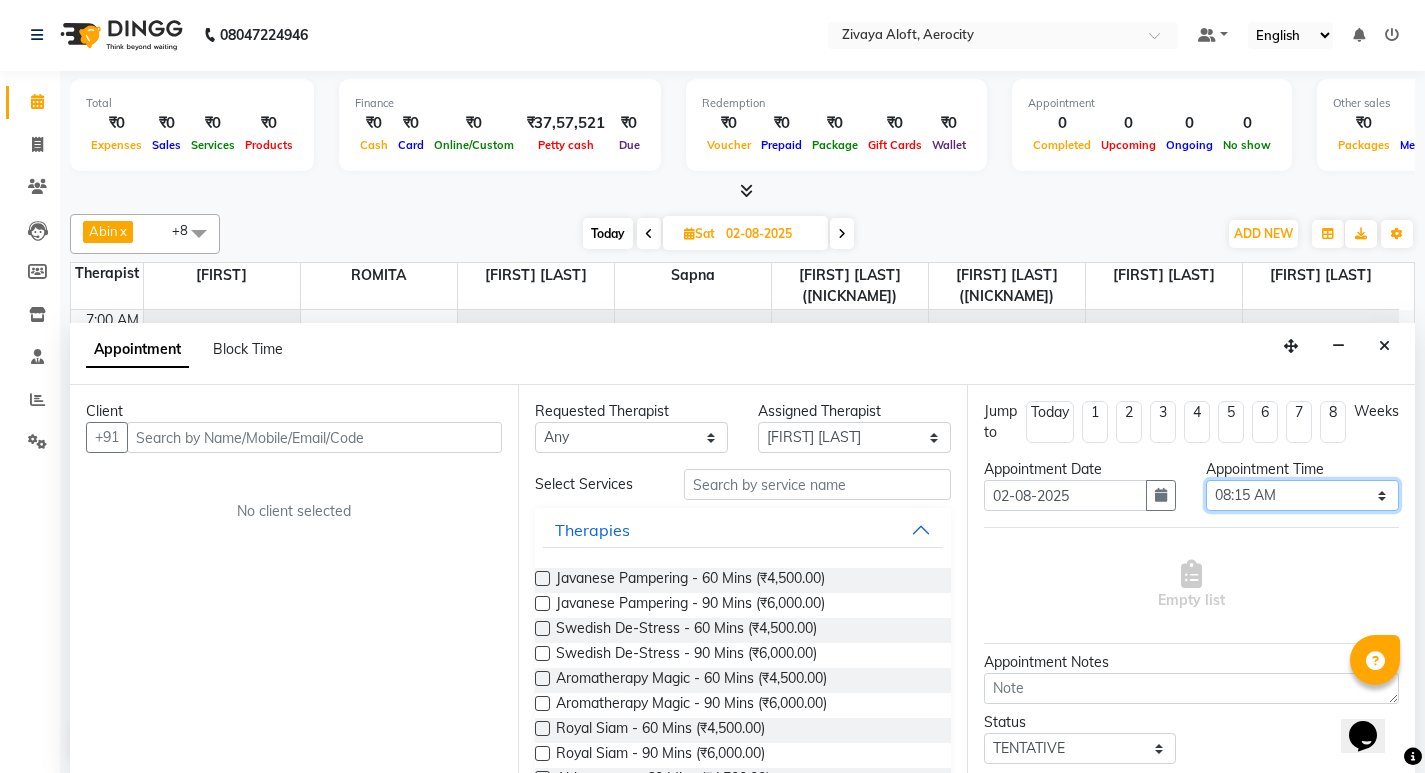 click on "Select 08:00 AM 08:15 AM 08:30 AM 08:45 AM 09:00 AM 09:15 AM 09:30 AM 09:45 AM 10:00 AM 10:15 AM 10:30 AM 10:45 AM 11:00 AM 11:15 AM 11:30 AM 11:45 AM 12:00 PM 12:15 PM 12:30 PM 12:45 PM 01:00 PM 01:15 PM 01:30 PM 01:45 PM 02:00 PM 02:15 PM 02:30 PM 02:45 PM 03:00 PM 03:15 PM 03:30 PM 03:45 PM 04:00 PM 04:15 PM 04:30 PM 04:45 PM 05:00 PM 05:15 PM 05:30 PM 05:45 PM 06:00 PM 06:15 PM 06:30 PM 06:45 PM 07:00 PM 07:15 PM 07:30 PM 07:45 PM 08:00 PM 08:15 PM 08:30 PM 08:45 PM 09:00 PM 09:15 PM 09:30 PM 09:45 PM 10:00 PM 10:15 PM 10:30 PM 10:45 PM 11:00 PM" at bounding box center (1302, 495) 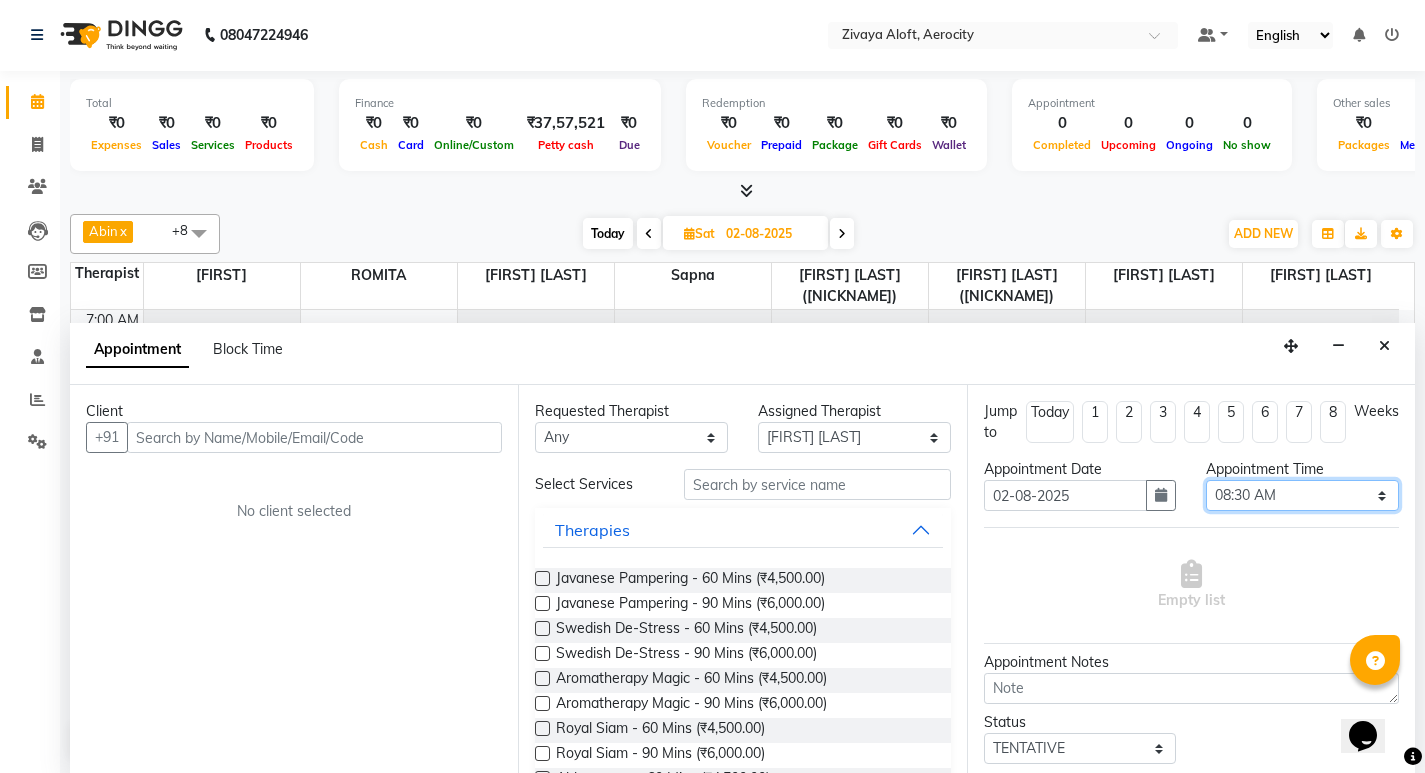 click on "Select 08:00 AM 08:15 AM 08:30 AM 08:45 AM 09:00 AM 09:15 AM 09:30 AM 09:45 AM 10:00 AM 10:15 AM 10:30 AM 10:45 AM 11:00 AM 11:15 AM 11:30 AM 11:45 AM 12:00 PM 12:15 PM 12:30 PM 12:45 PM 01:00 PM 01:15 PM 01:30 PM 01:45 PM 02:00 PM 02:15 PM 02:30 PM 02:45 PM 03:00 PM 03:15 PM 03:30 PM 03:45 PM 04:00 PM 04:15 PM 04:30 PM 04:45 PM 05:00 PM 05:15 PM 05:30 PM 05:45 PM 06:00 PM 06:15 PM 06:30 PM 06:45 PM 07:00 PM 07:15 PM 07:30 PM 07:45 PM 08:00 PM 08:15 PM 08:30 PM 08:45 PM 09:00 PM 09:15 PM 09:30 PM 09:45 PM 10:00 PM 10:15 PM 10:30 PM 10:45 PM 11:00 PM" at bounding box center (1302, 495) 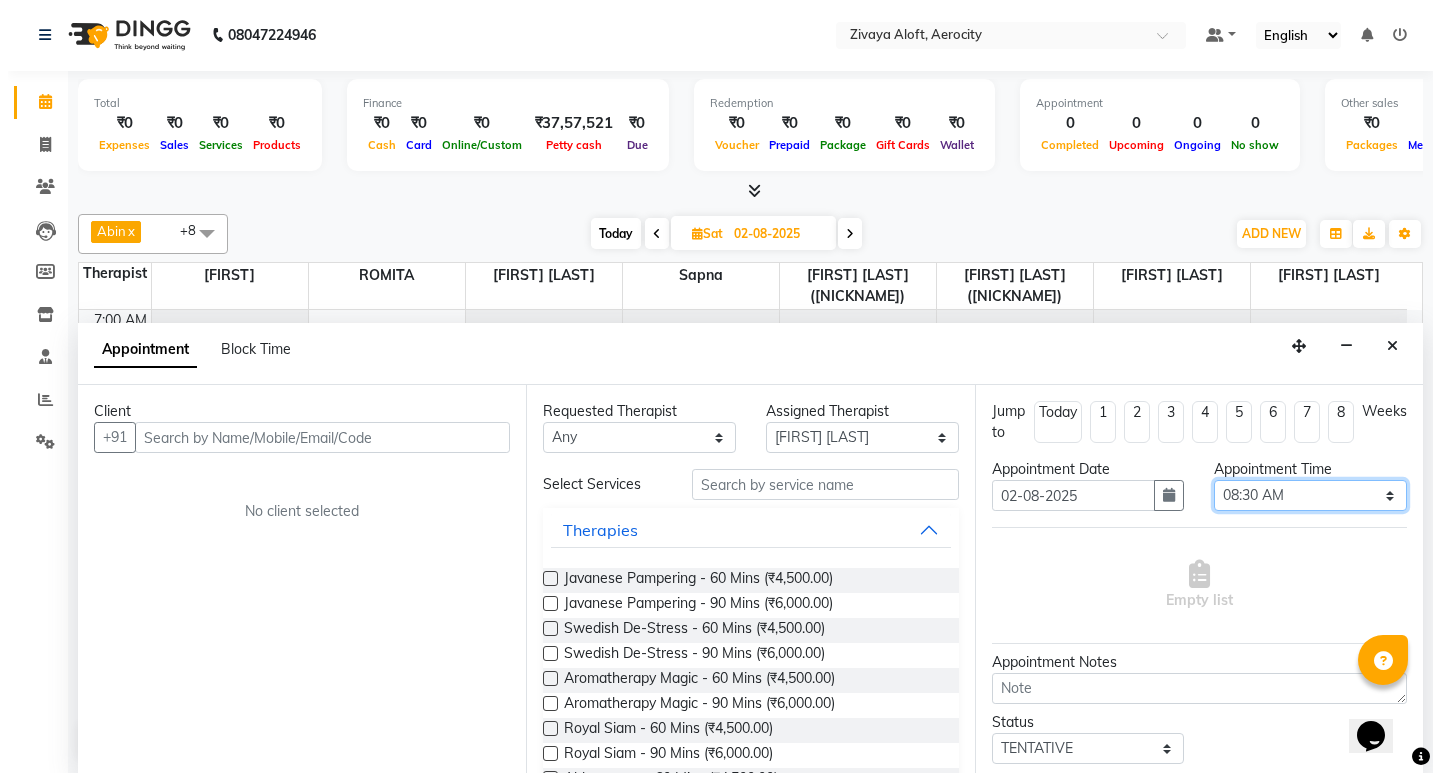 scroll, scrollTop: 100, scrollLeft: 0, axis: vertical 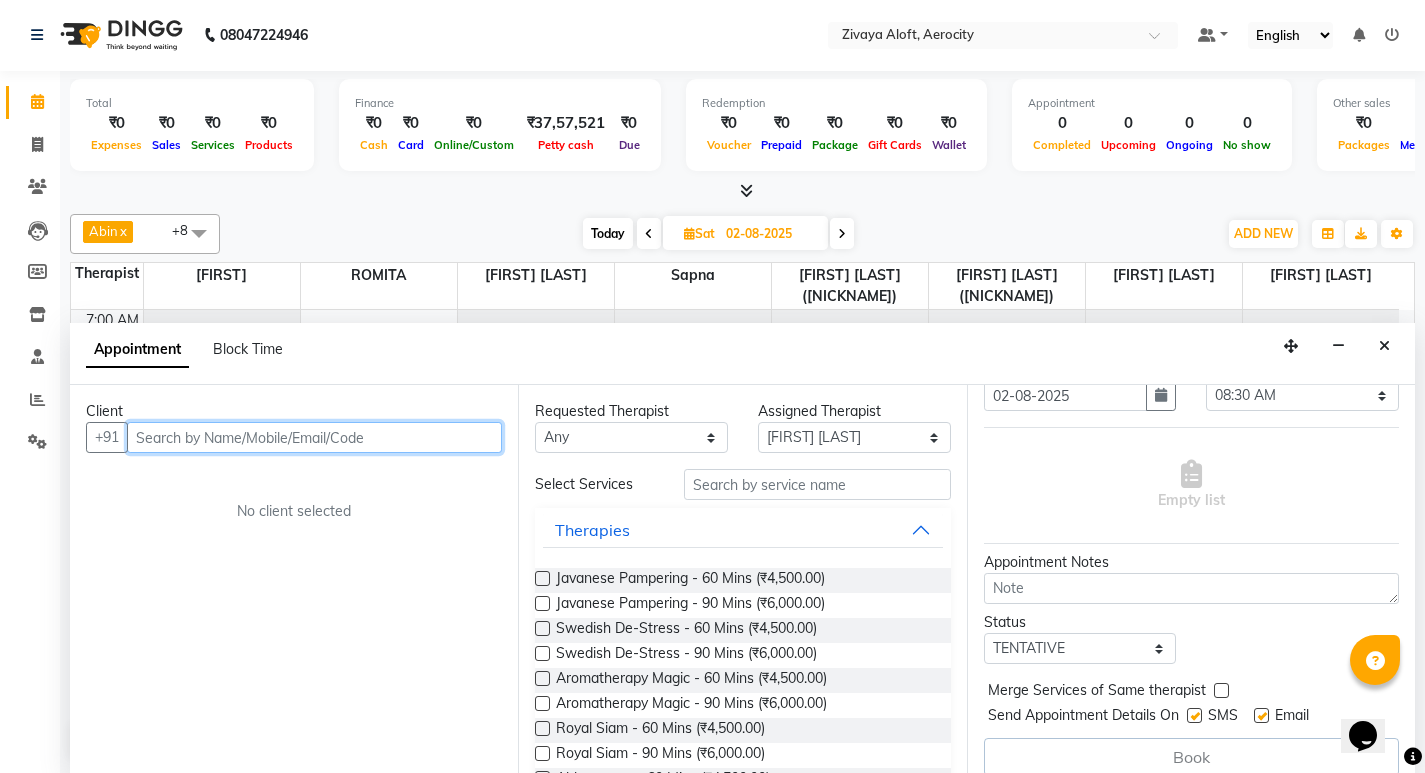 click at bounding box center [314, 437] 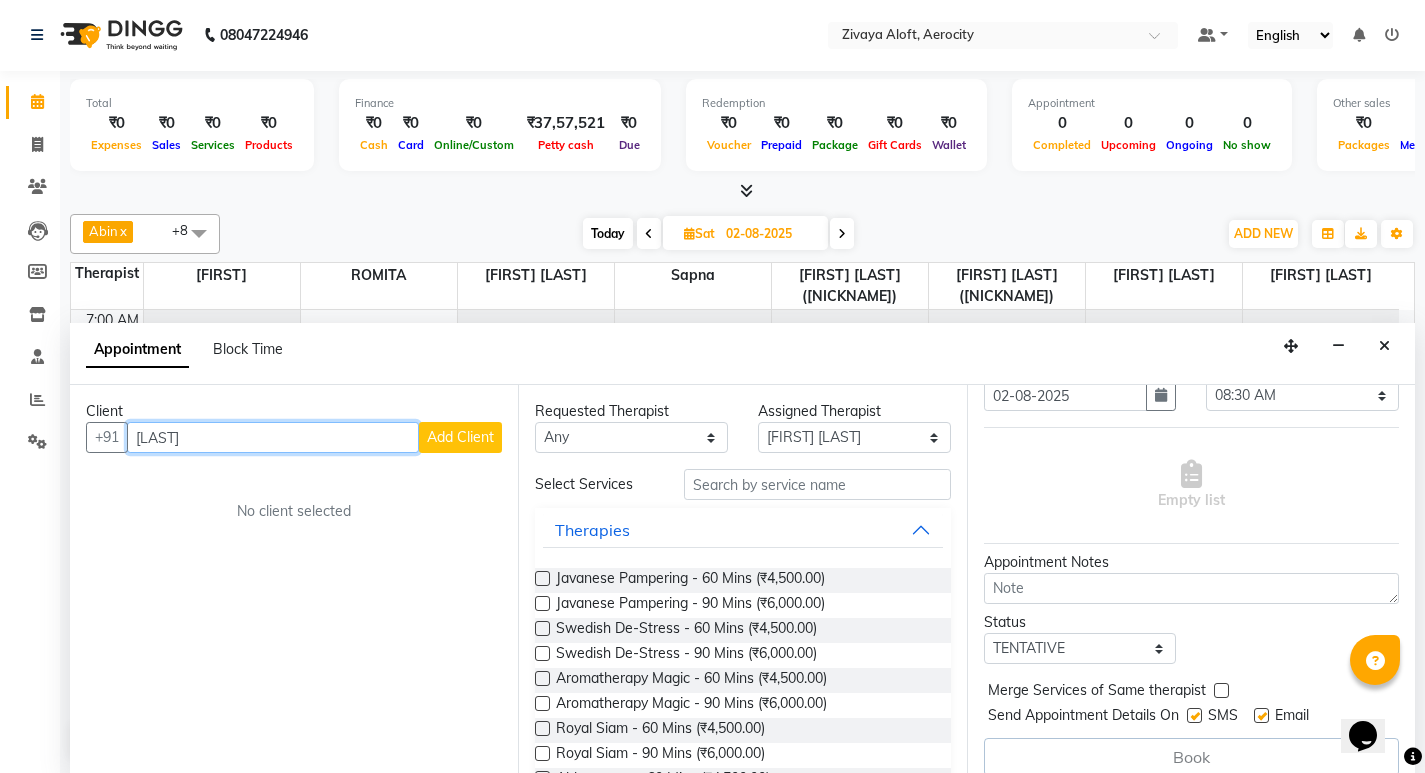 type on "[LAST]" 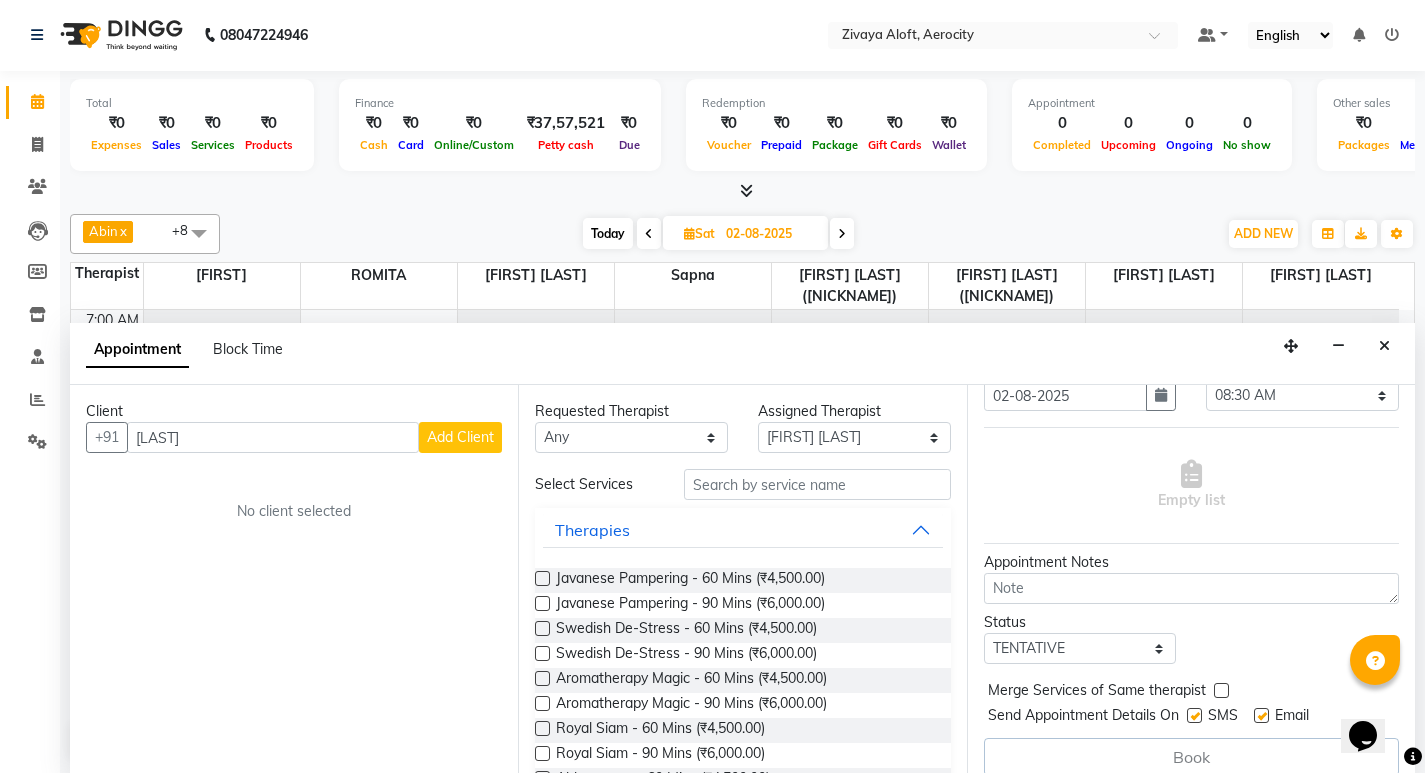 click on "Add Client" at bounding box center [460, 437] 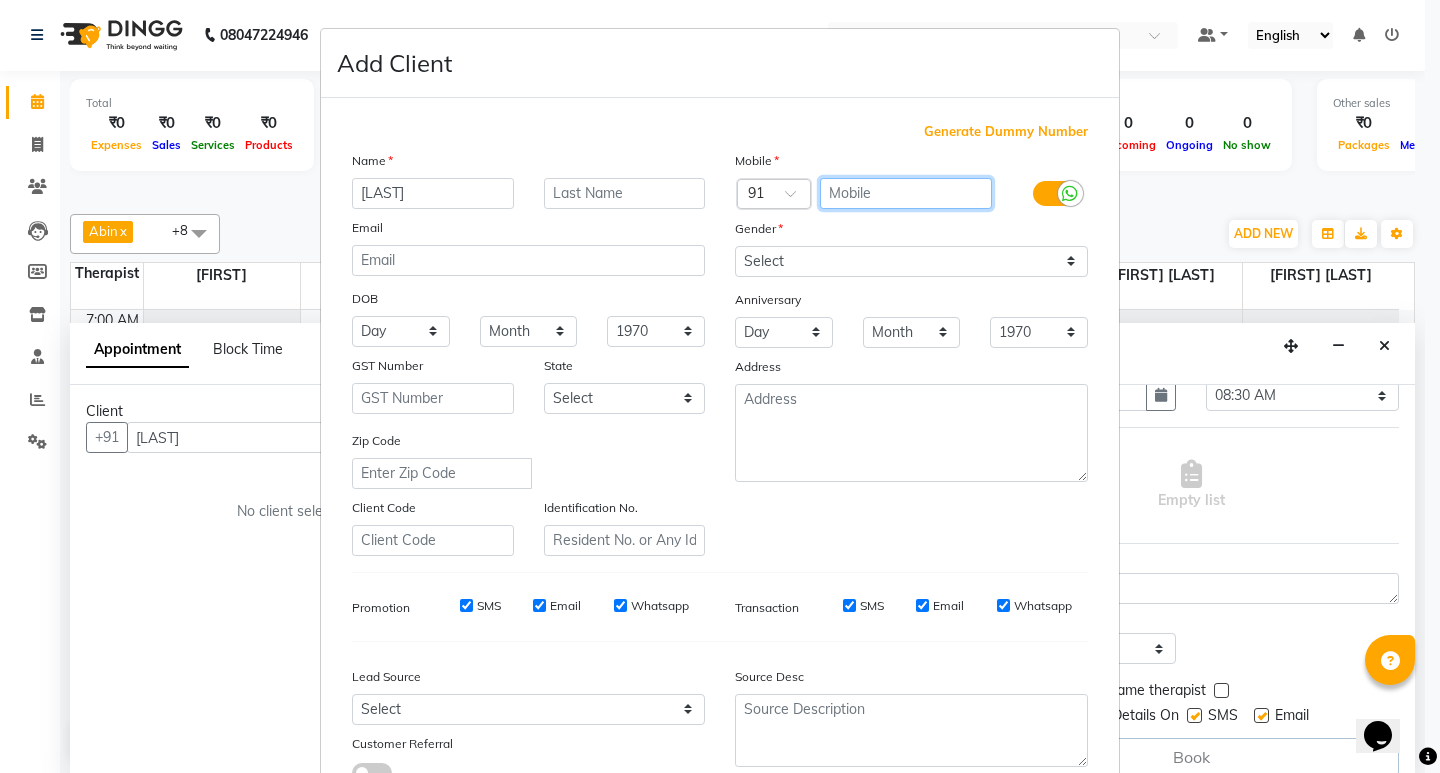 click at bounding box center (906, 193) 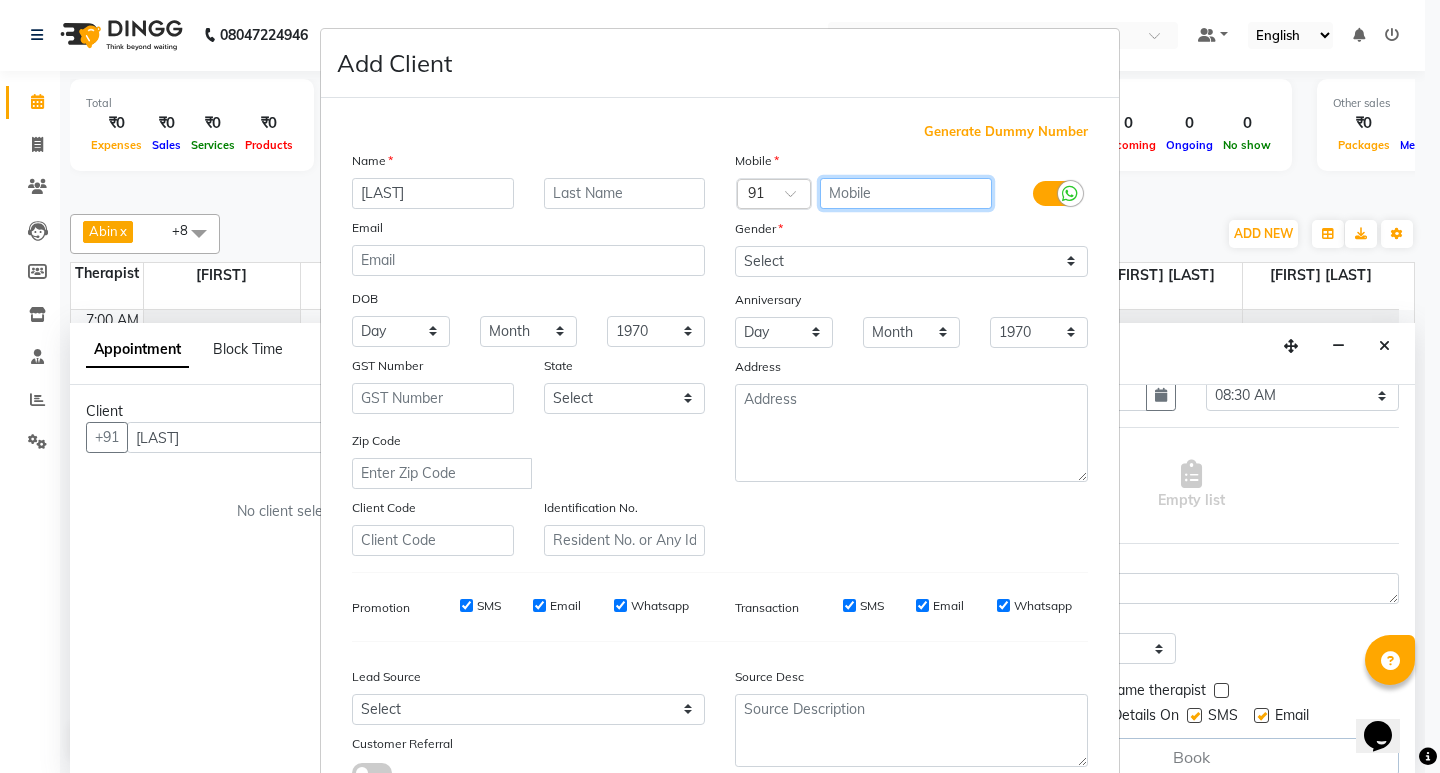 click at bounding box center [906, 193] 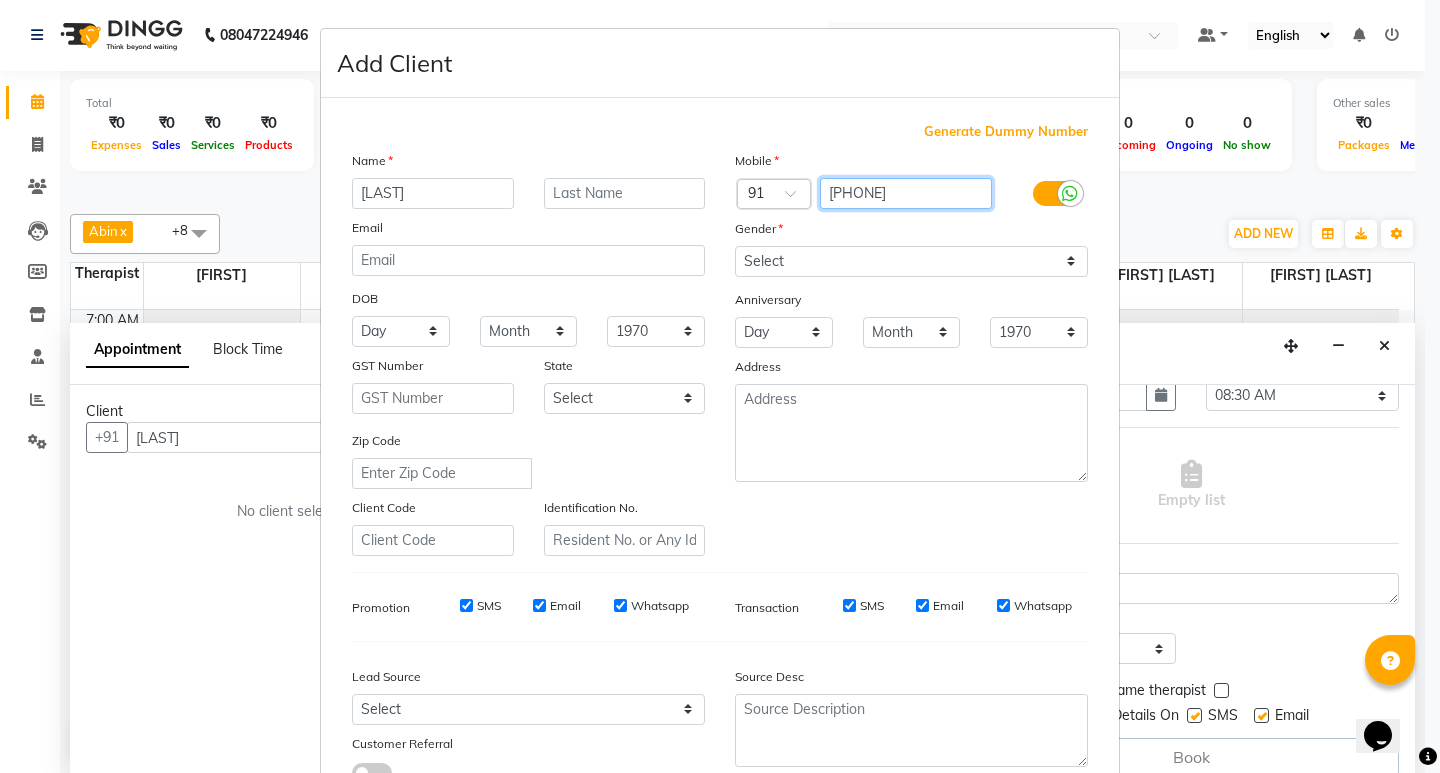 type on "[PHONE]" 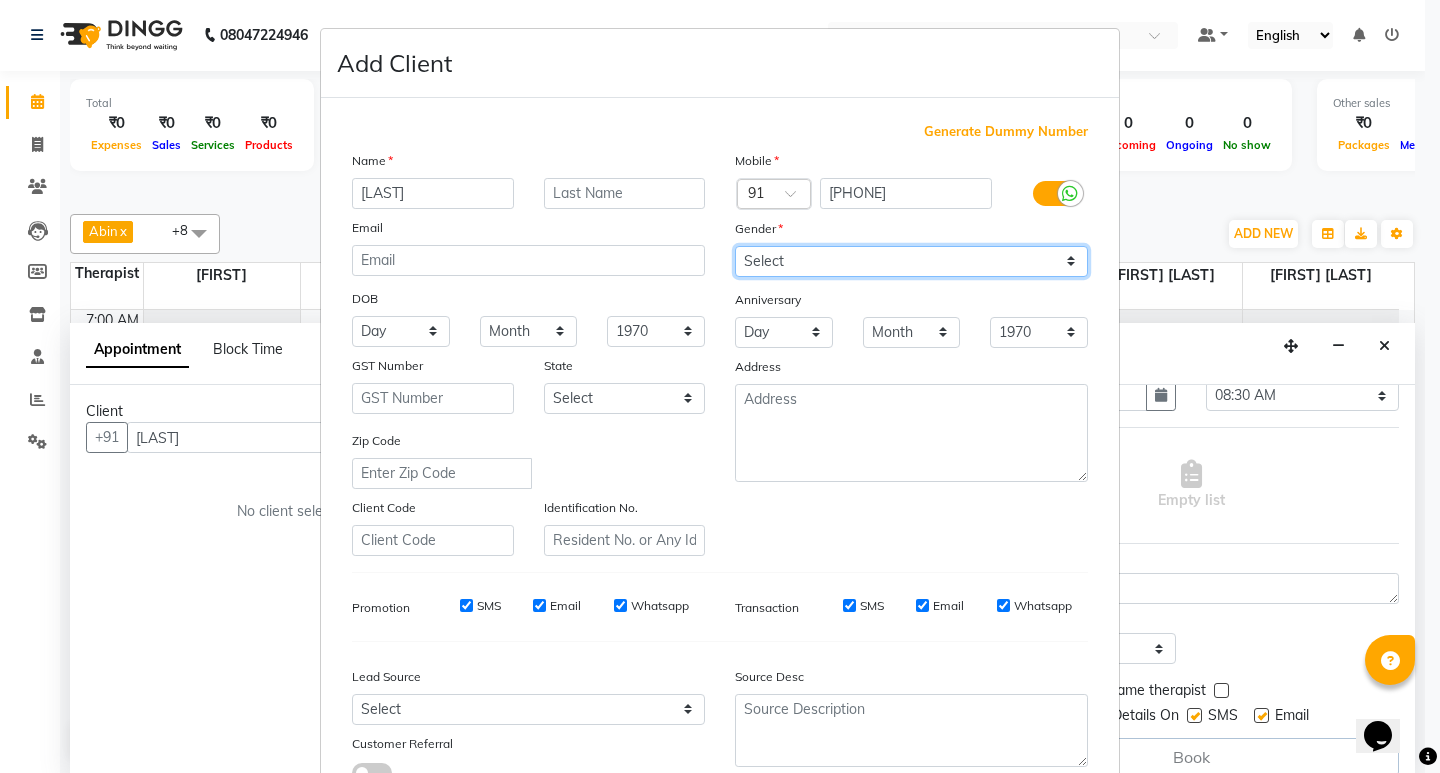 click on "Select Male Female Other Prefer Not To Say" at bounding box center (911, 261) 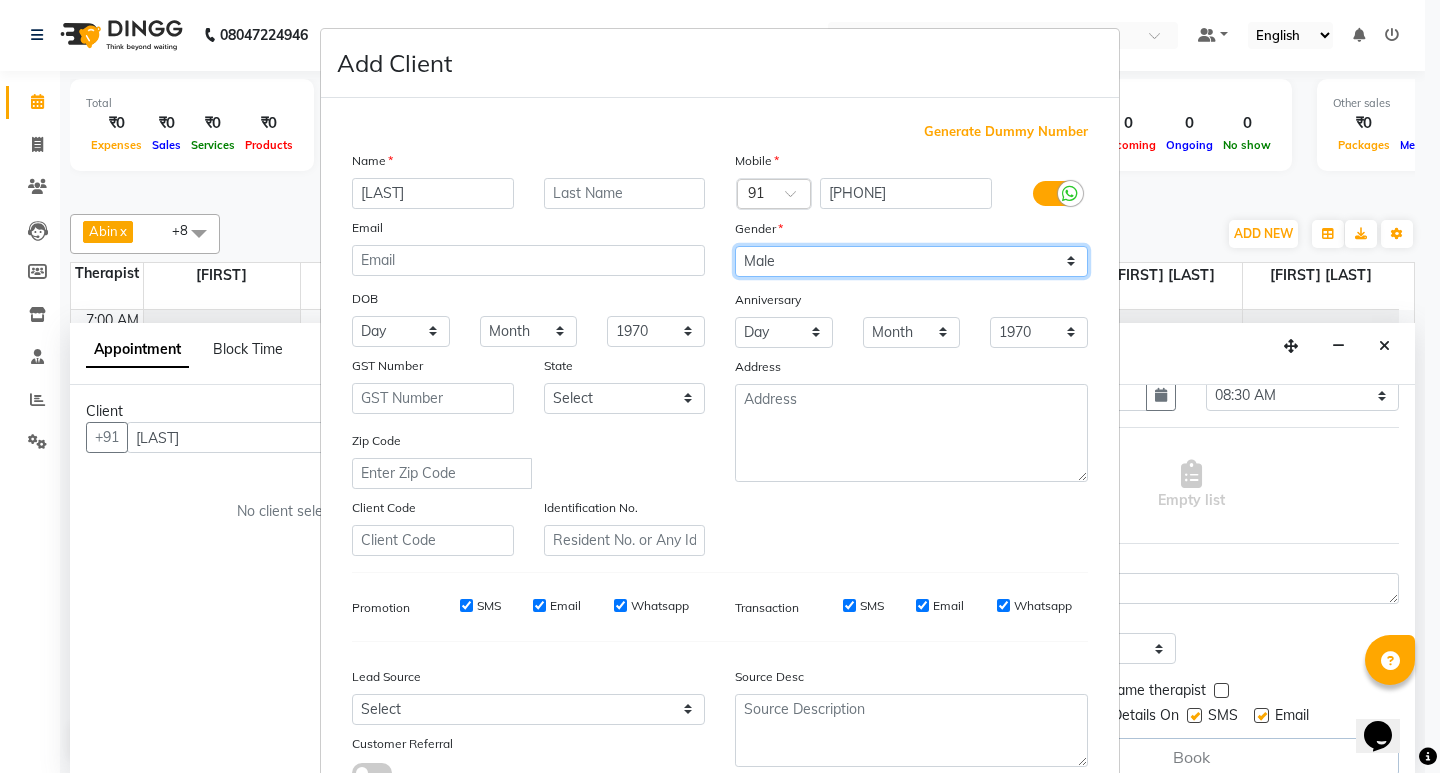 click on "Select Male Female Other Prefer Not To Say" at bounding box center (911, 261) 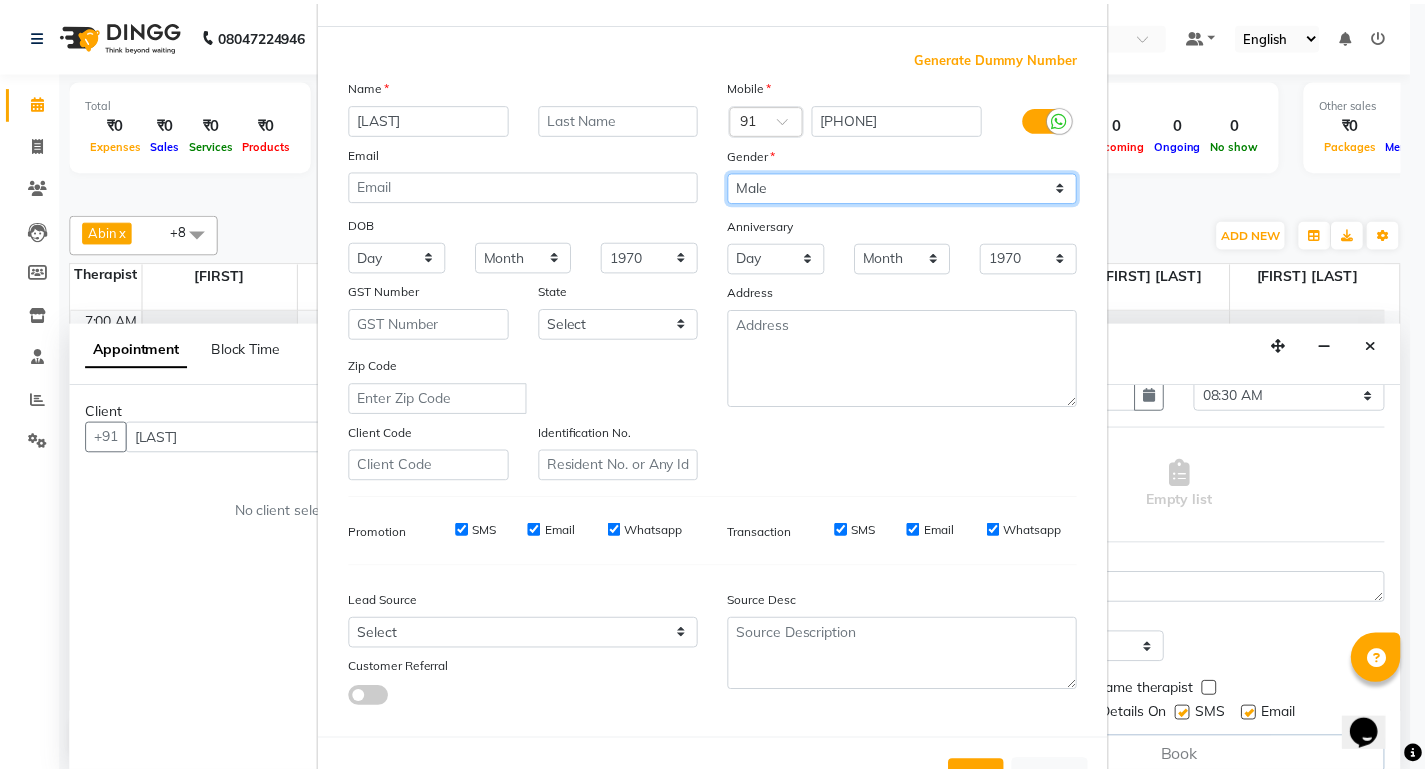 scroll, scrollTop: 150, scrollLeft: 0, axis: vertical 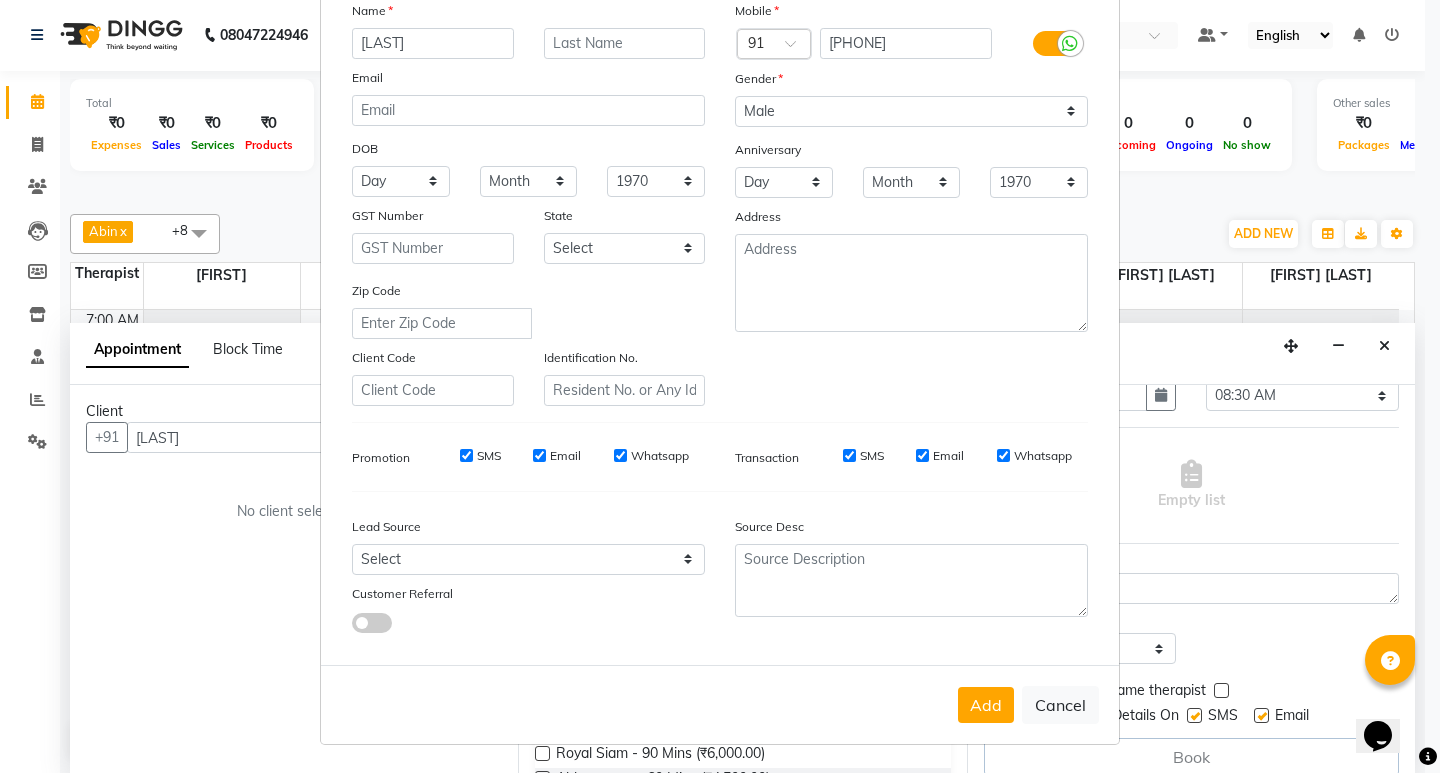 click on "SMS" at bounding box center [466, 455] 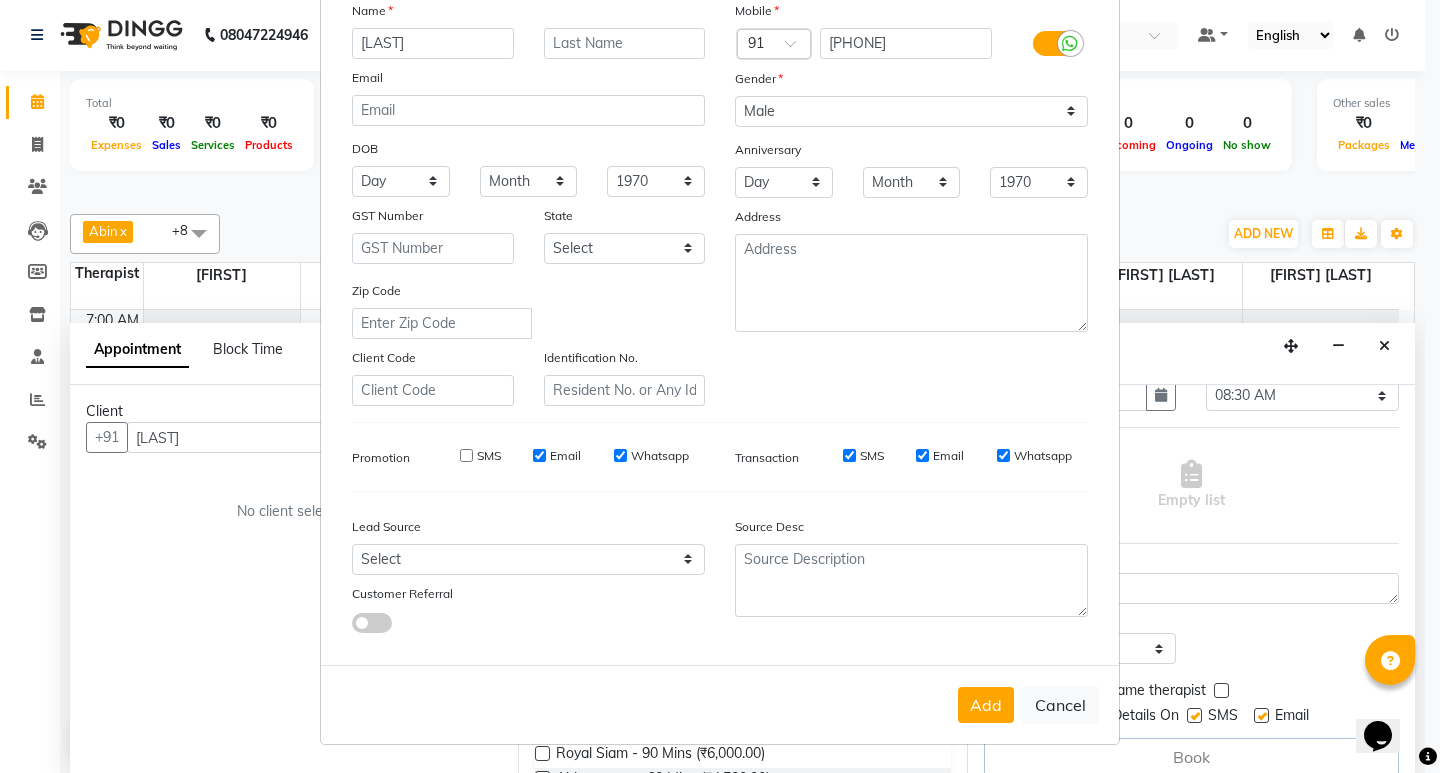 click on "Email" at bounding box center [539, 455] 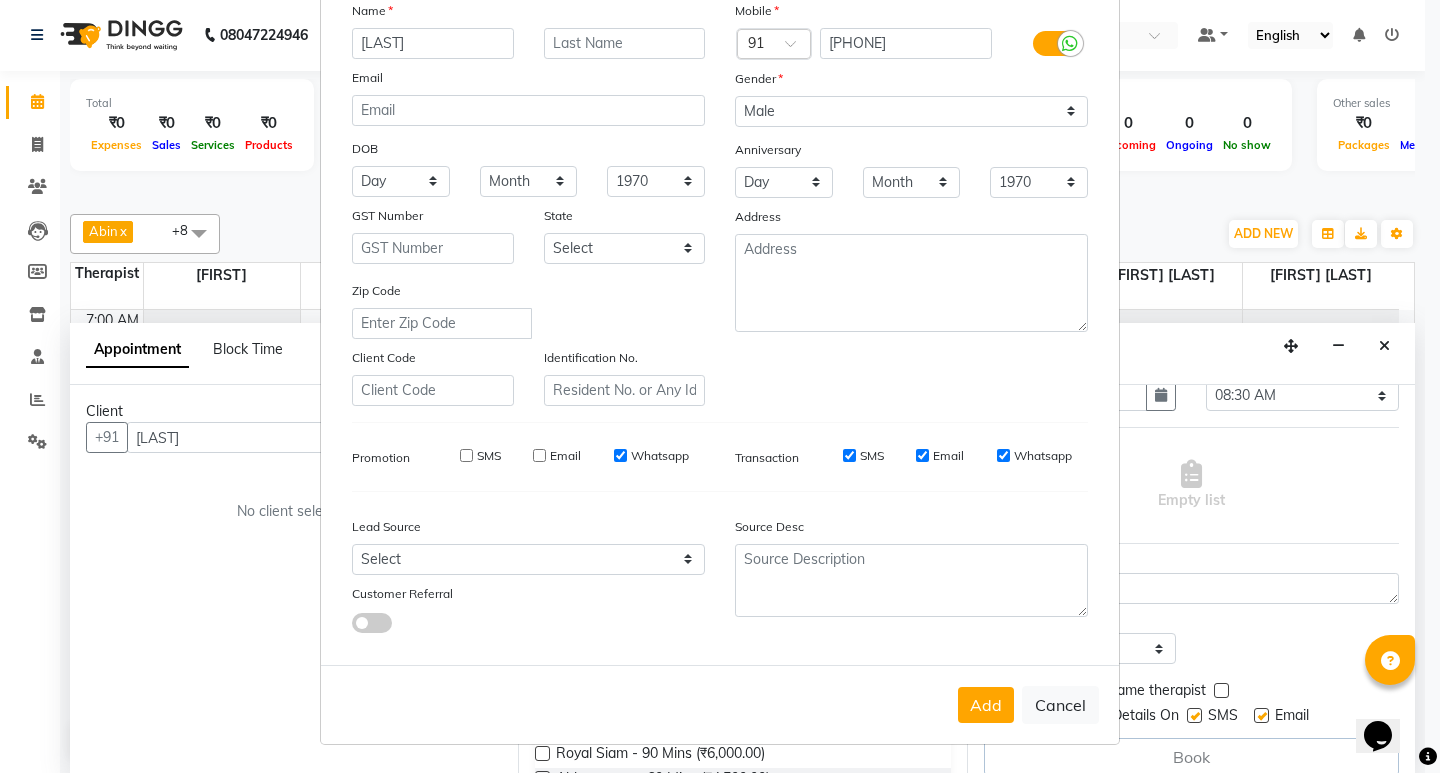 click on "Whatsapp" at bounding box center [620, 455] 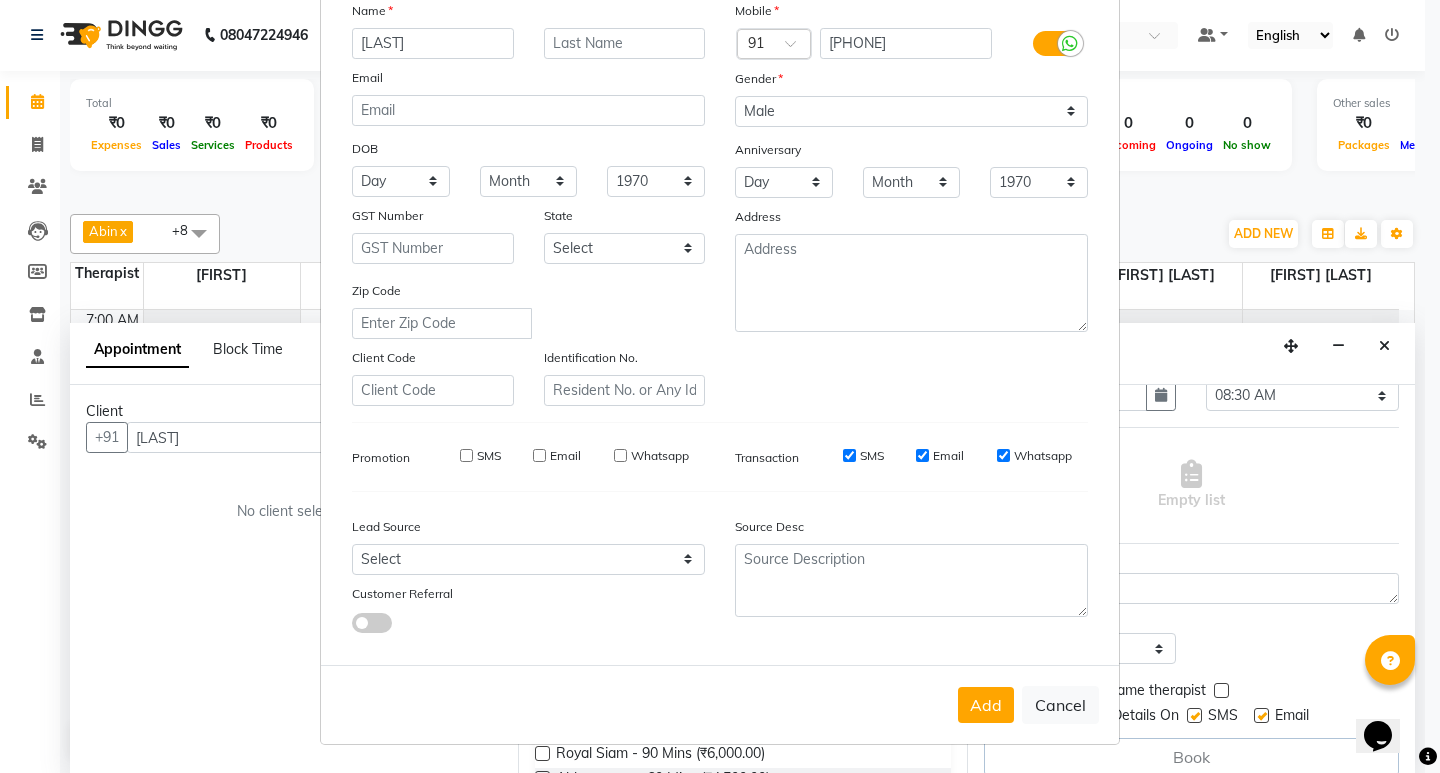 click on "SMS" at bounding box center (849, 455) 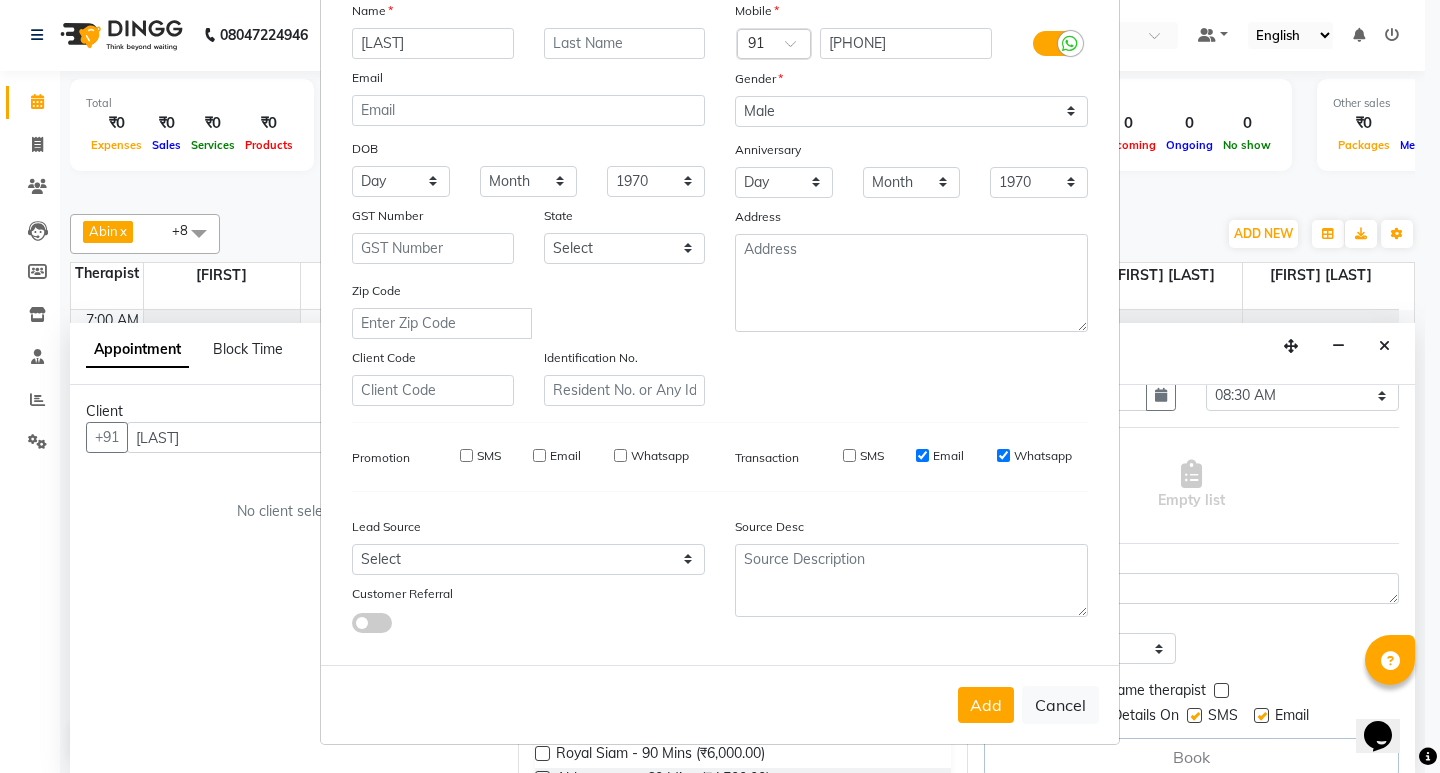 drag, startPoint x: 912, startPoint y: 454, endPoint x: 922, endPoint y: 455, distance: 10.049875 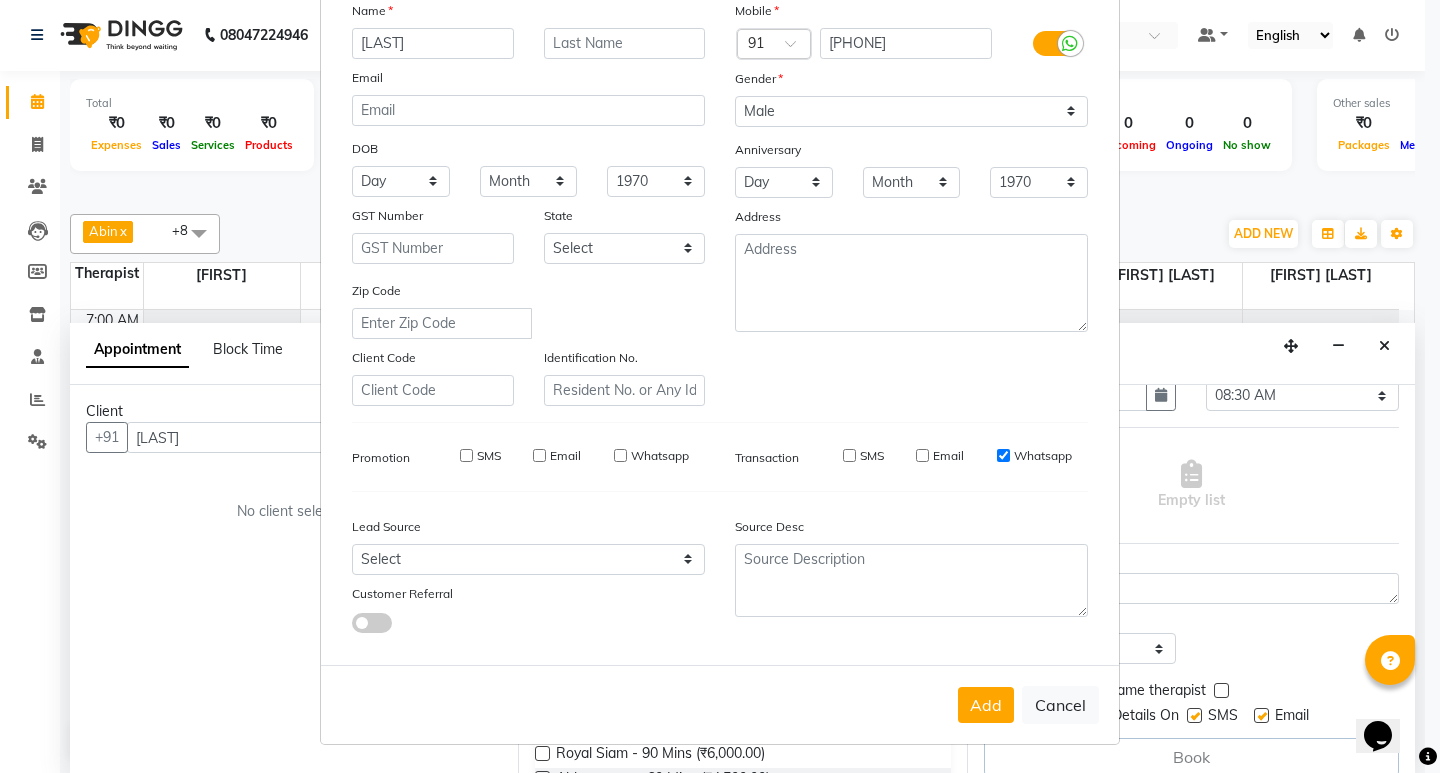 click on "Whatsapp" at bounding box center [1003, 455] 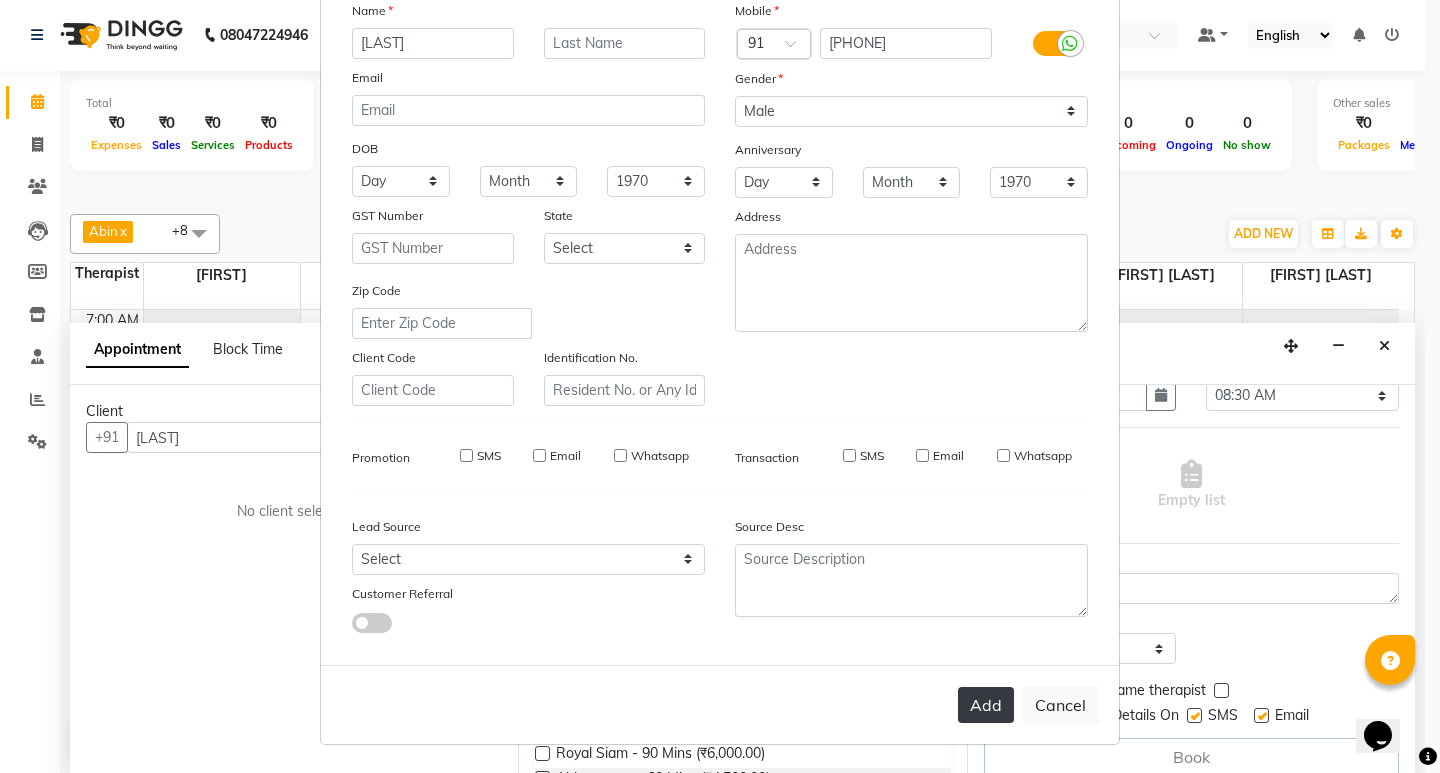 click on "Add" at bounding box center (986, 705) 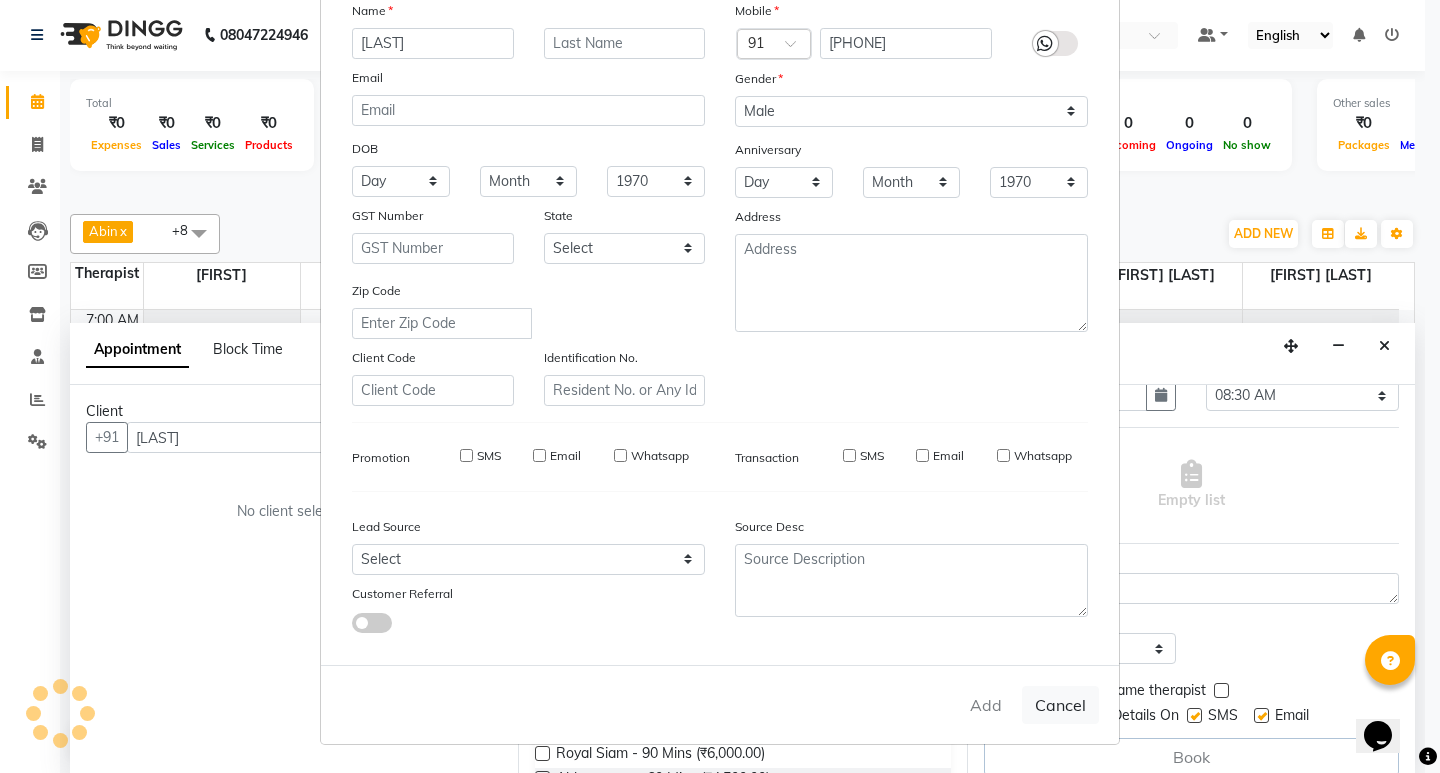 type on "[PHONE]" 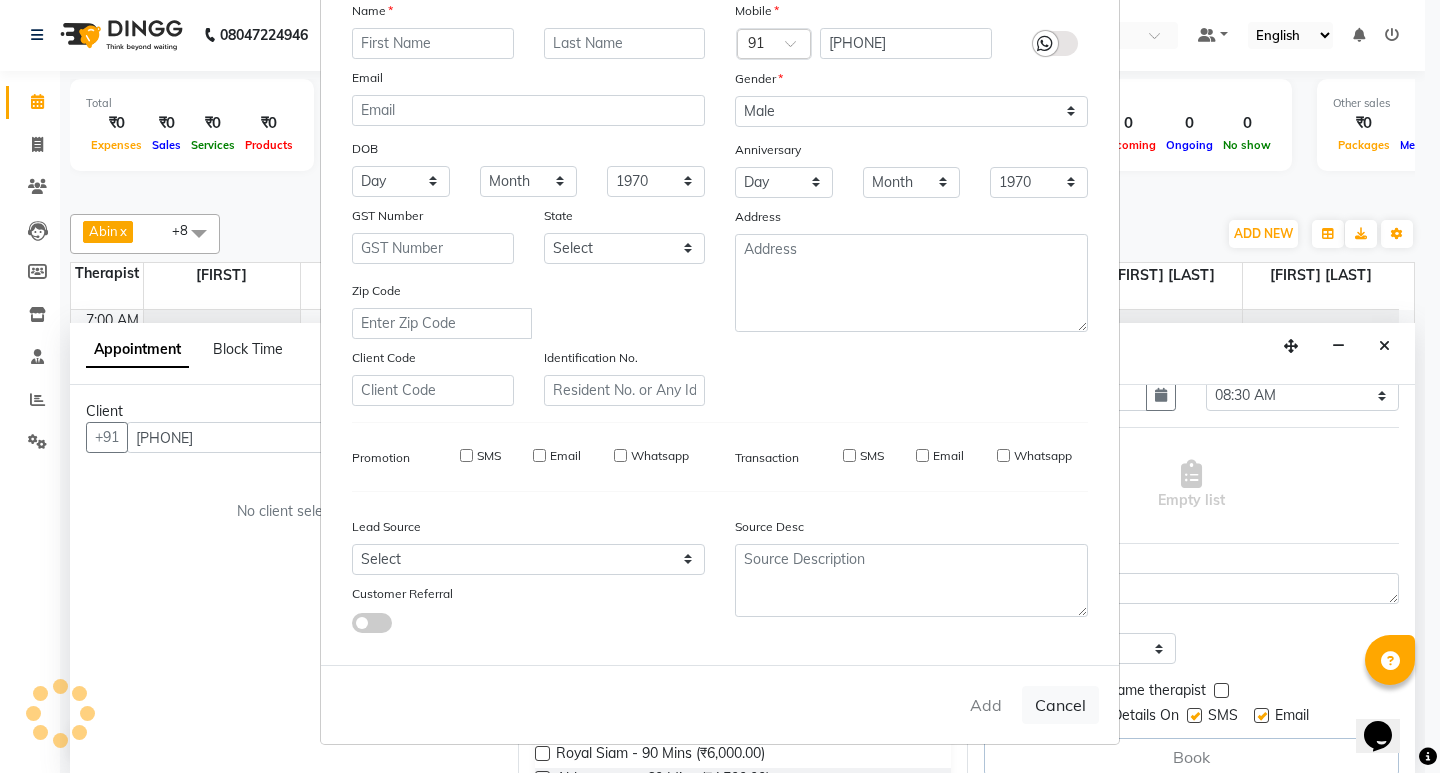 select 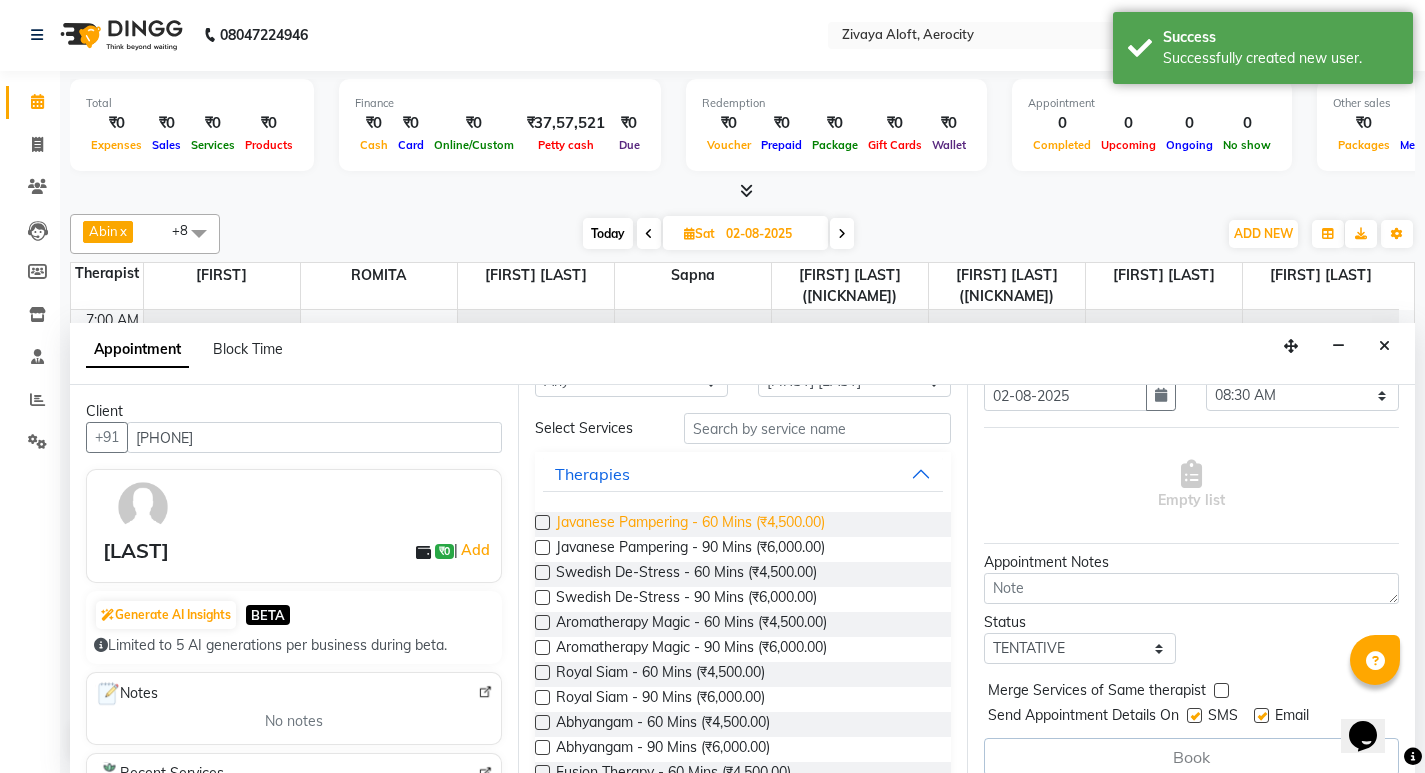 scroll, scrollTop: 100, scrollLeft: 0, axis: vertical 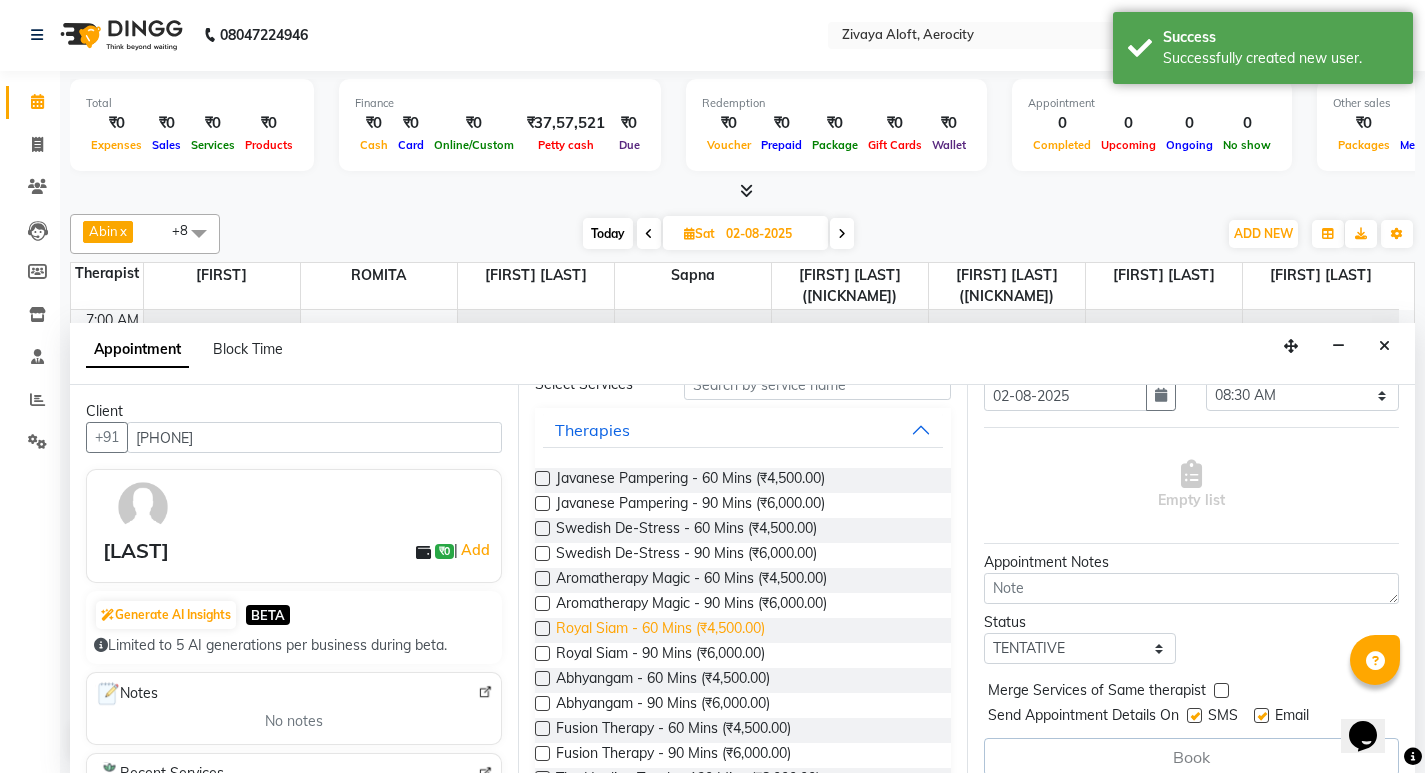 click on "Royal Siam - 60 Mins (₹4,500.00)" at bounding box center (660, 630) 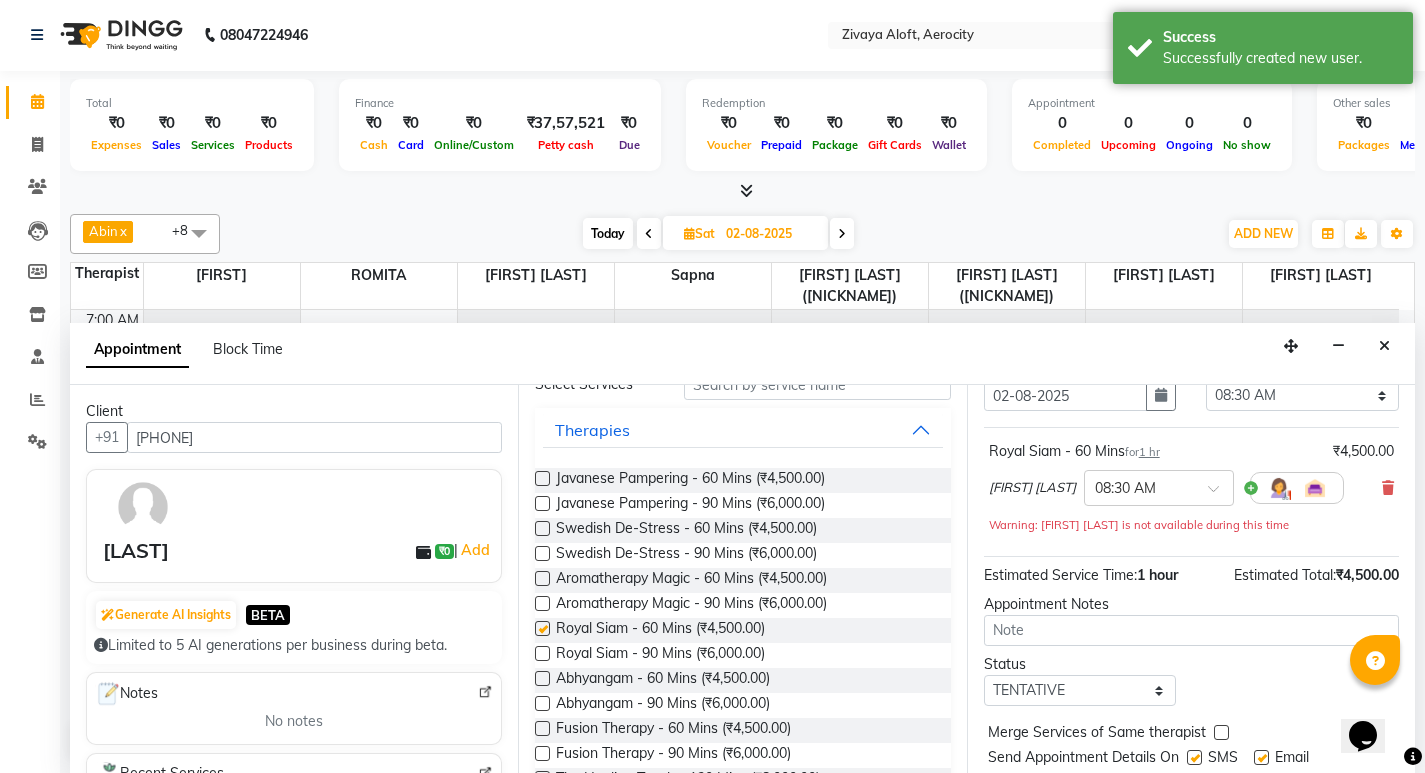 checkbox on "false" 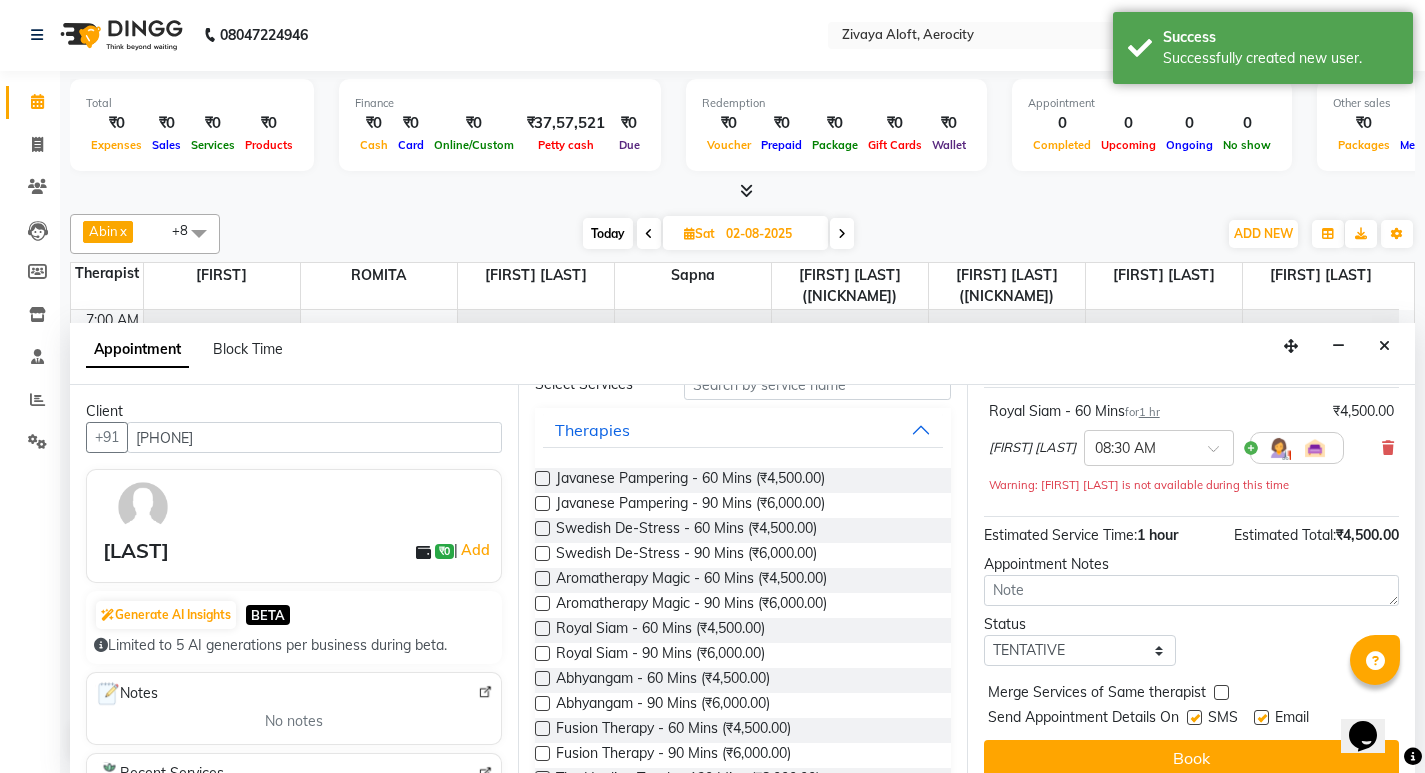 scroll, scrollTop: 162, scrollLeft: 0, axis: vertical 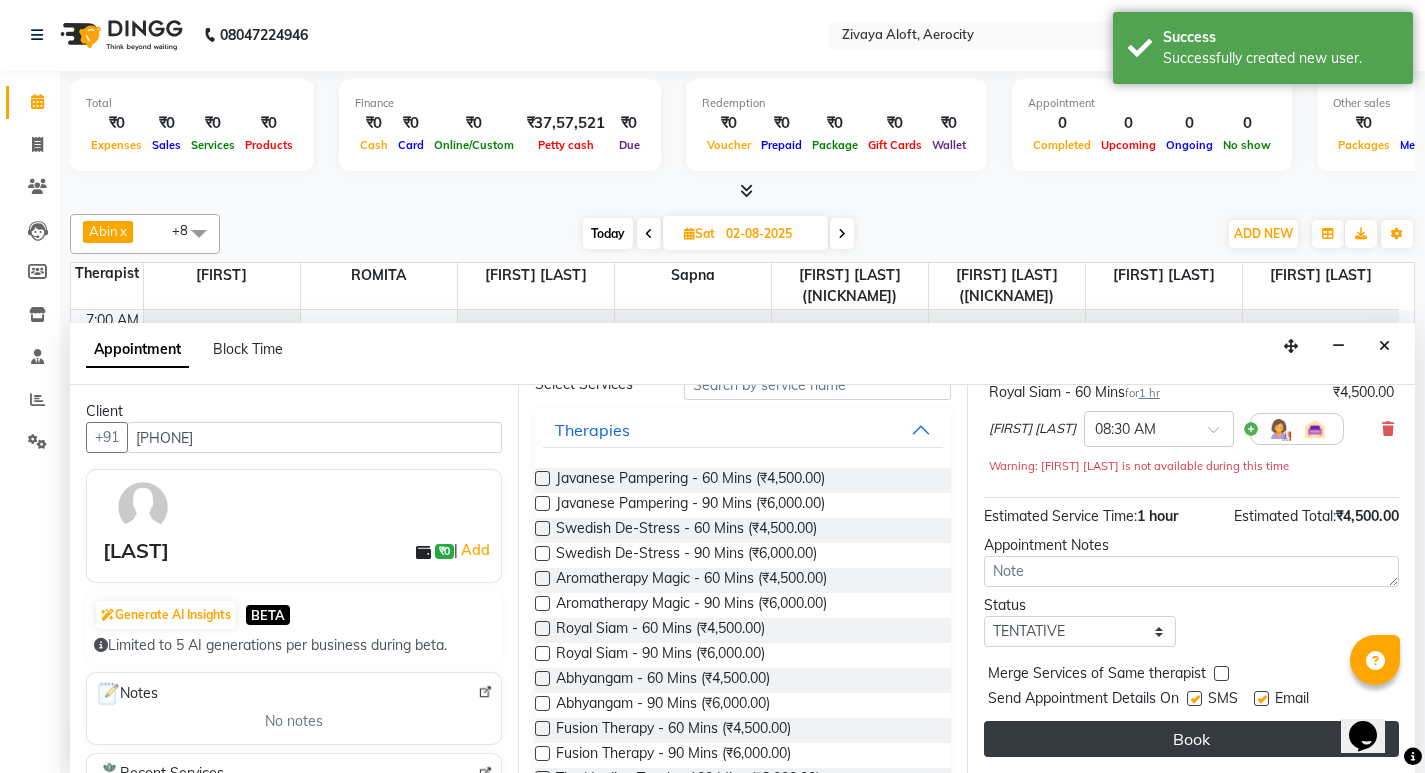 click on "Book" at bounding box center (1191, 739) 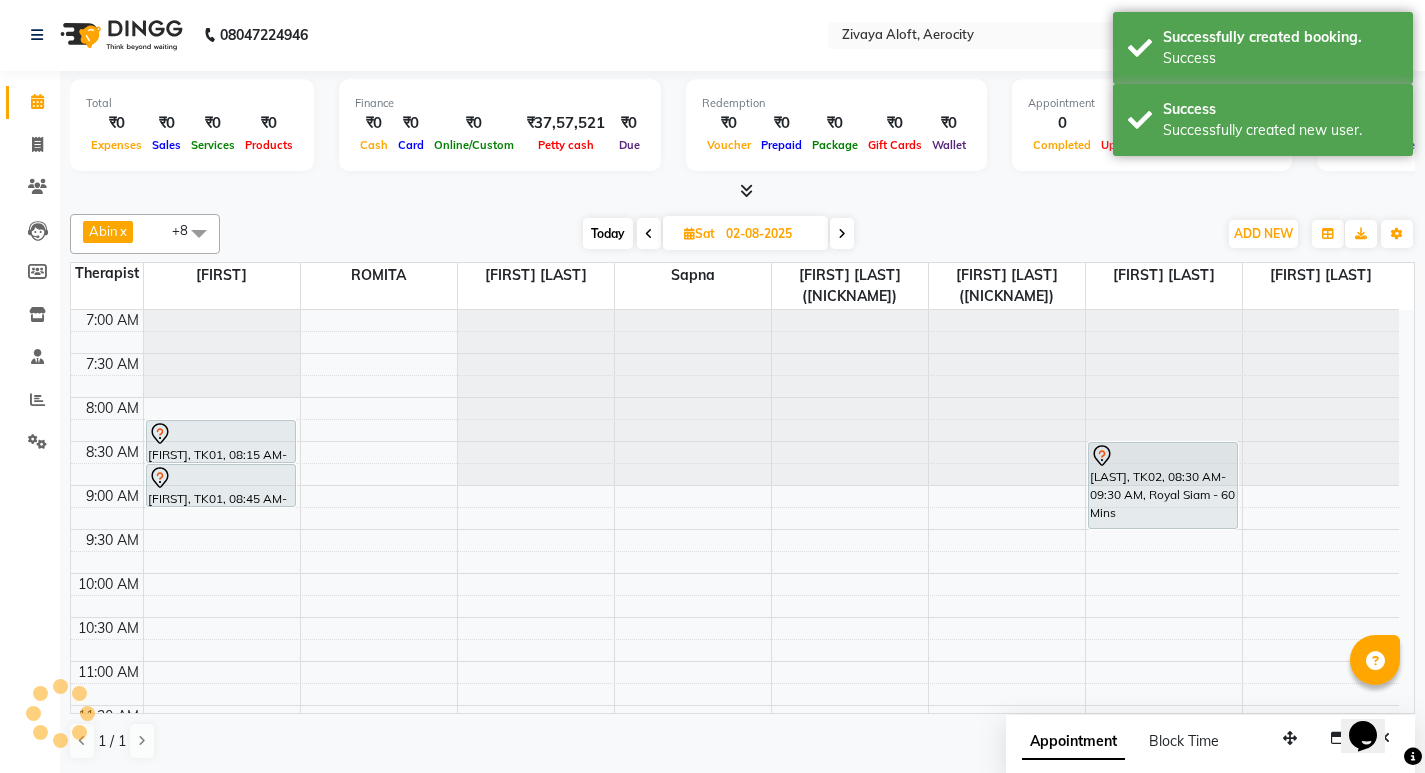 scroll, scrollTop: 0, scrollLeft: 0, axis: both 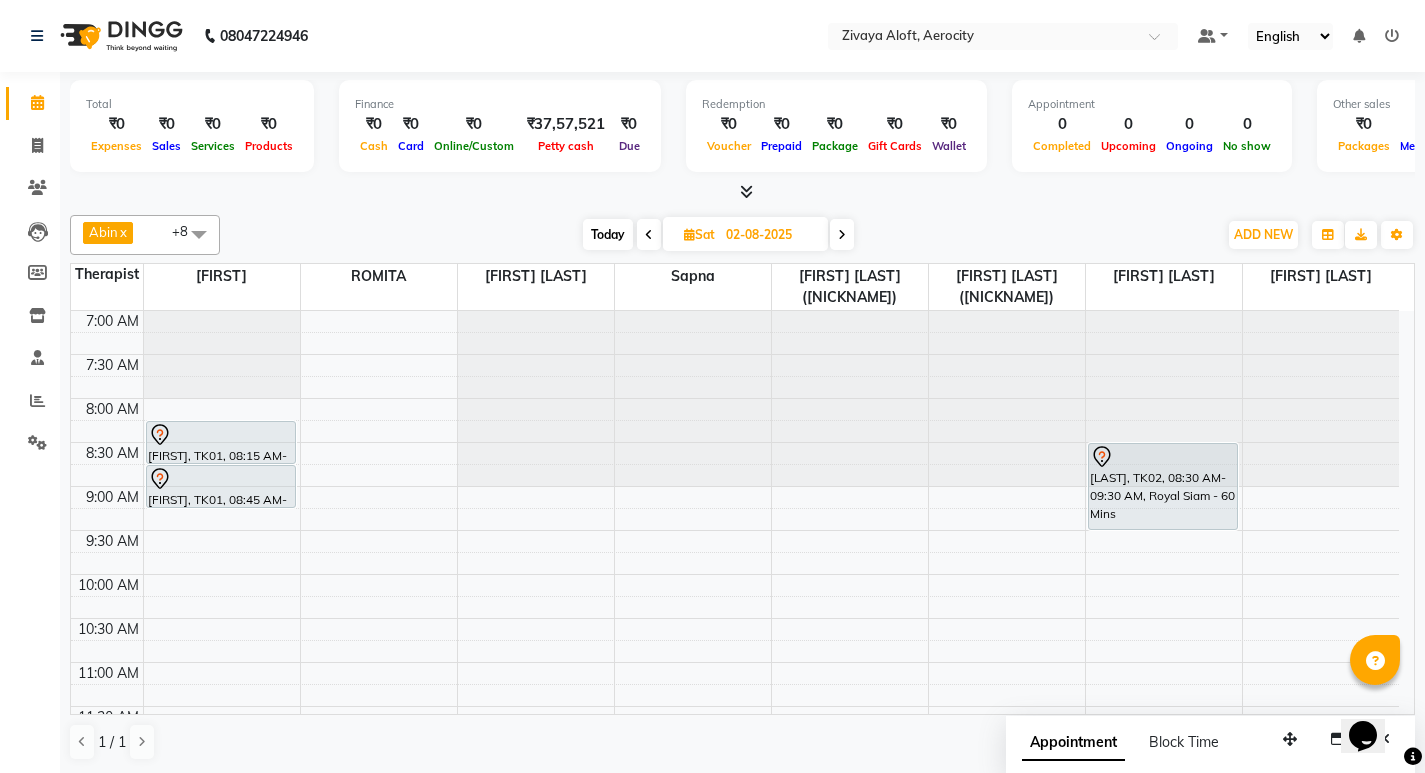 click on "7:00 AM 7:30 AM 8:00 AM 8:30 AM 9:00 AM 9:30 AM 10:00 AM 10:30 AM 11:00 AM 11:30 AM 12:00 PM 12:30 PM 1:00 PM 1:30 PM 2:00 PM 2:30 PM 3:00 PM 3:30 PM 4:00 PM 4:30 PM 5:00 PM 5:30 PM 6:00 PM 6:30 PM 7:00 PM 7:30 PM 8:00 PM 8:30 PM 9:00 PM 9:30 PM 10:00 PM 10:30 PM 11:00 PM 11:30 PM             [FIRST], TK01, 08:15 AM-08:45 AM, Signature Foot Massage - 30 Mins             [FIRST], TK01, 08:45 AM-09:15 AM, Signature Head Massage - 30 Mins             [LAST], TK02, 08:30 AM-09:30 AM, Royal Siam - 60 Mins" at bounding box center [735, 1058] 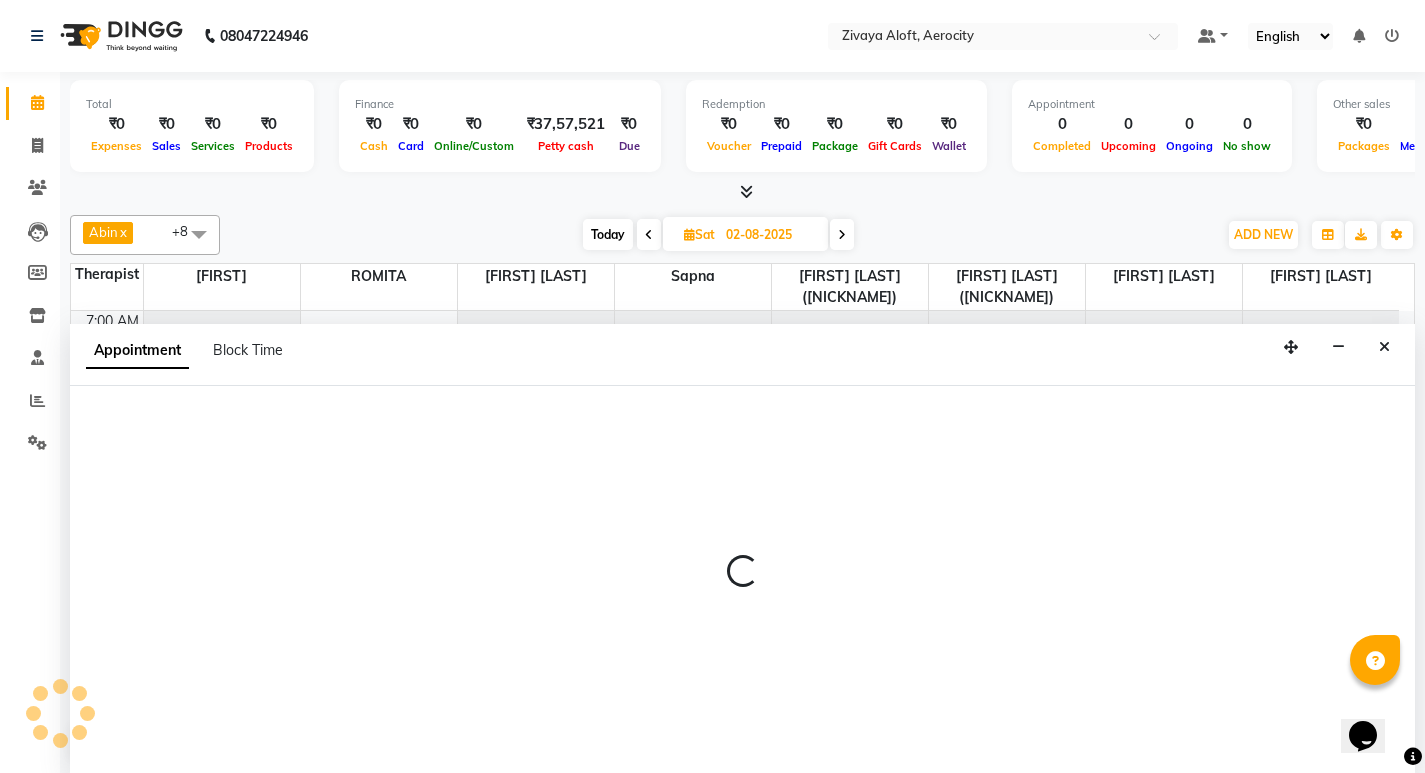 select on "48454" 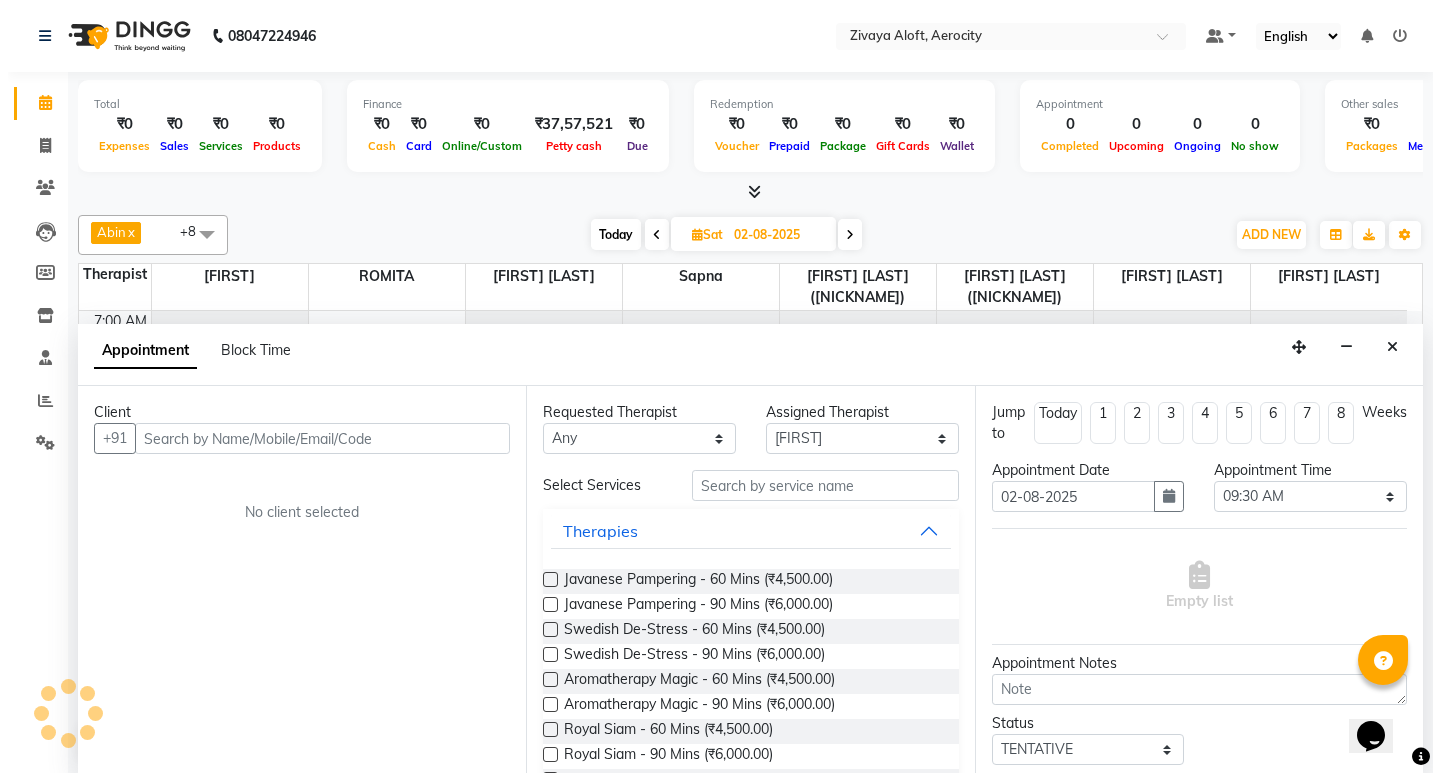 scroll, scrollTop: 1, scrollLeft: 0, axis: vertical 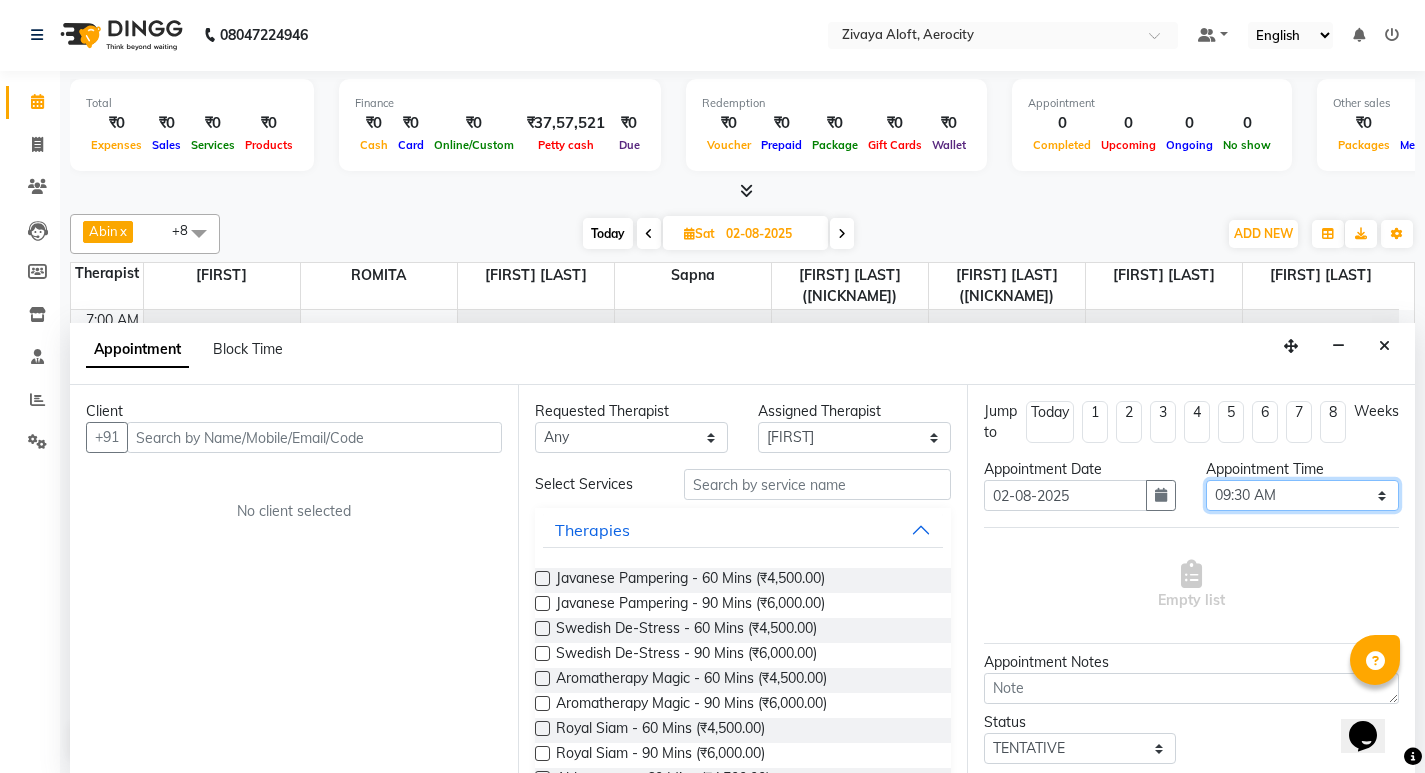 click on "Select 08:00 AM 08:15 AM 08:30 AM 08:45 AM 09:00 AM 09:15 AM 09:30 AM 09:45 AM 10:00 AM 10:15 AM 10:30 AM 10:45 AM 11:00 AM 11:15 AM 11:30 AM 11:45 AM 12:00 PM 12:15 PM 12:30 PM 12:45 PM 01:00 PM 01:15 PM 01:30 PM 01:45 PM 02:00 PM 02:15 PM 02:30 PM 02:45 PM 03:00 PM 03:15 PM 03:30 PM 03:45 PM 04:00 PM 04:15 PM 04:30 PM 04:45 PM 05:00 PM 05:15 PM 05:30 PM 05:45 PM 06:00 PM 06:15 PM 06:30 PM 06:45 PM 07:00 PM 07:15 PM 07:30 PM 07:45 PM 08:00 PM 08:15 PM 08:30 PM 08:45 PM 09:00 PM 09:15 PM 09:30 PM 09:45 PM 10:00 PM 10:15 PM 10:30 PM 10:45 PM 11:00 PM" at bounding box center (1302, 495) 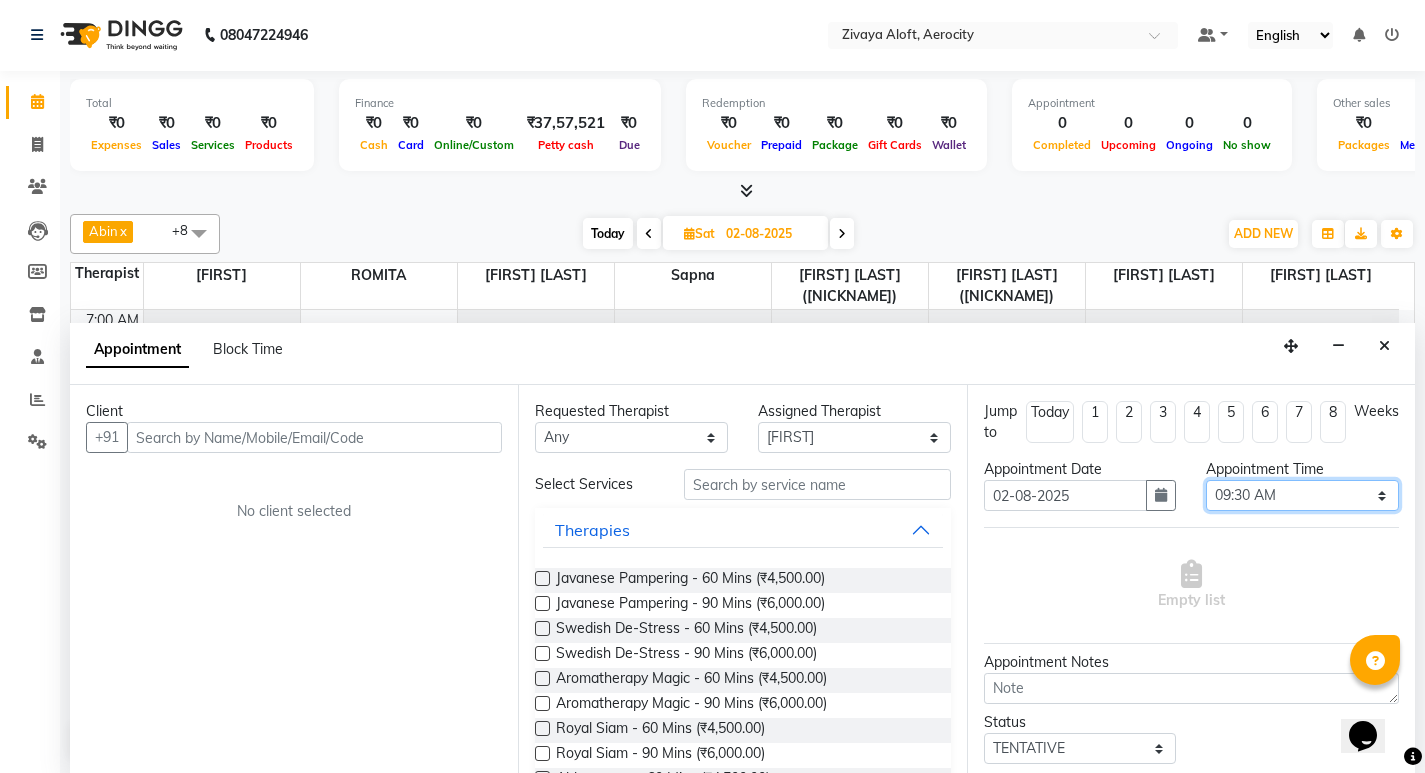 select on "585" 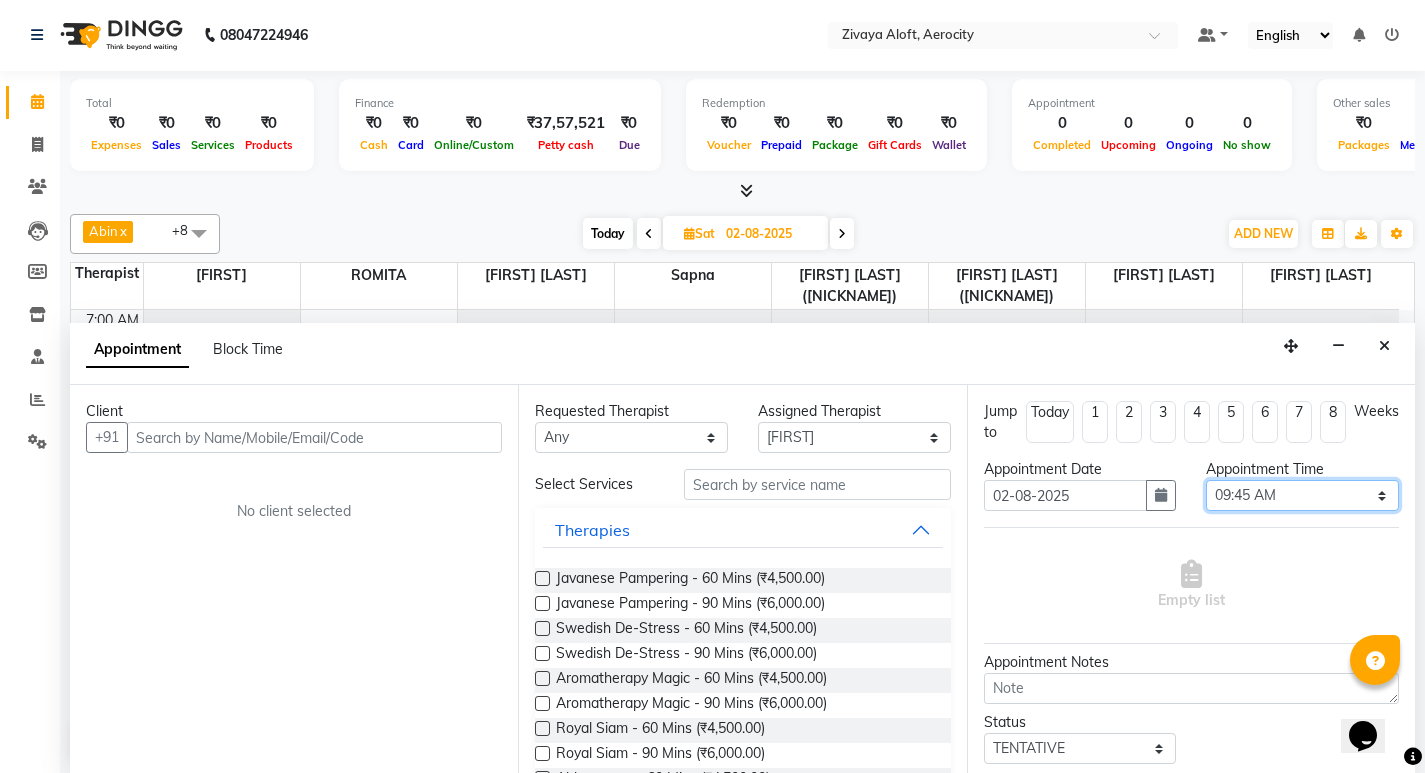 click on "Select 08:00 AM 08:15 AM 08:30 AM 08:45 AM 09:00 AM 09:15 AM 09:30 AM 09:45 AM 10:00 AM 10:15 AM 10:30 AM 10:45 AM 11:00 AM 11:15 AM 11:30 AM 11:45 AM 12:00 PM 12:15 PM 12:30 PM 12:45 PM 01:00 PM 01:15 PM 01:30 PM 01:45 PM 02:00 PM 02:15 PM 02:30 PM 02:45 PM 03:00 PM 03:15 PM 03:30 PM 03:45 PM 04:00 PM 04:15 PM 04:30 PM 04:45 PM 05:00 PM 05:15 PM 05:30 PM 05:45 PM 06:00 PM 06:15 PM 06:30 PM 06:45 PM 07:00 PM 07:15 PM 07:30 PM 07:45 PM 08:00 PM 08:15 PM 08:30 PM 08:45 PM 09:00 PM 09:15 PM 09:30 PM 09:45 PM 10:00 PM 10:15 PM 10:30 PM 10:45 PM 11:00 PM" at bounding box center (1302, 495) 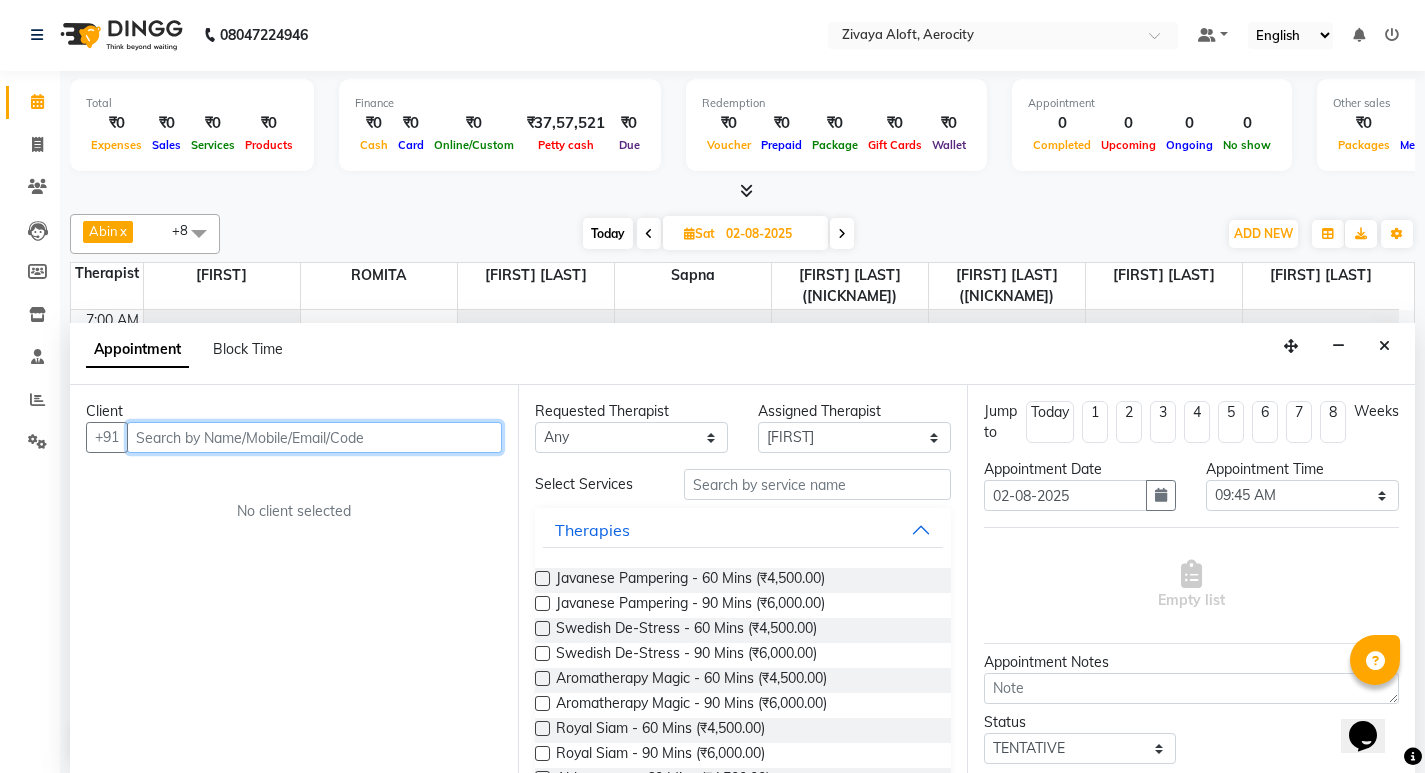 click at bounding box center (314, 437) 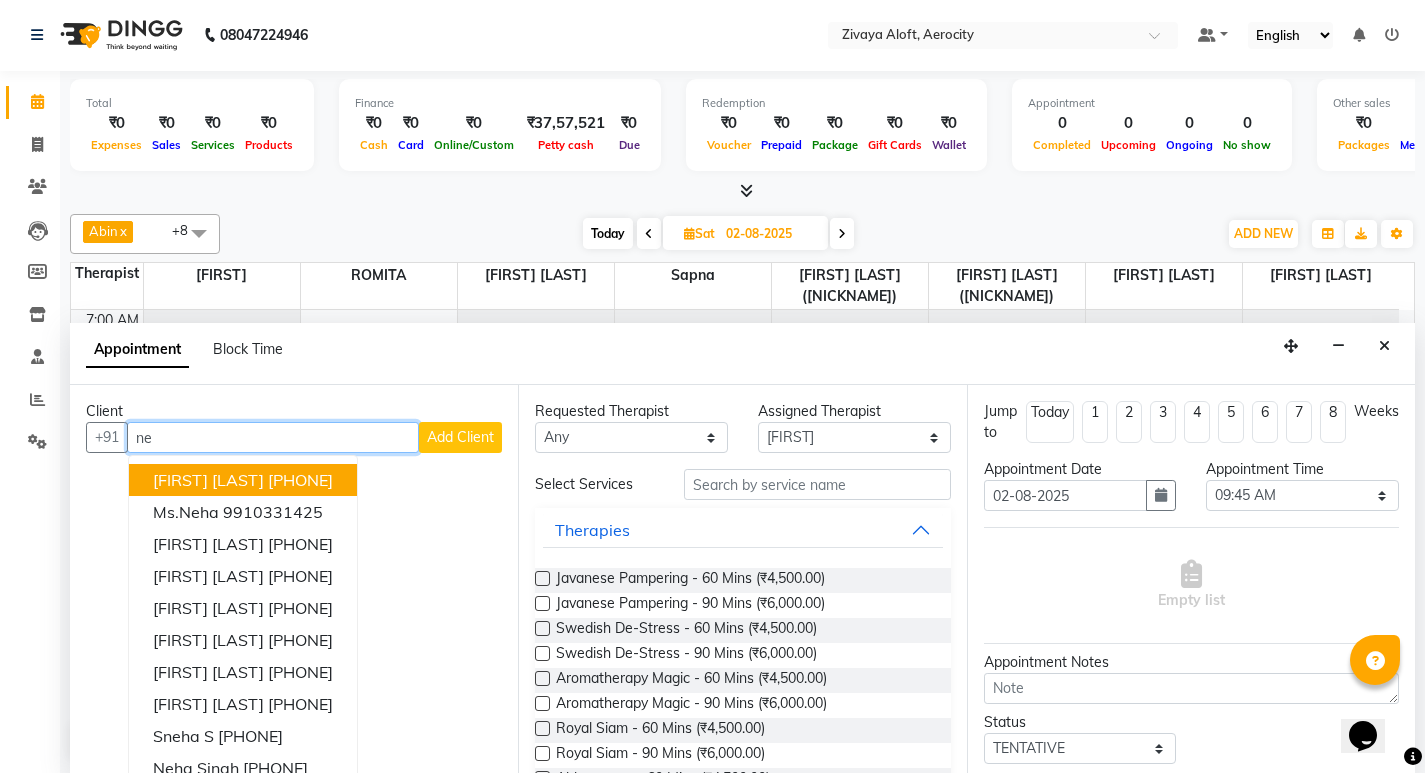 type on "n" 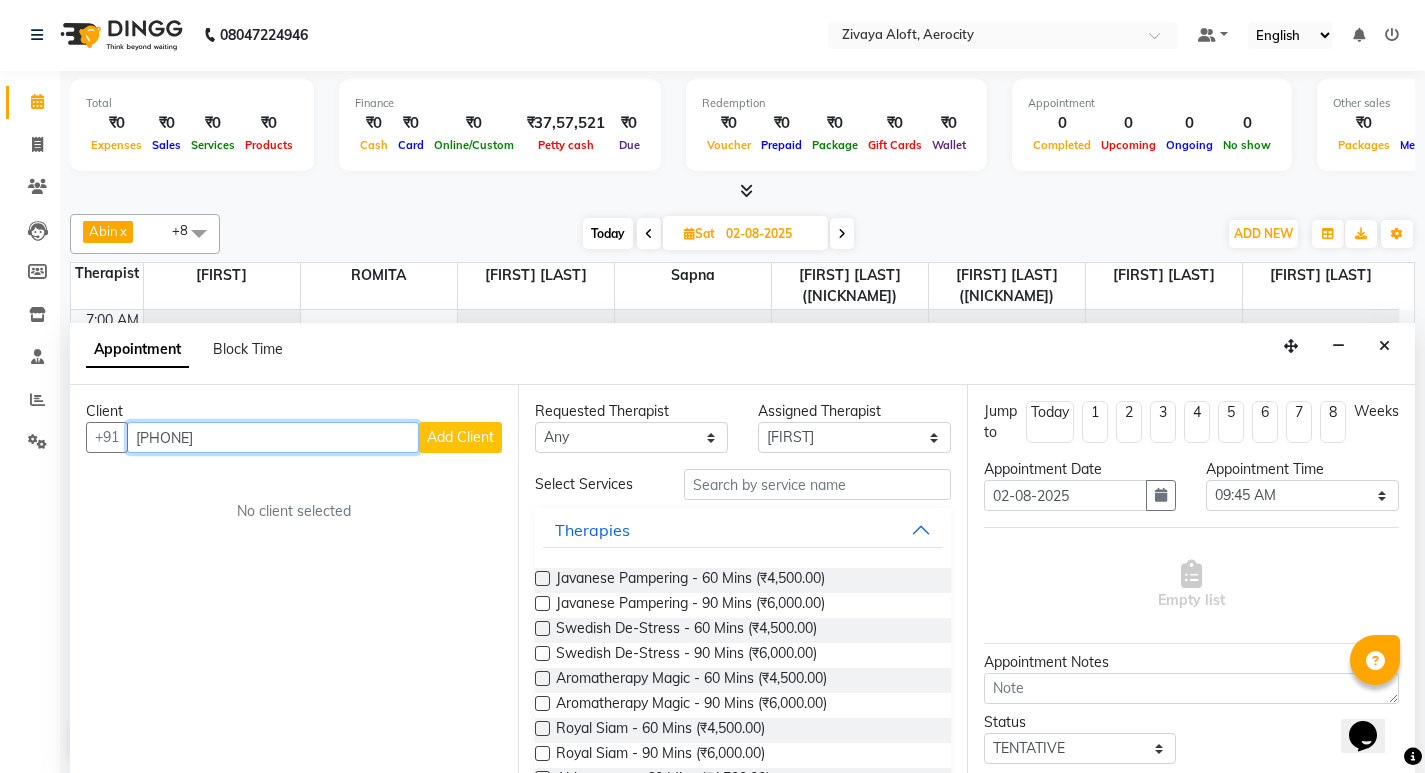 type on "[PHONE]" 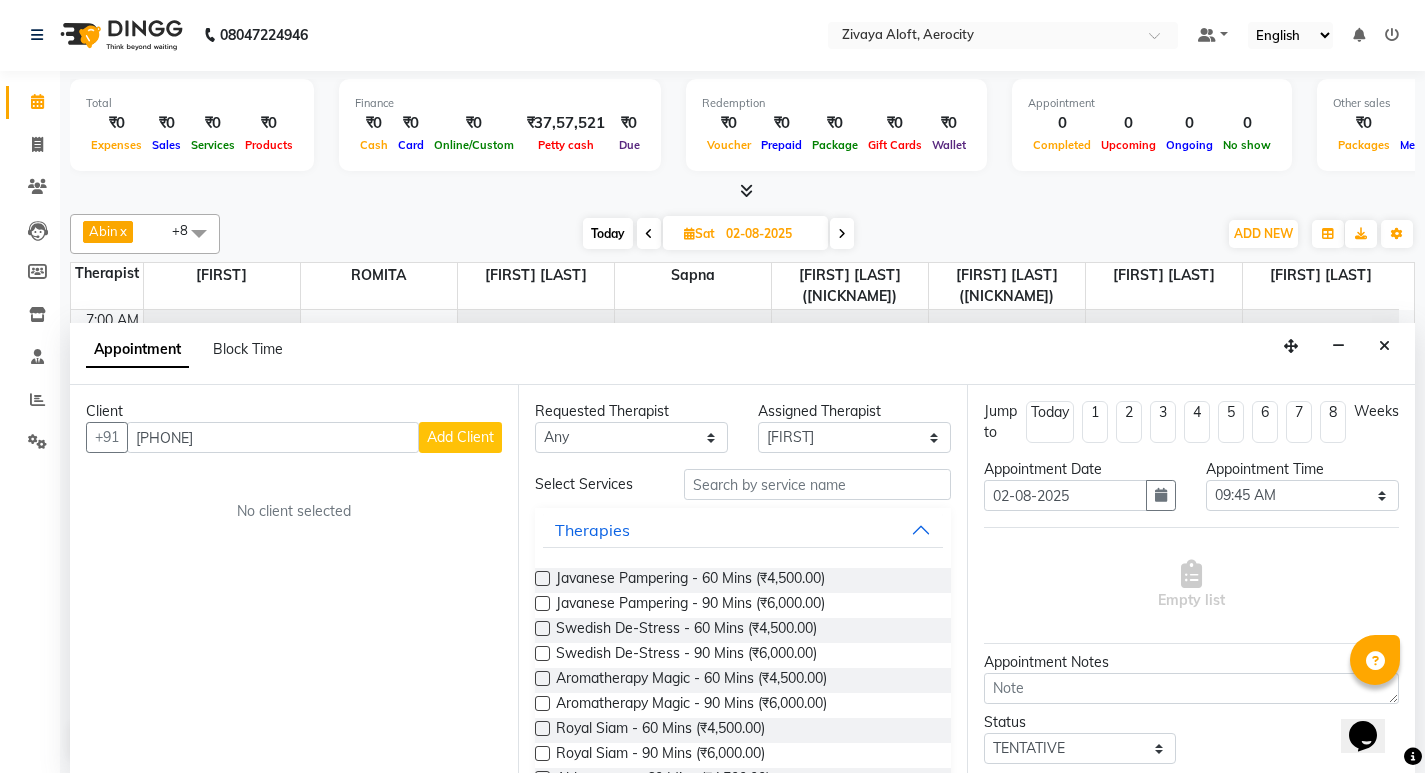 click on "Add Client" at bounding box center [460, 437] 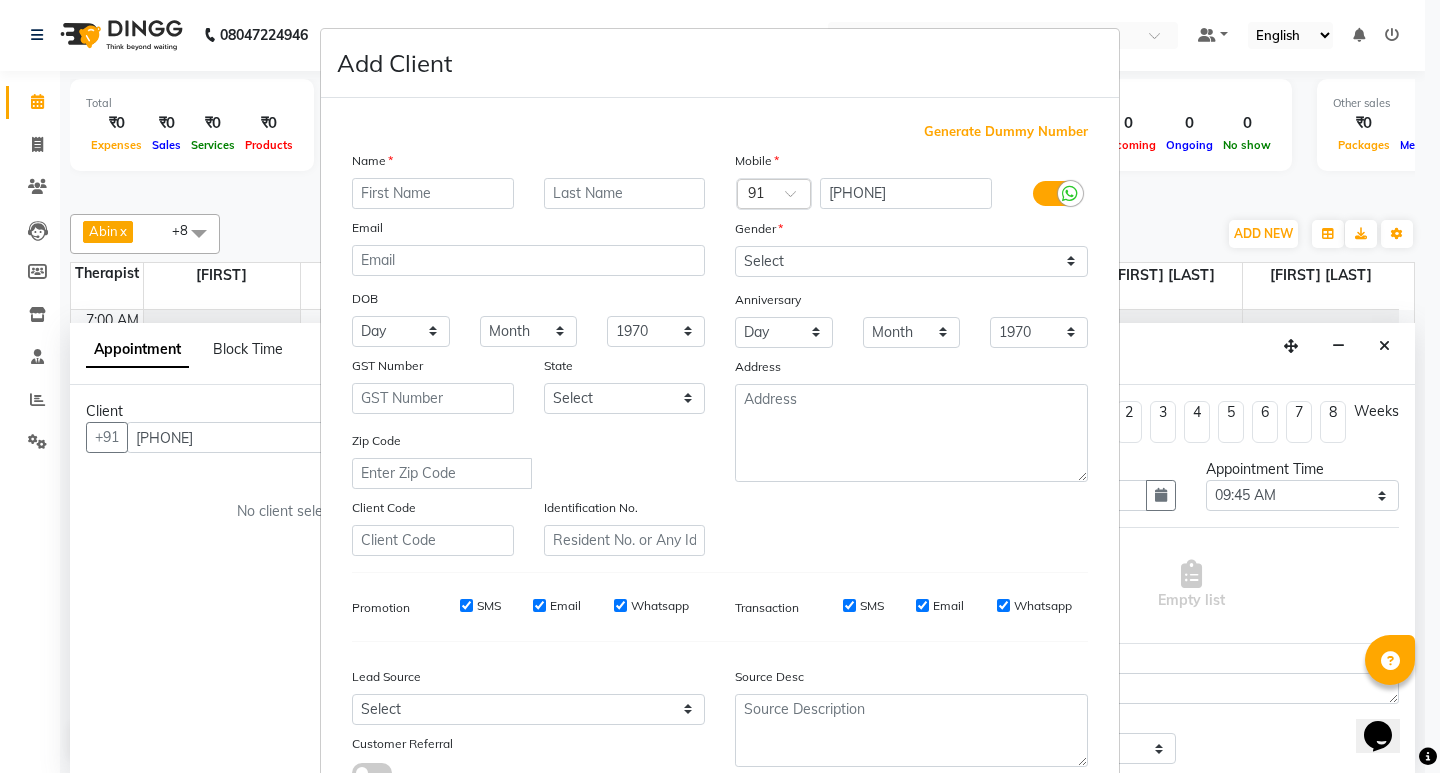 click at bounding box center (433, 193) 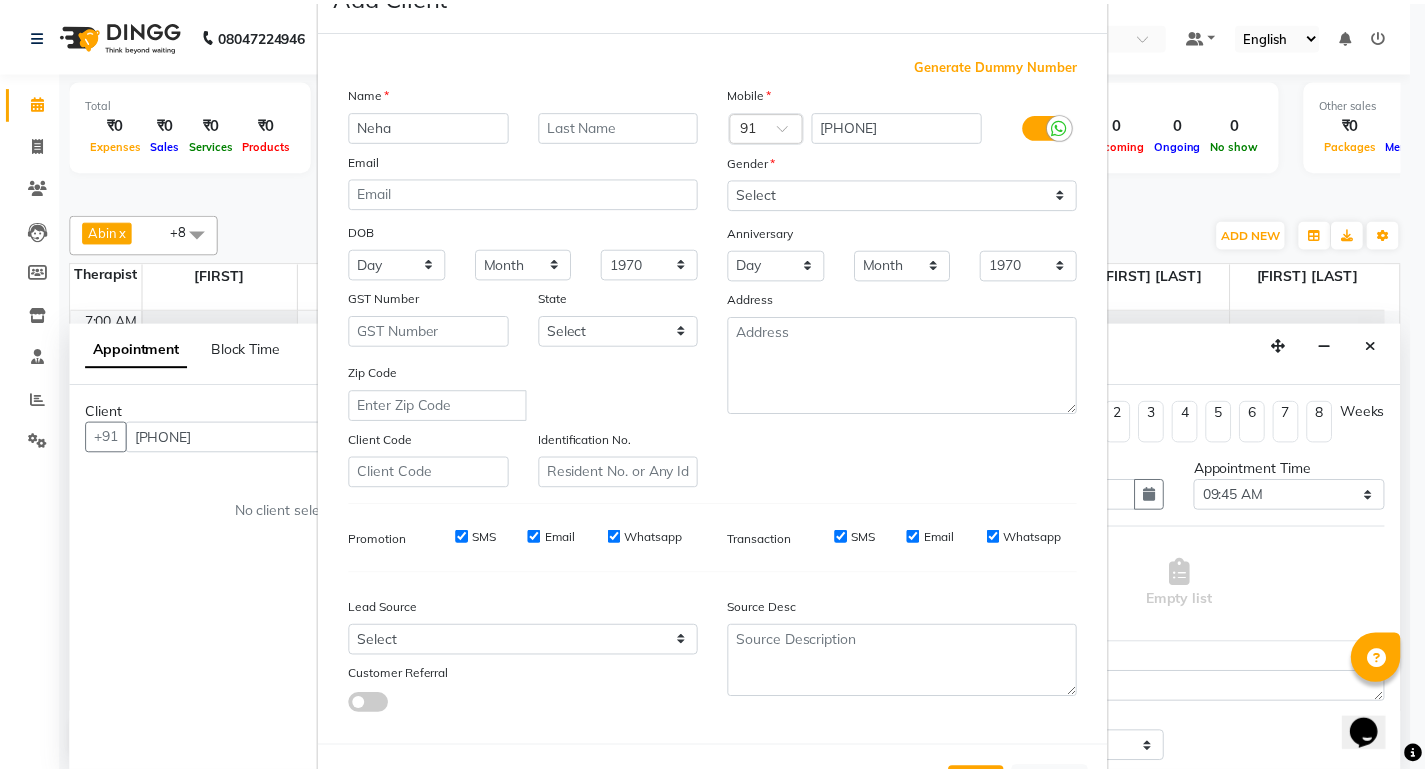 scroll, scrollTop: 150, scrollLeft: 0, axis: vertical 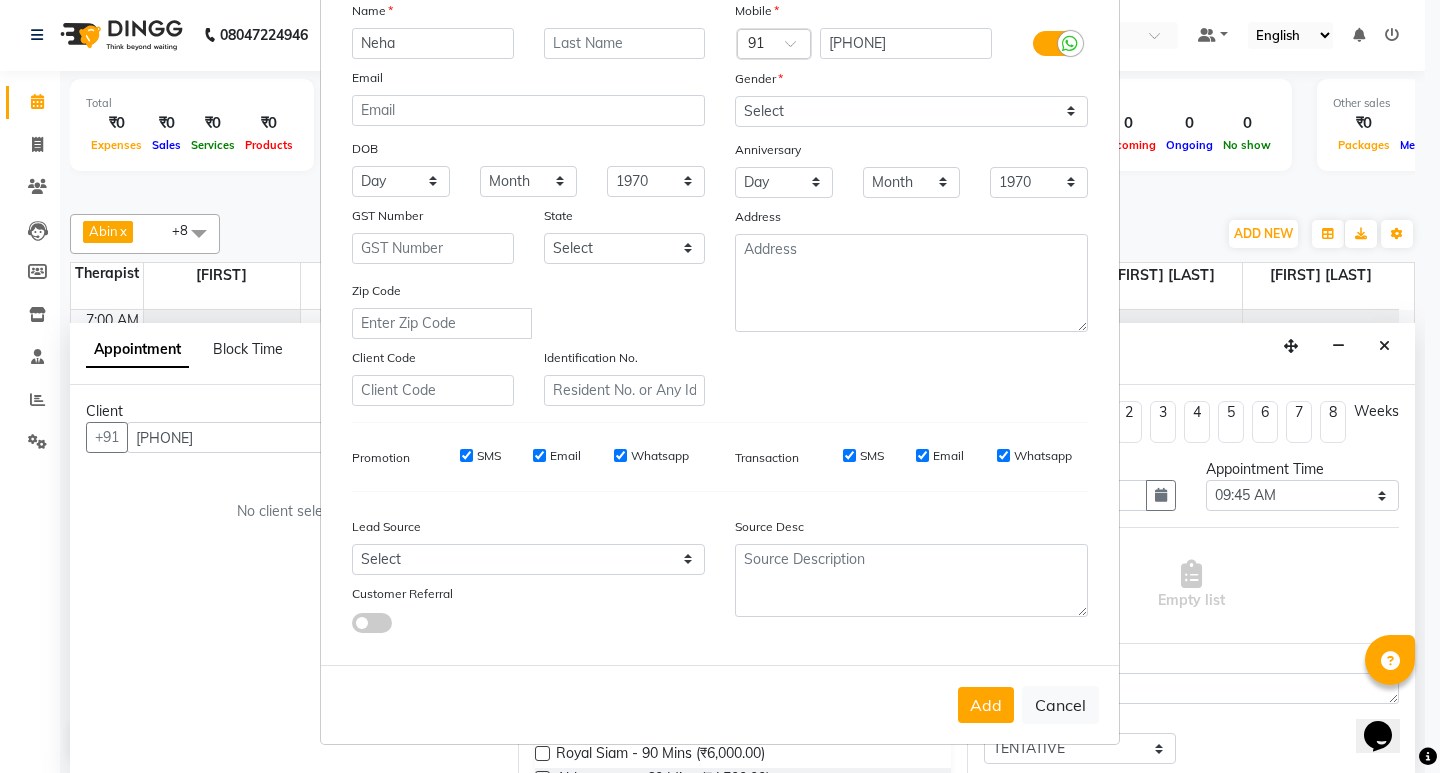 type on "Neha" 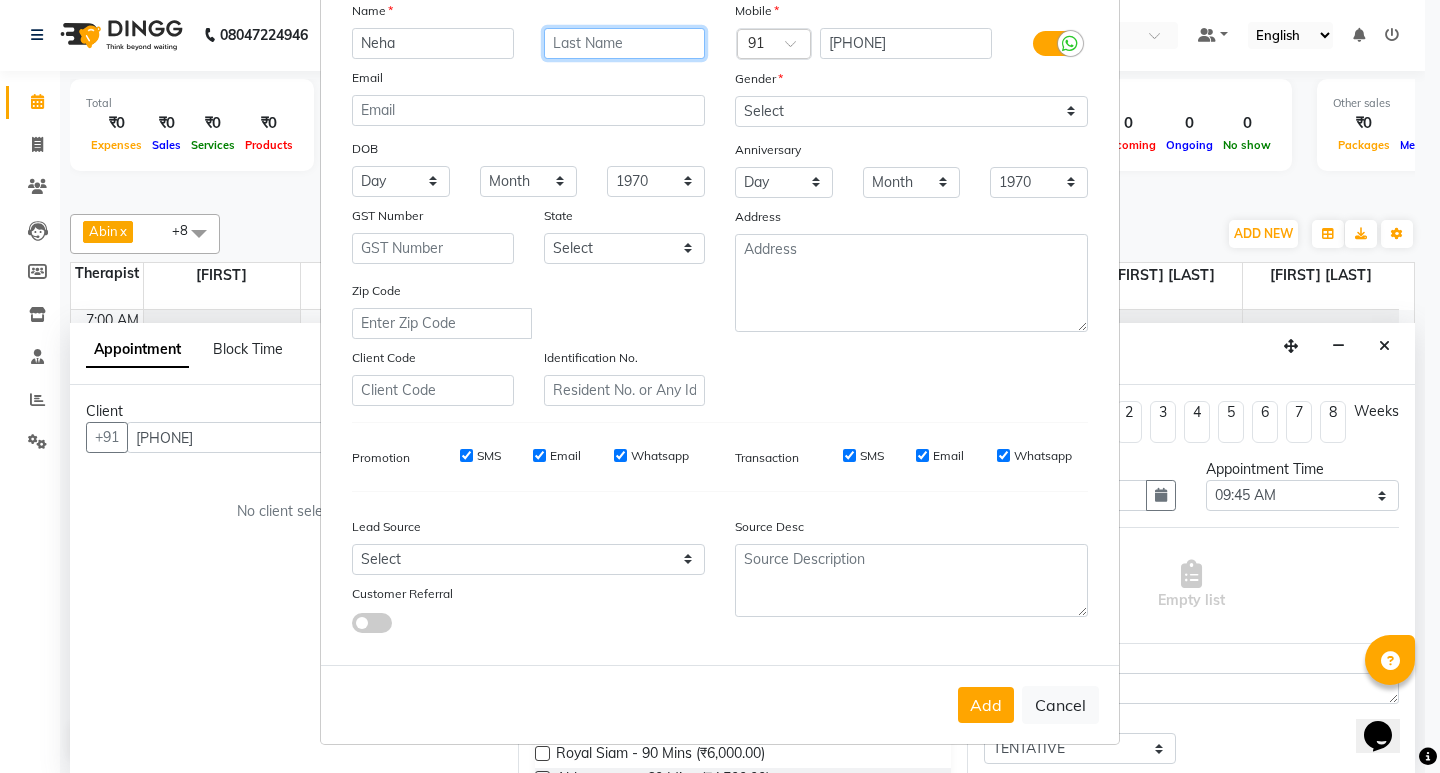 click at bounding box center [625, 43] 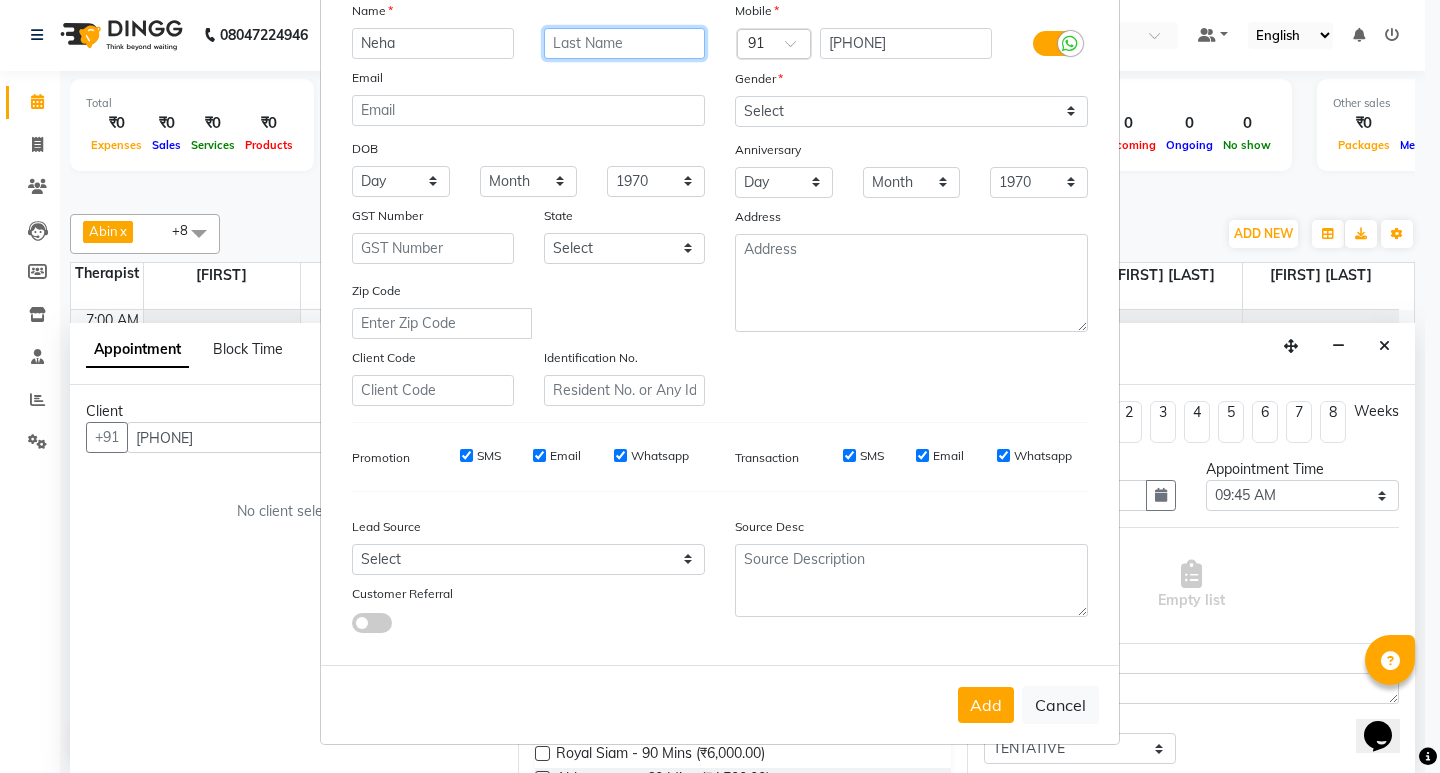 click at bounding box center (625, 43) 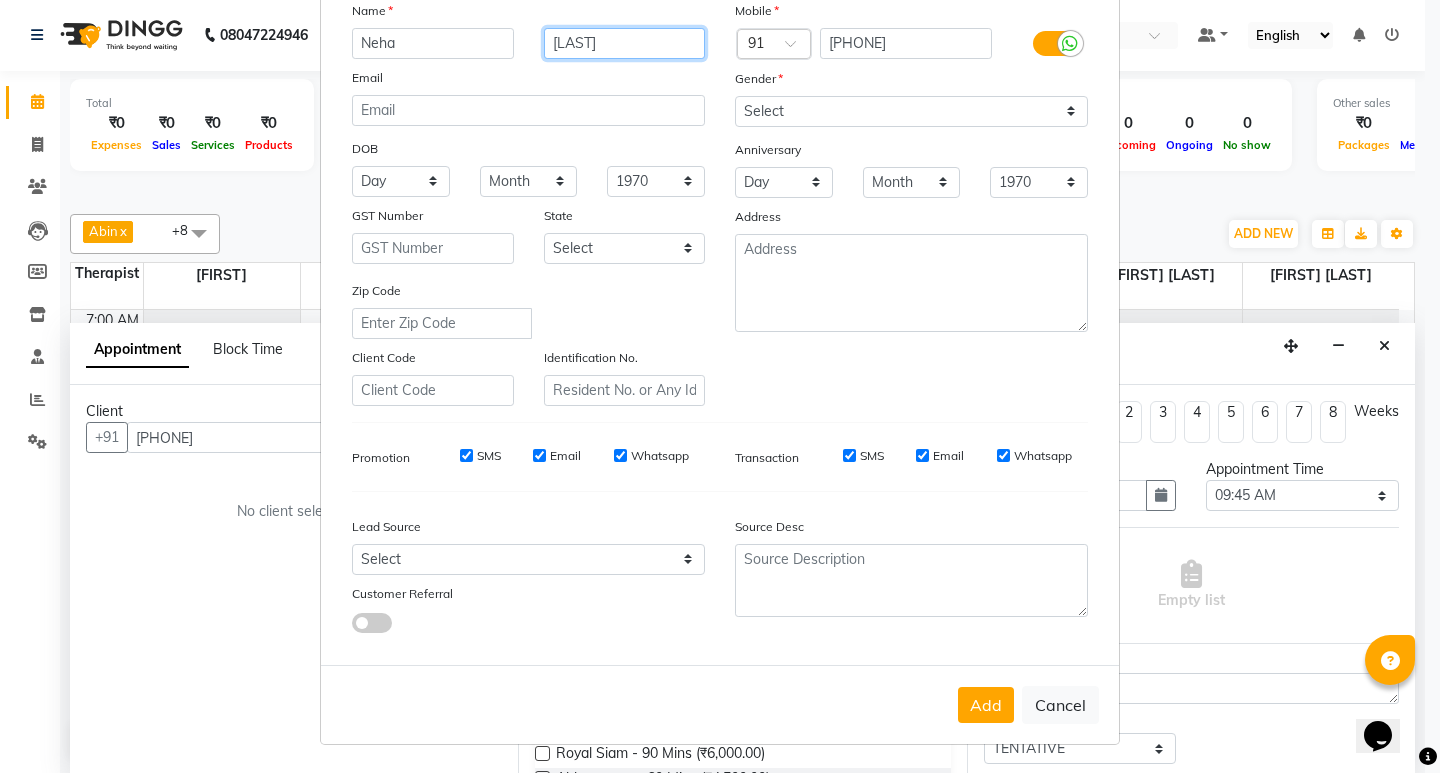 type on "[LAST]" 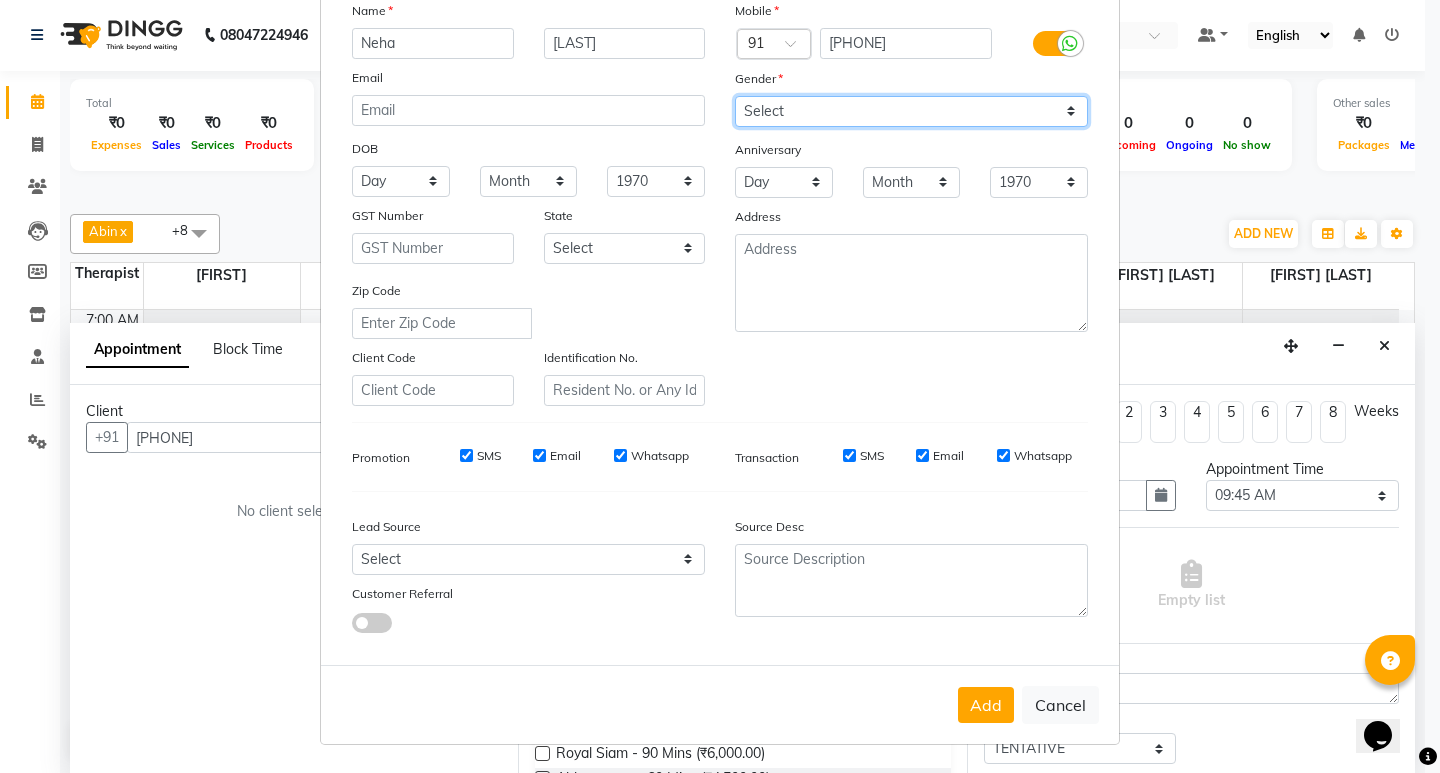 click on "Select Male Female Other Prefer Not To Say" at bounding box center (911, 111) 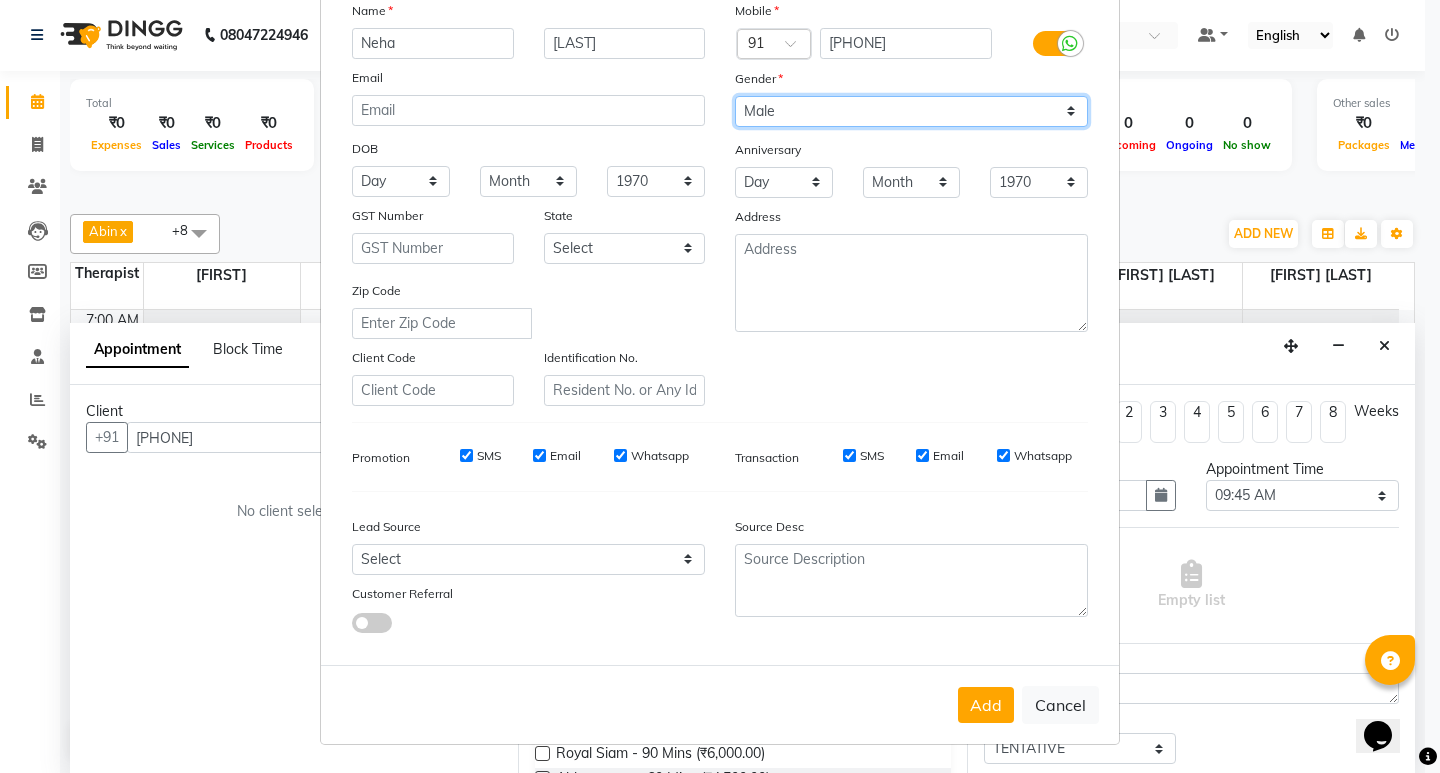 click on "Select Male Female Other Prefer Not To Say" at bounding box center [911, 111] 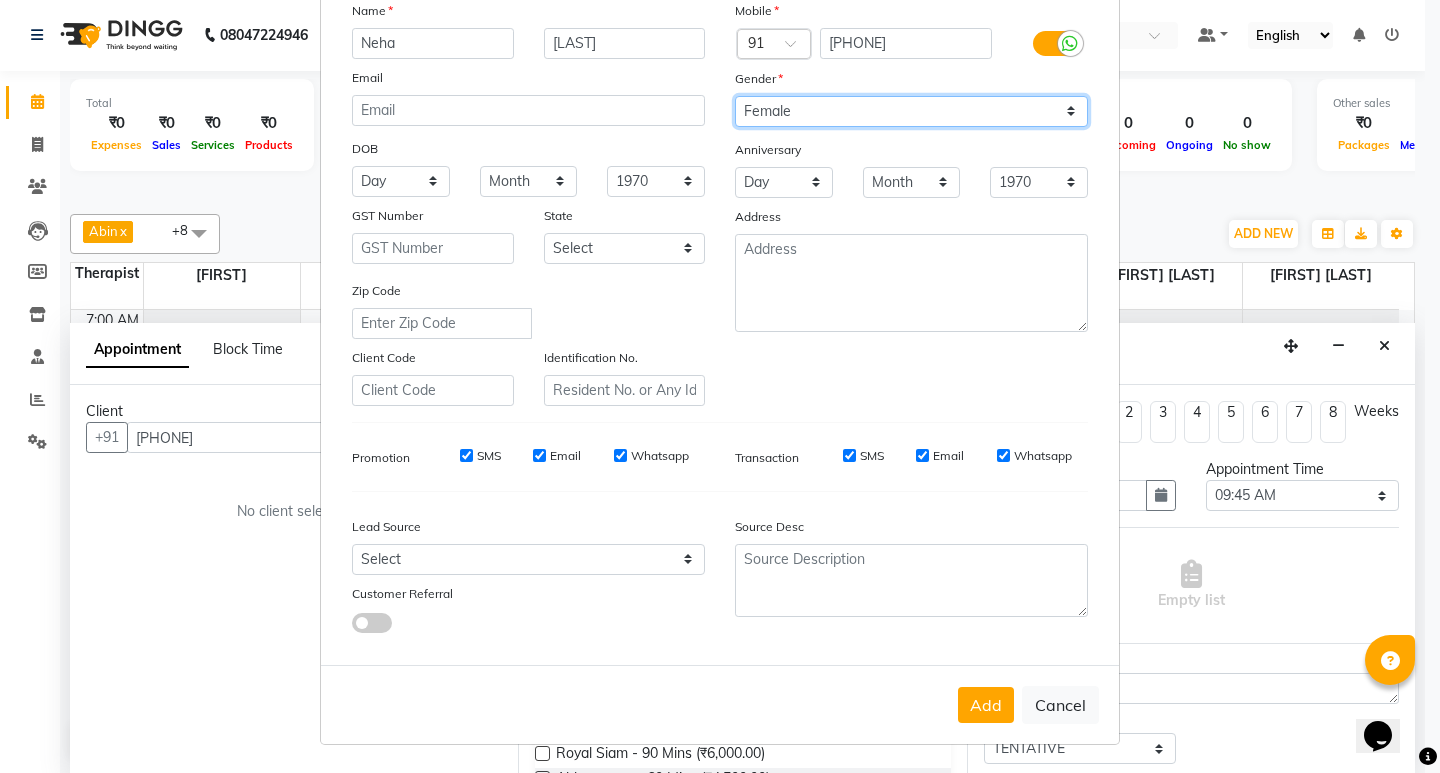 click on "Select Male Female Other Prefer Not To Say" at bounding box center [911, 111] 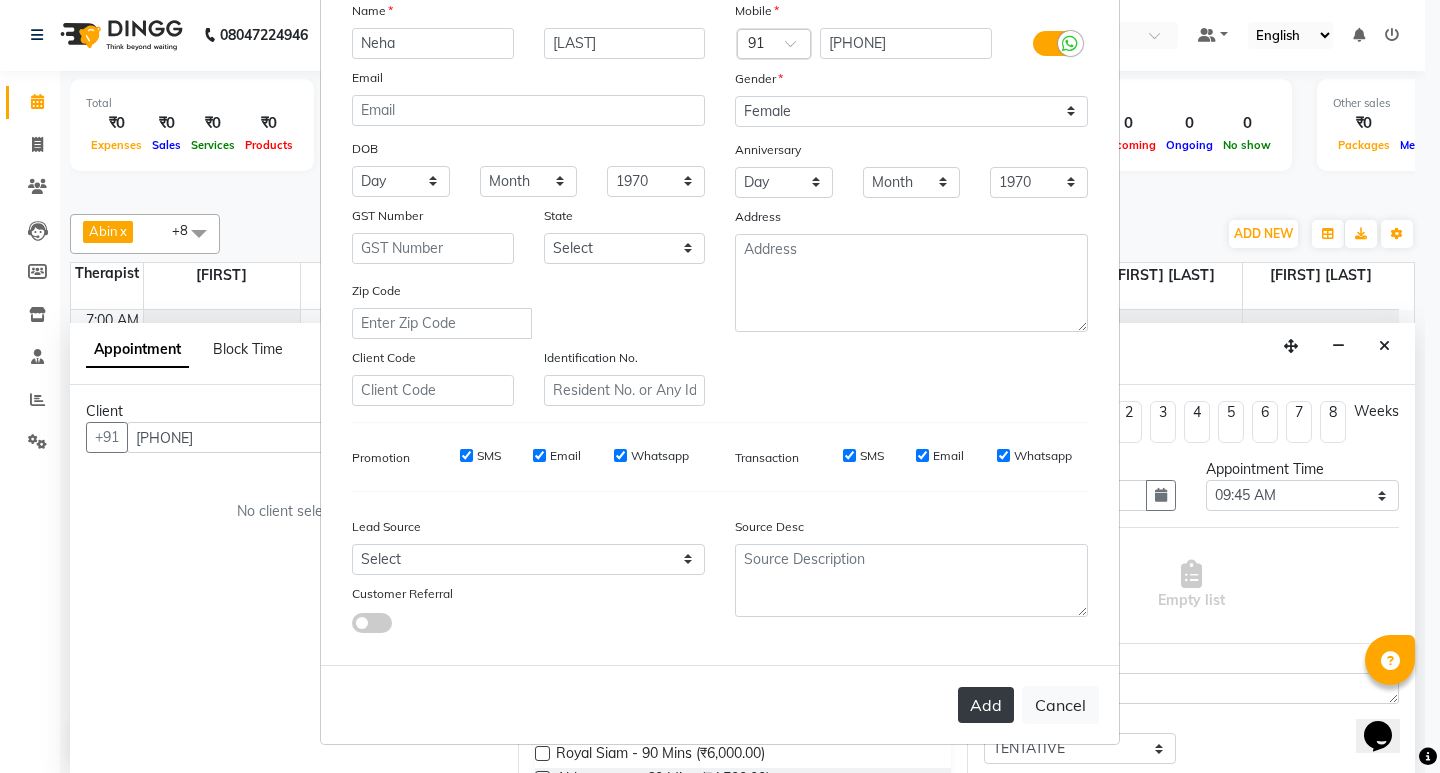 click on "Add" at bounding box center [986, 705] 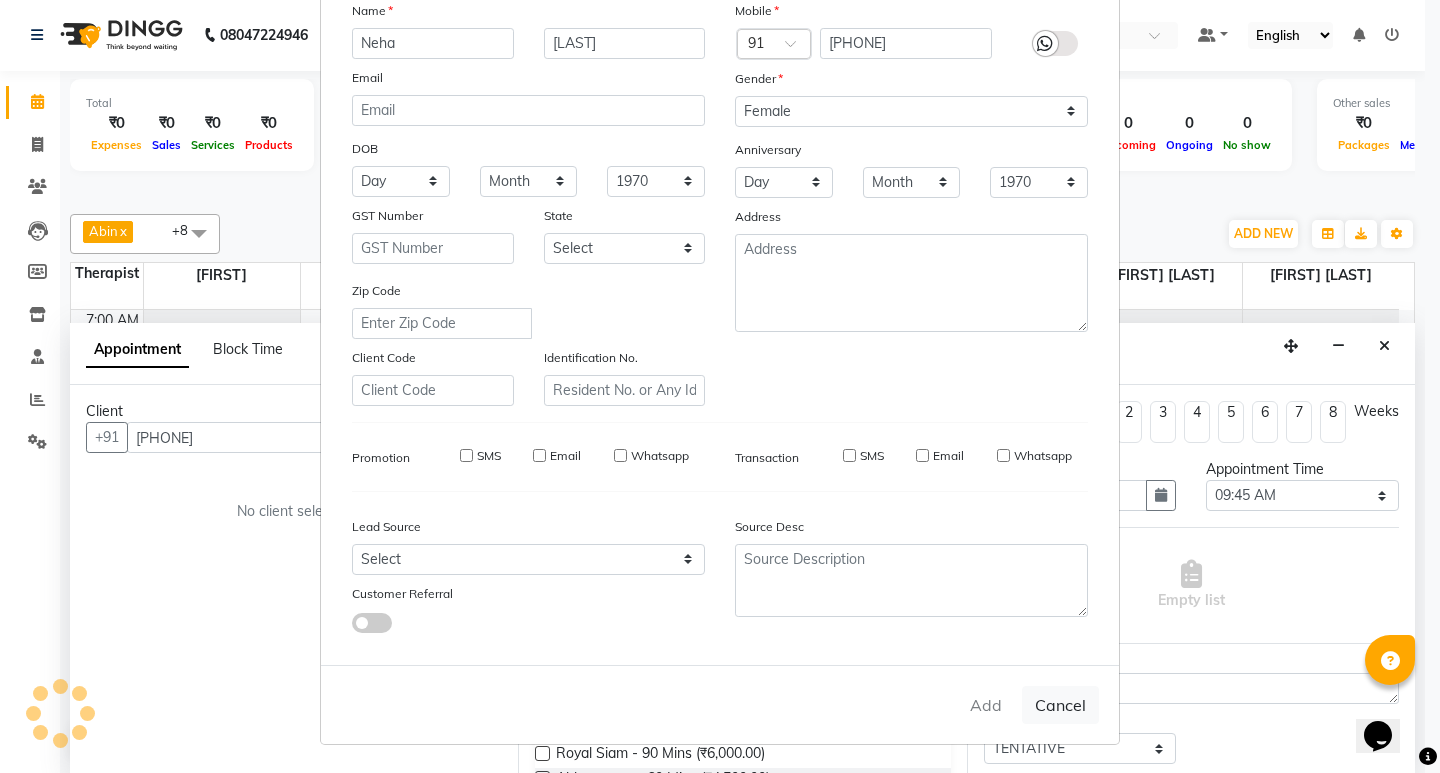 type 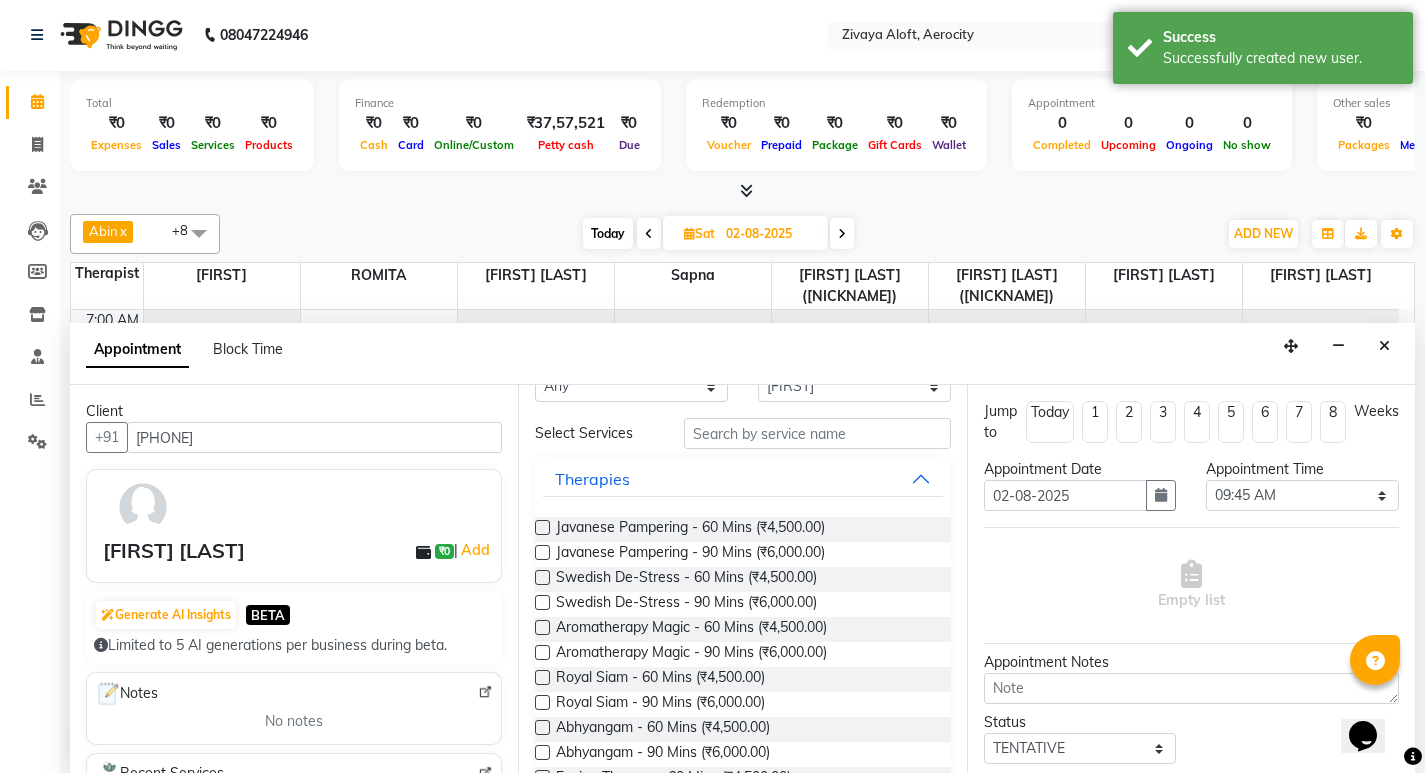 scroll, scrollTop: 100, scrollLeft: 0, axis: vertical 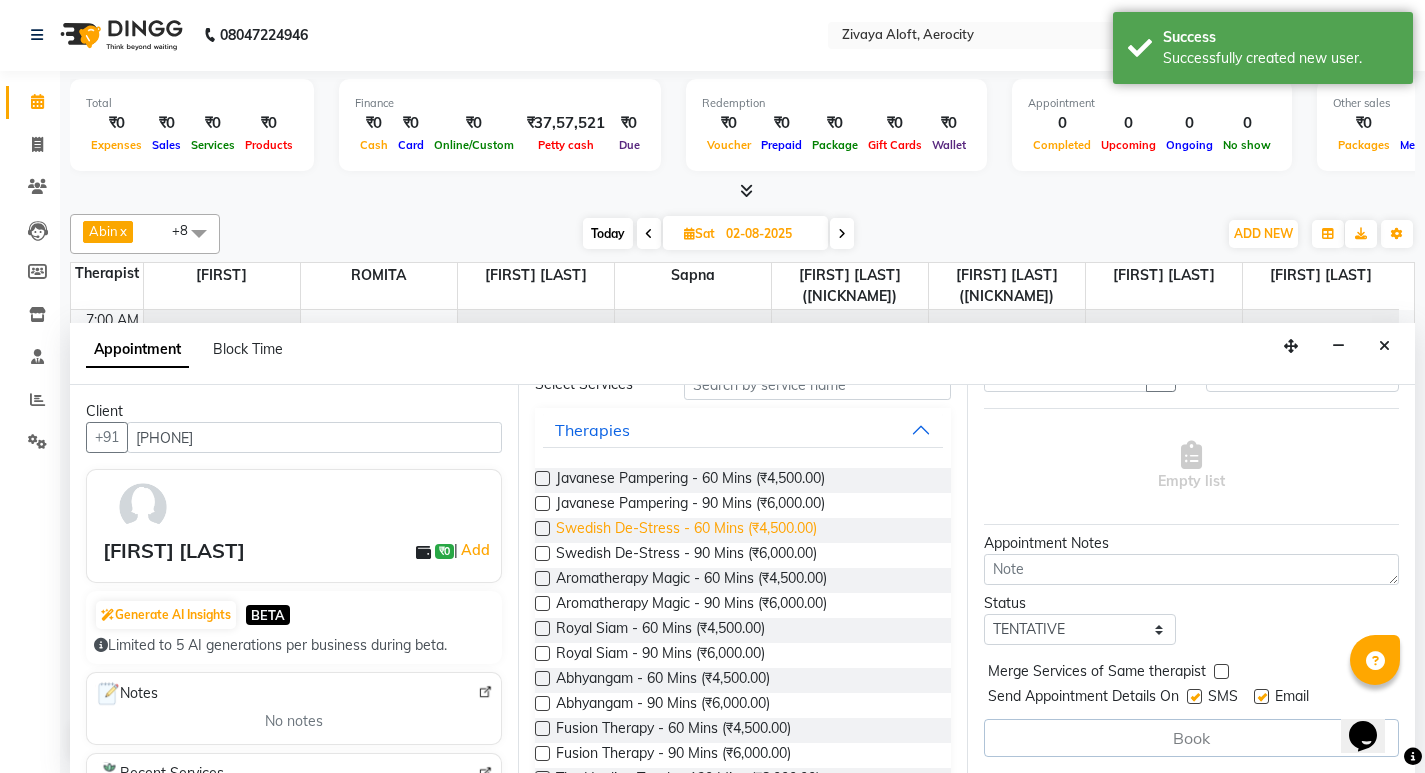 click on "Swedish De-Stress - 60 Mins (₹4,500.00)" at bounding box center (686, 530) 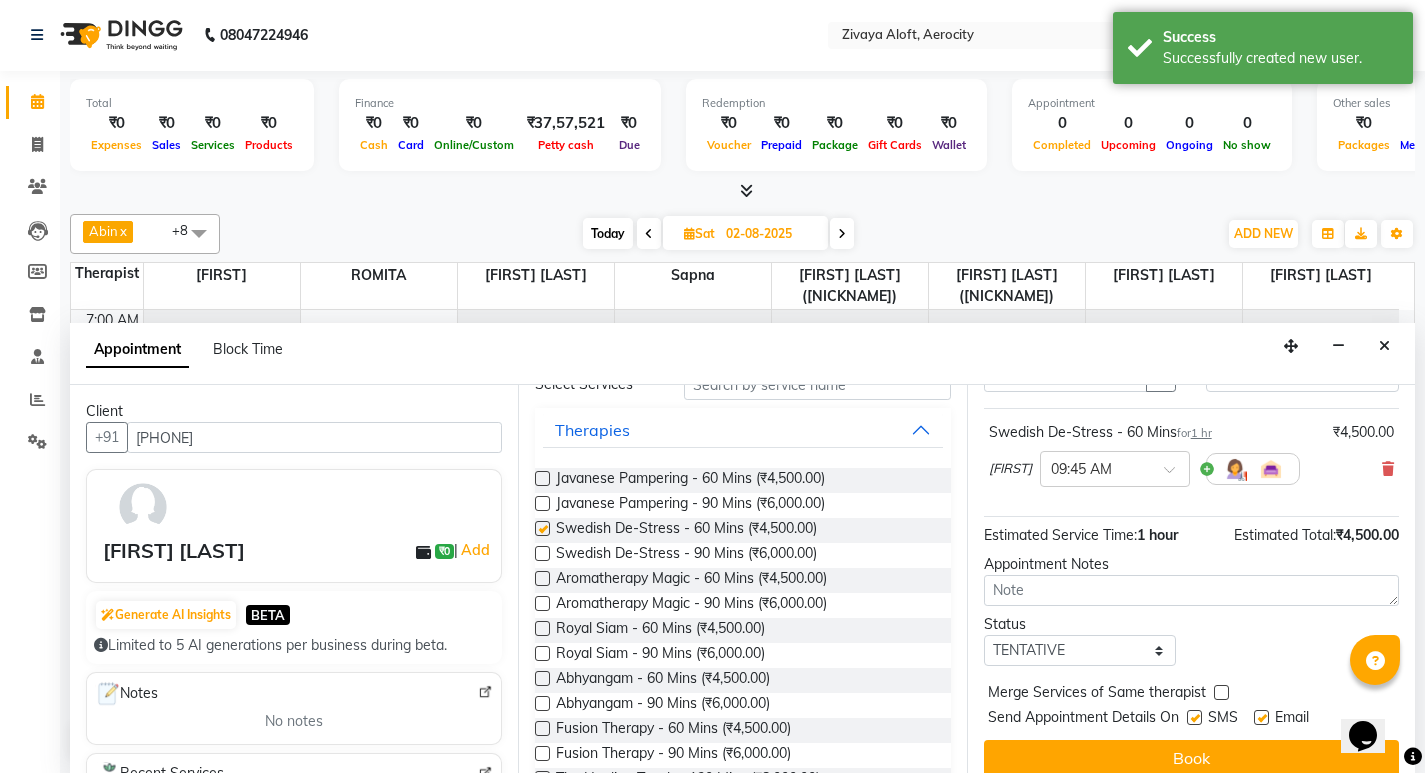 checkbox on "false" 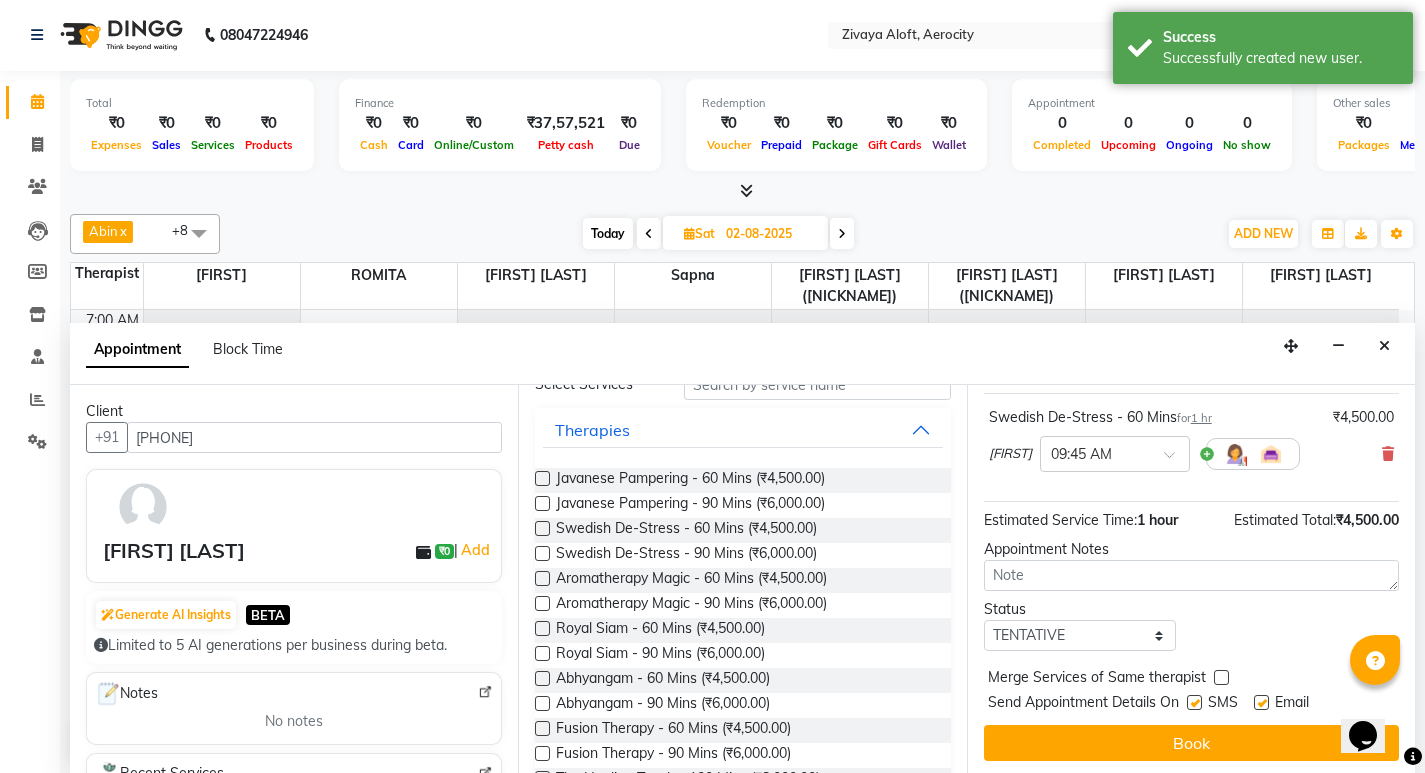 scroll, scrollTop: 138, scrollLeft: 0, axis: vertical 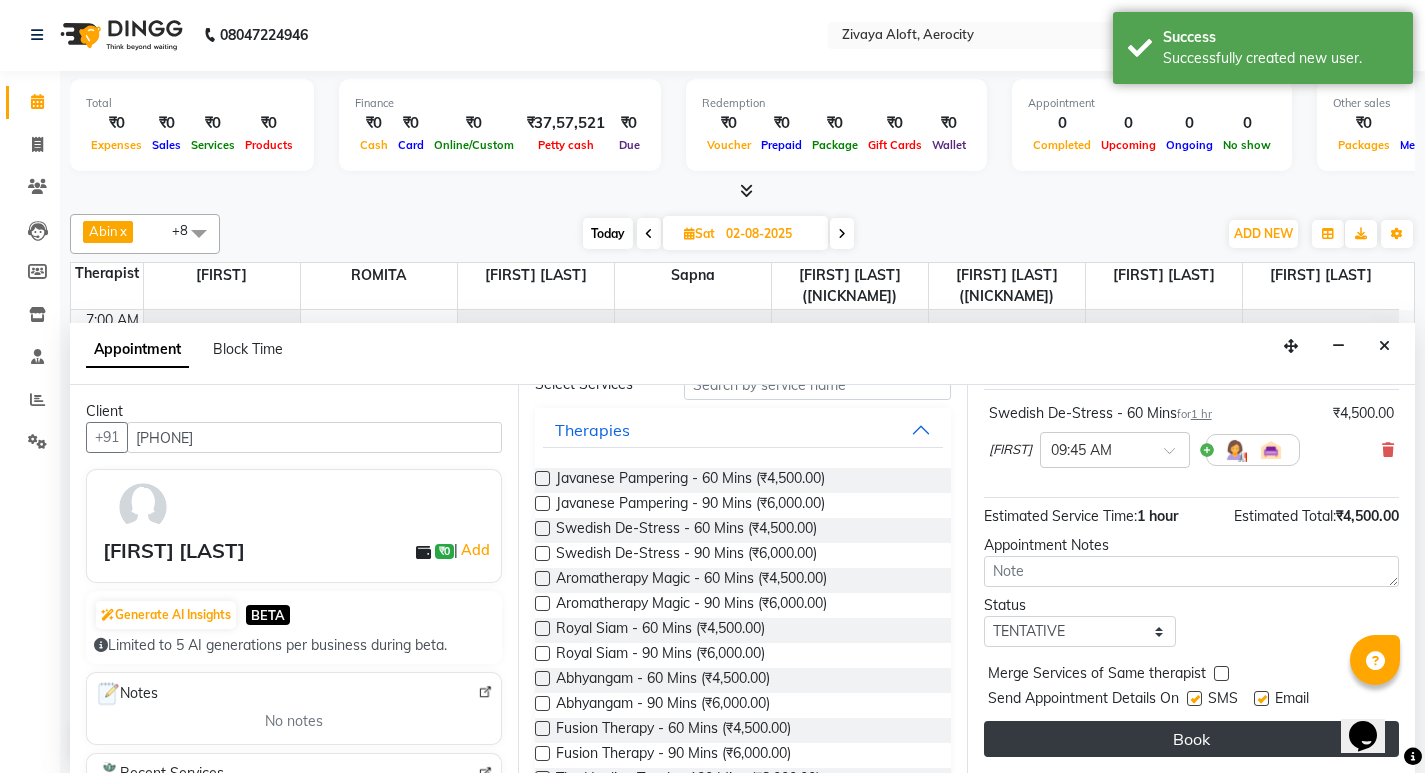 click on "Book" at bounding box center [1191, 739] 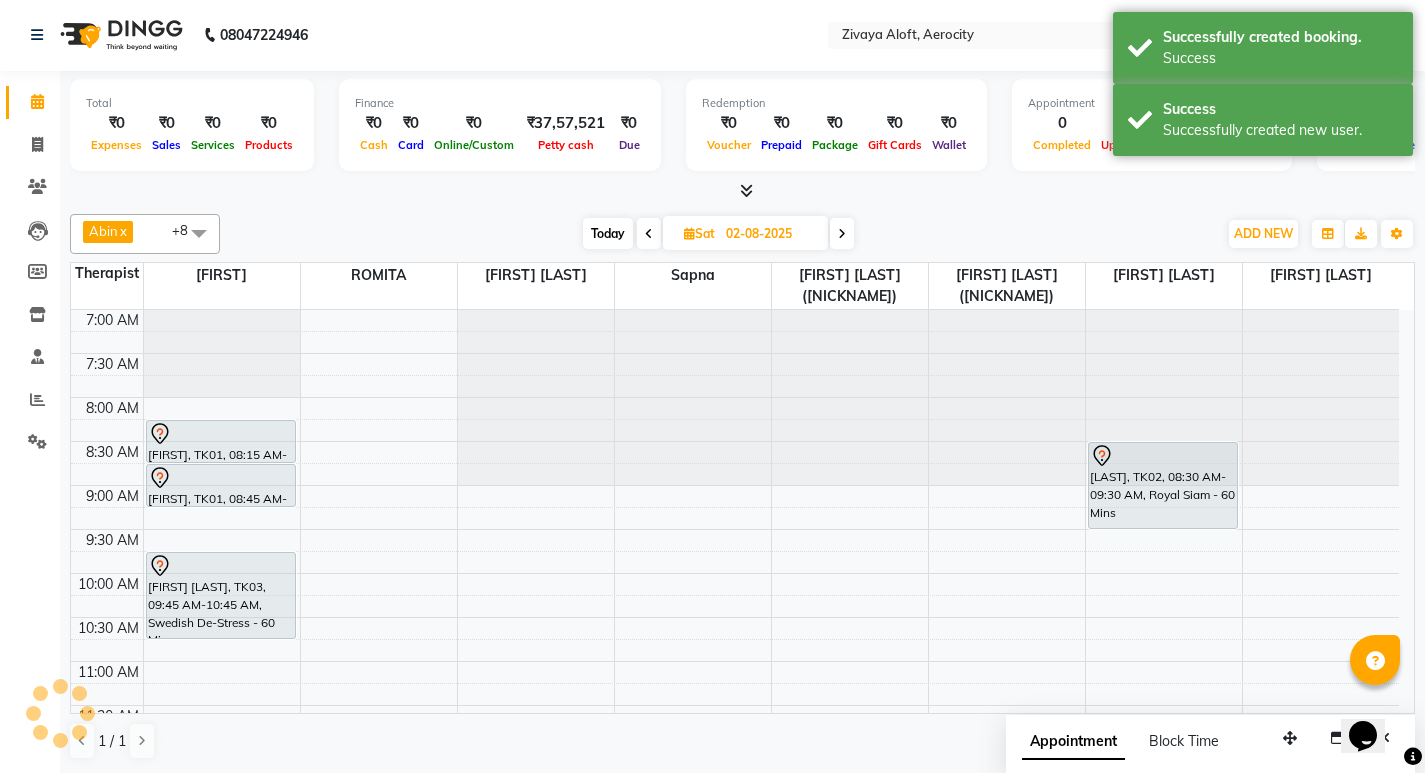 scroll, scrollTop: 0, scrollLeft: 0, axis: both 